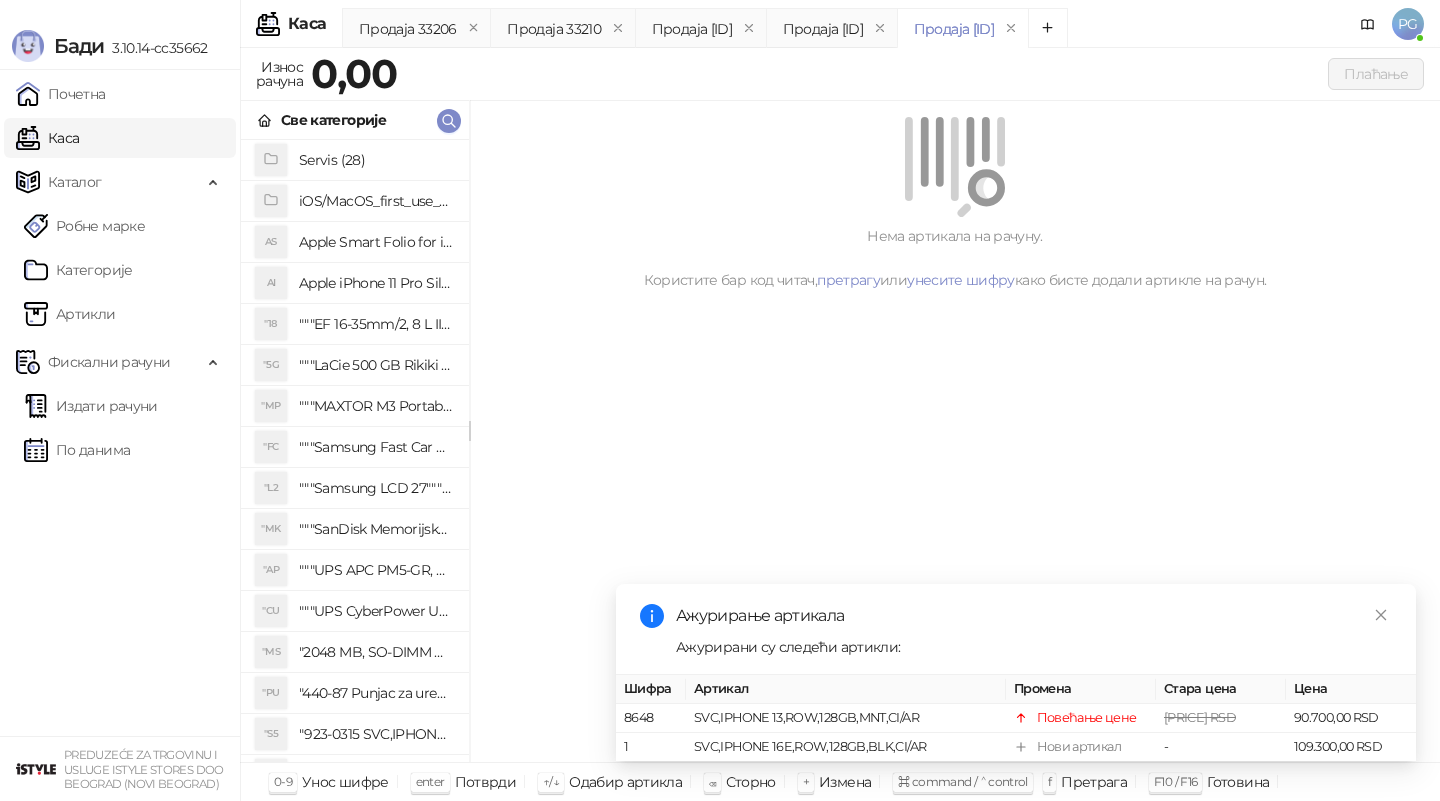 scroll, scrollTop: 0, scrollLeft: 0, axis: both 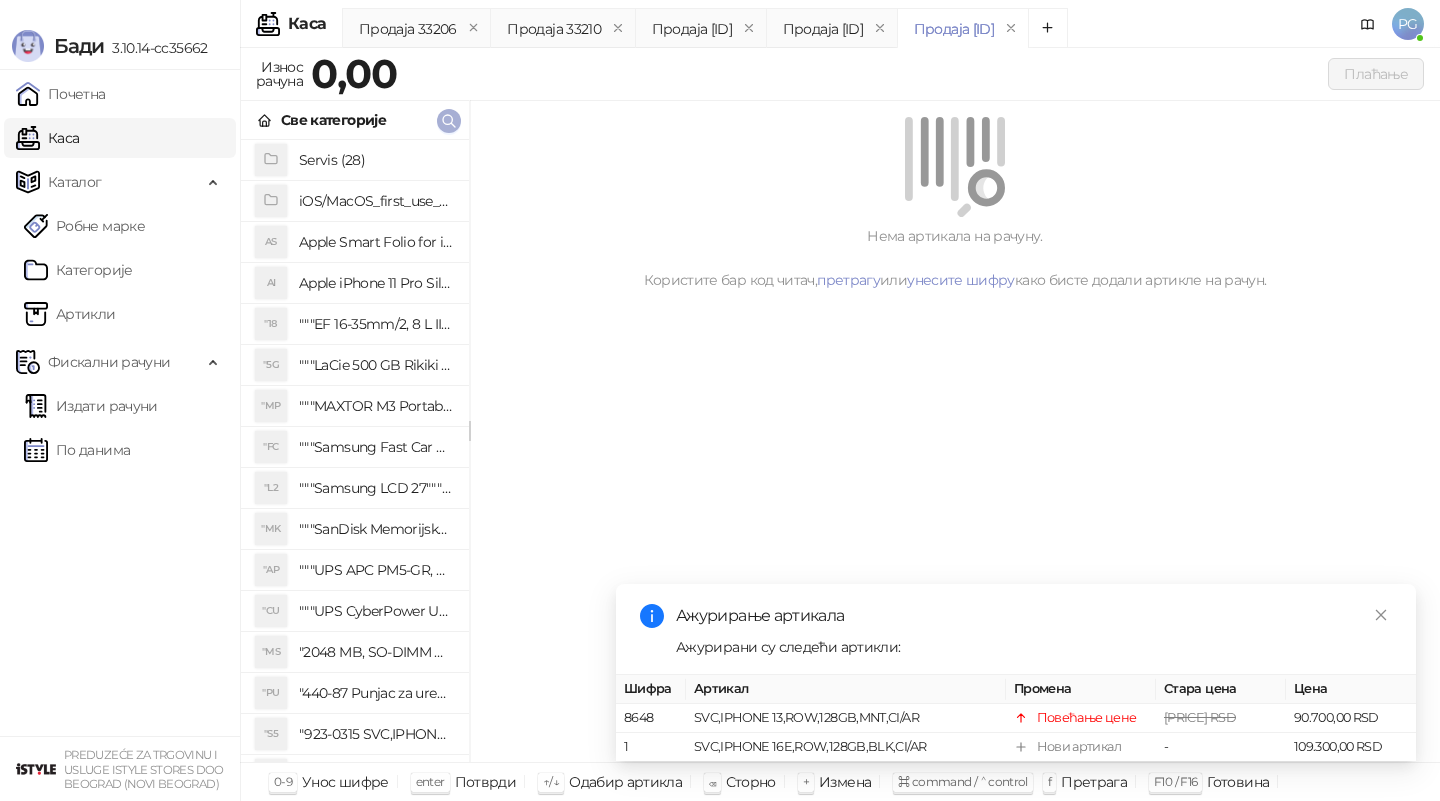 click 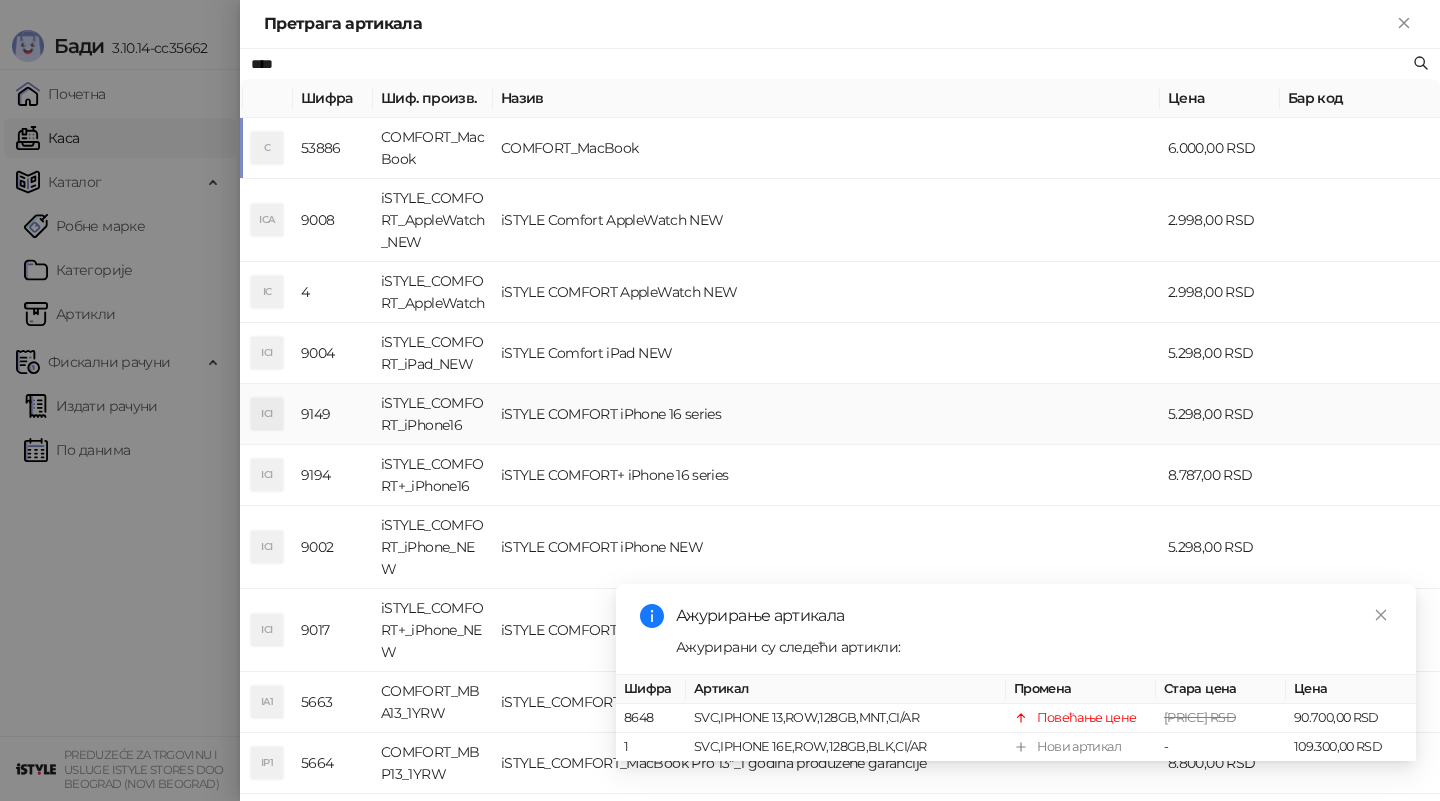 click on "iSTYLE COMFORT iPhone 16 series" at bounding box center [826, 414] 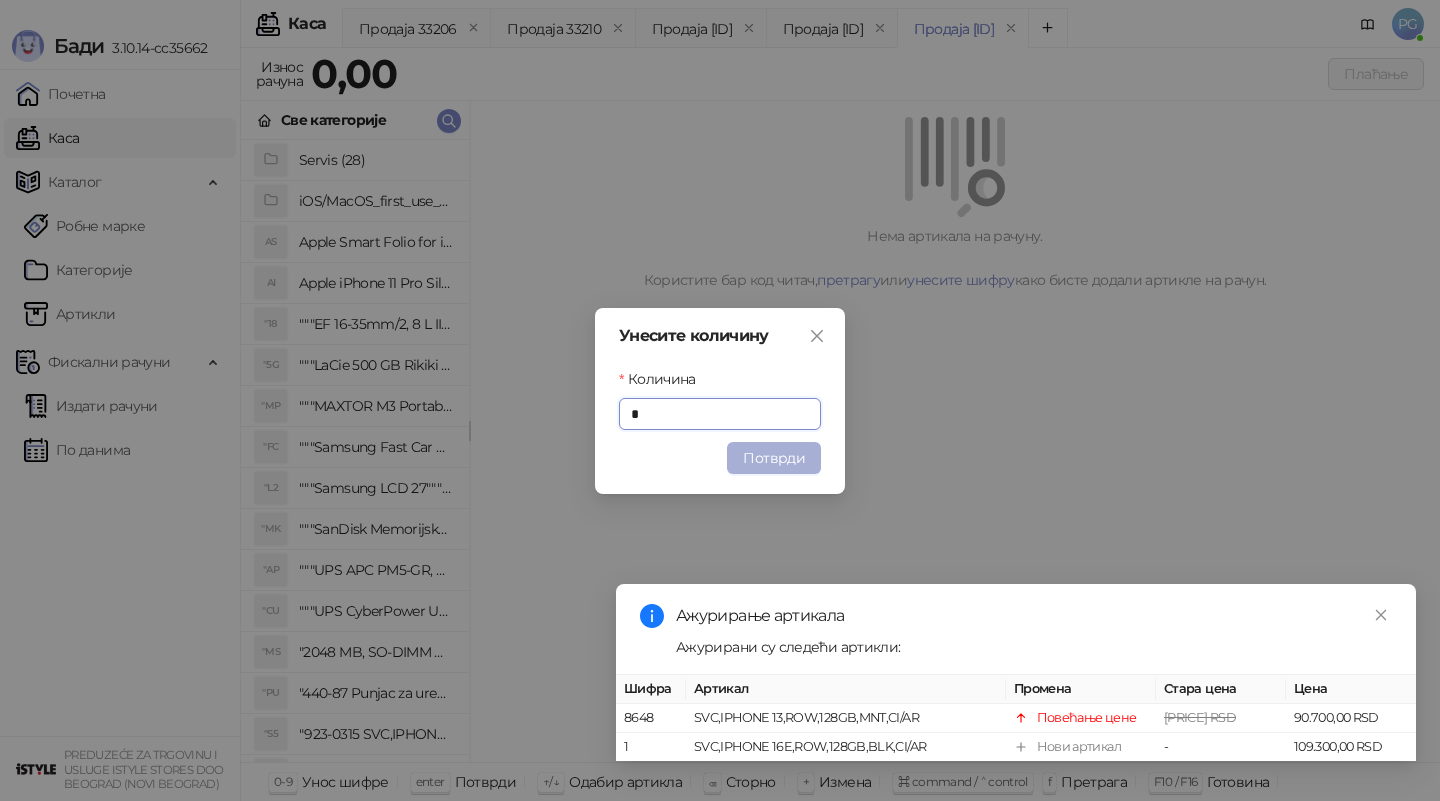 click on "Потврди" at bounding box center [774, 458] 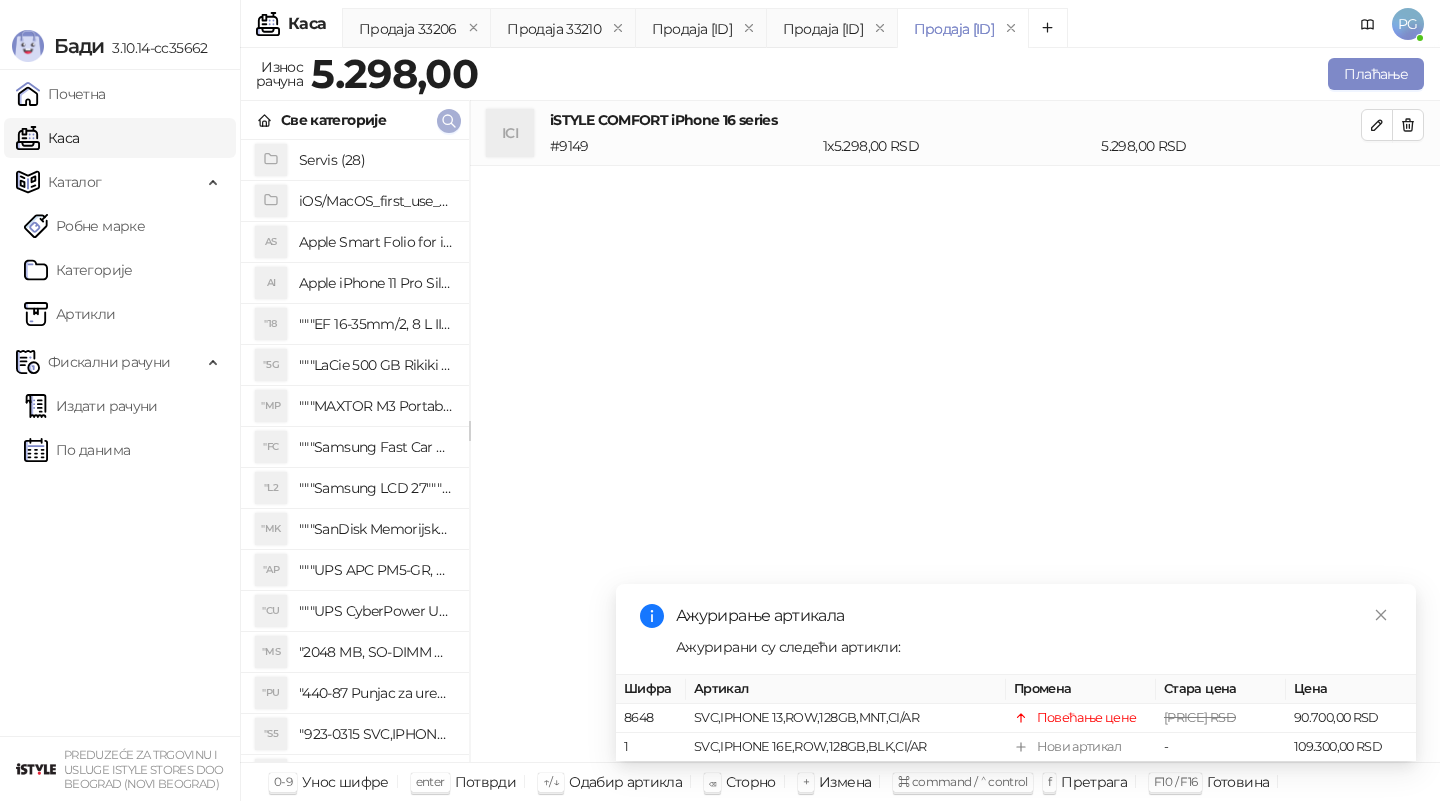 click 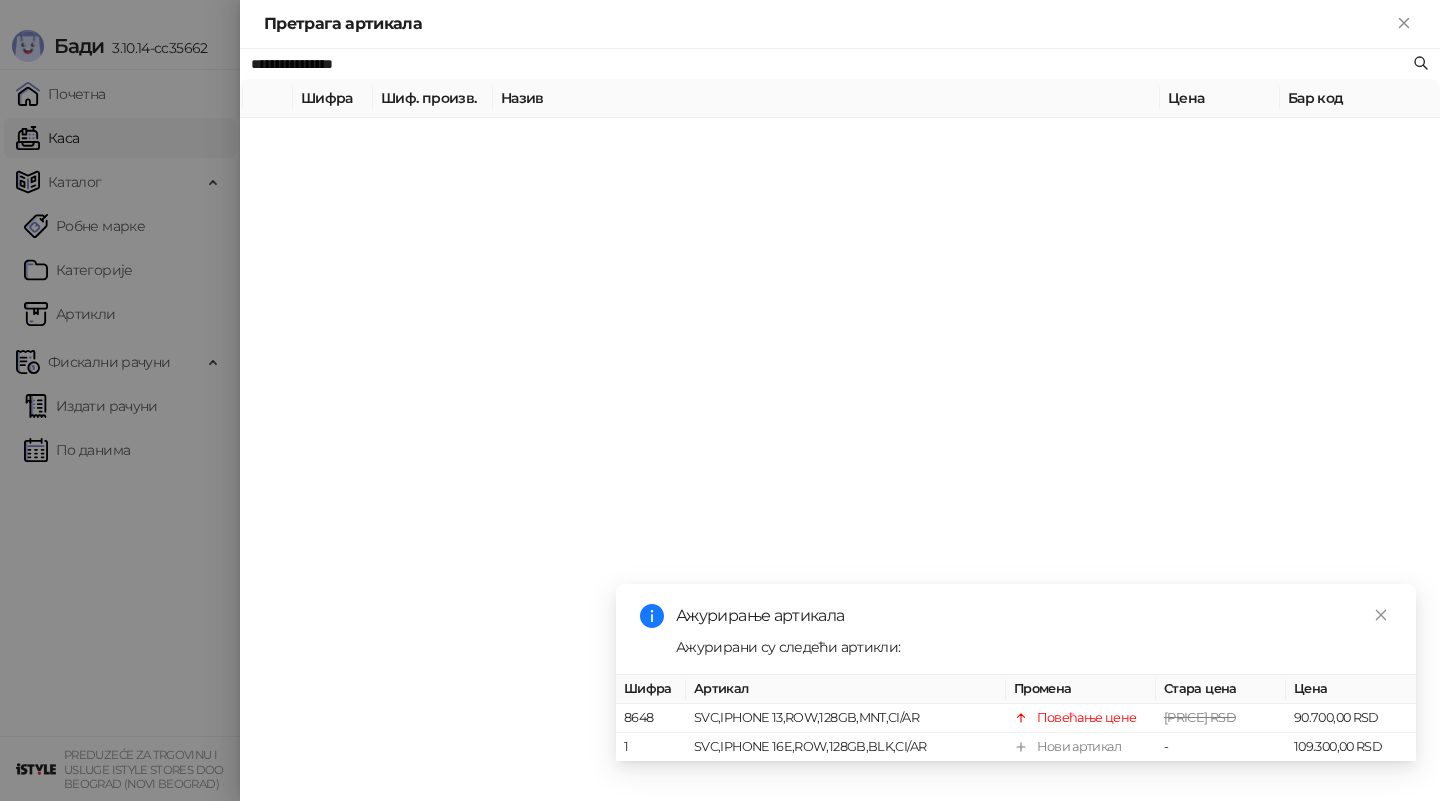 type on "**********" 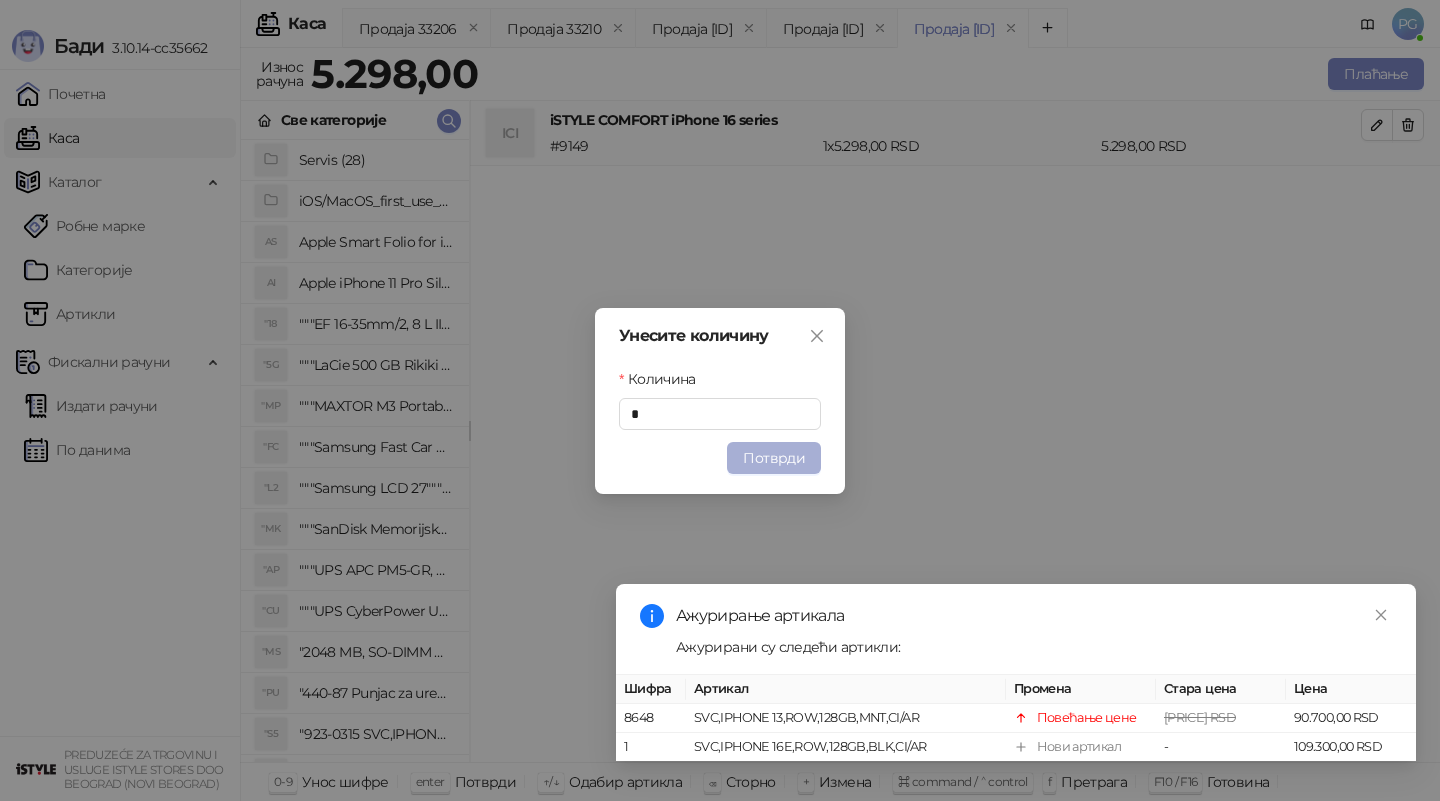 click on "Потврди" at bounding box center (774, 458) 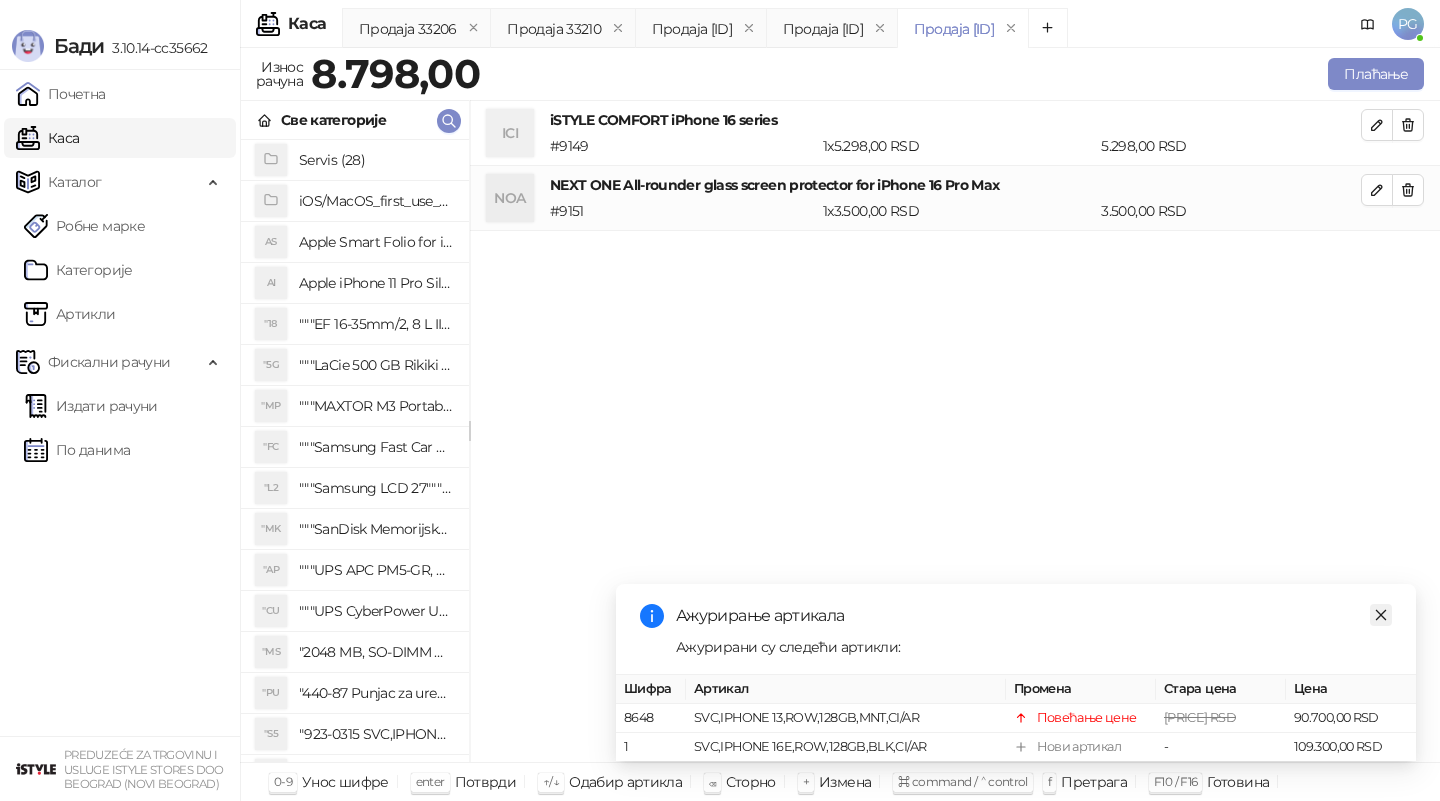 click 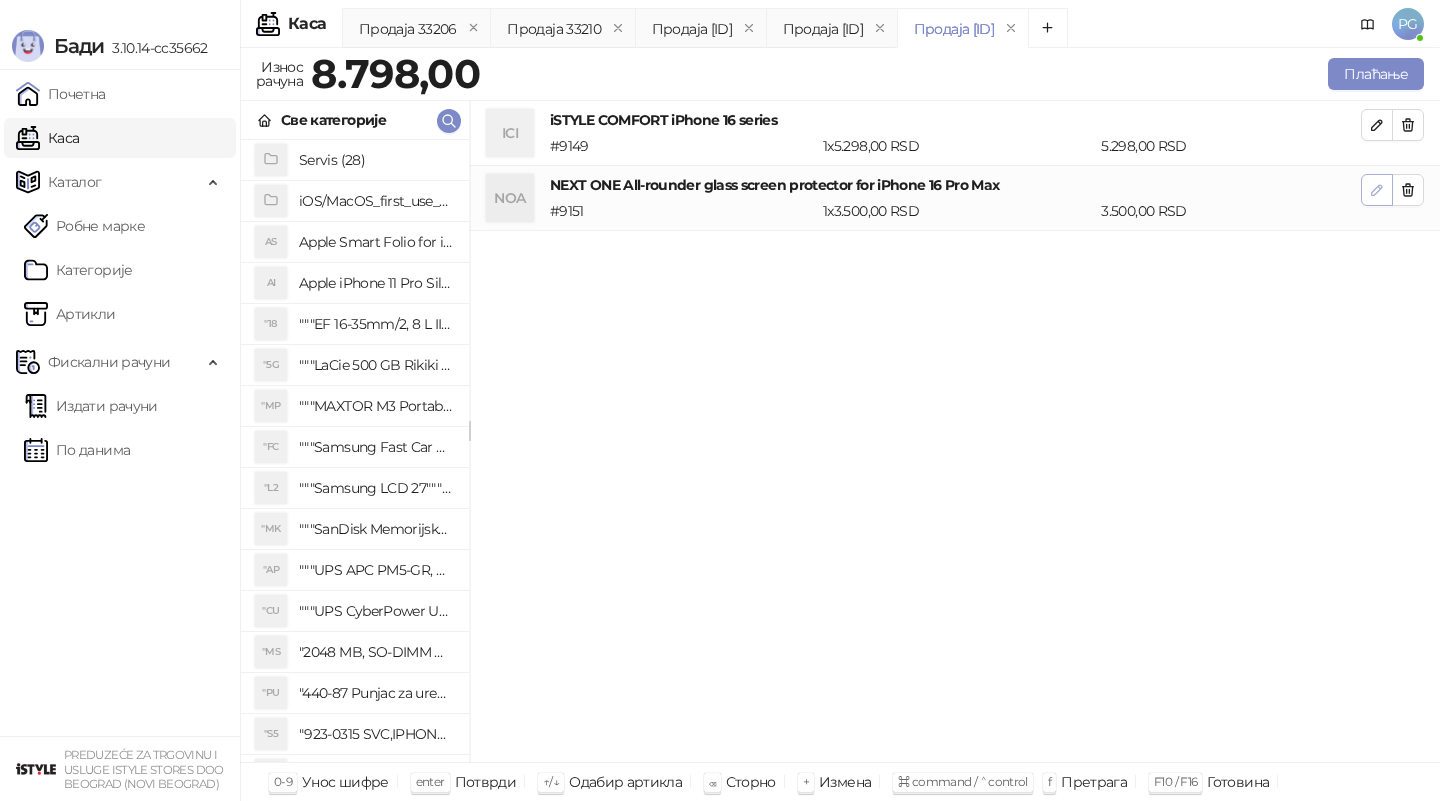 click 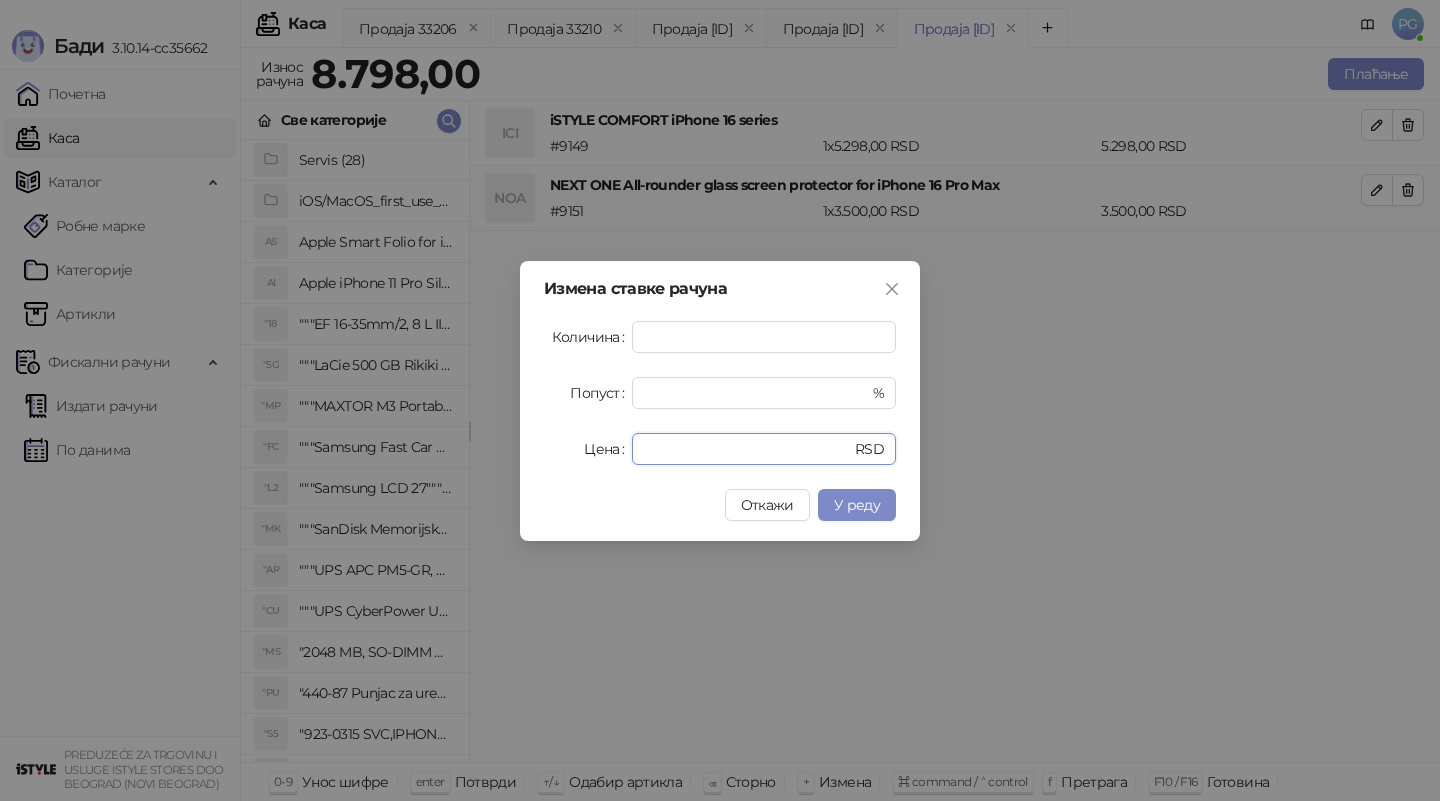 drag, startPoint x: 742, startPoint y: 440, endPoint x: 524, endPoint y: 448, distance: 218.14674 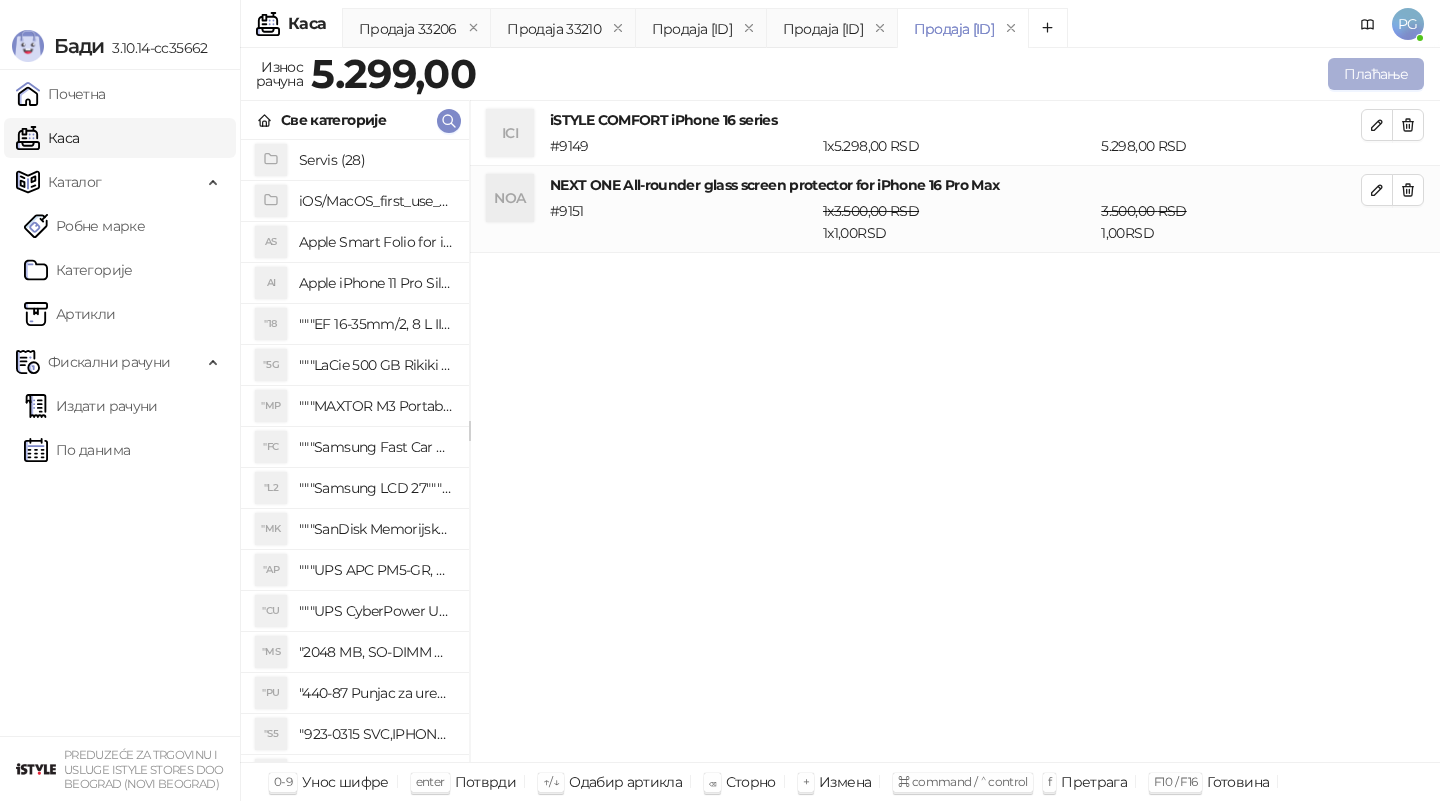 click on "Плаћање" at bounding box center (1376, 74) 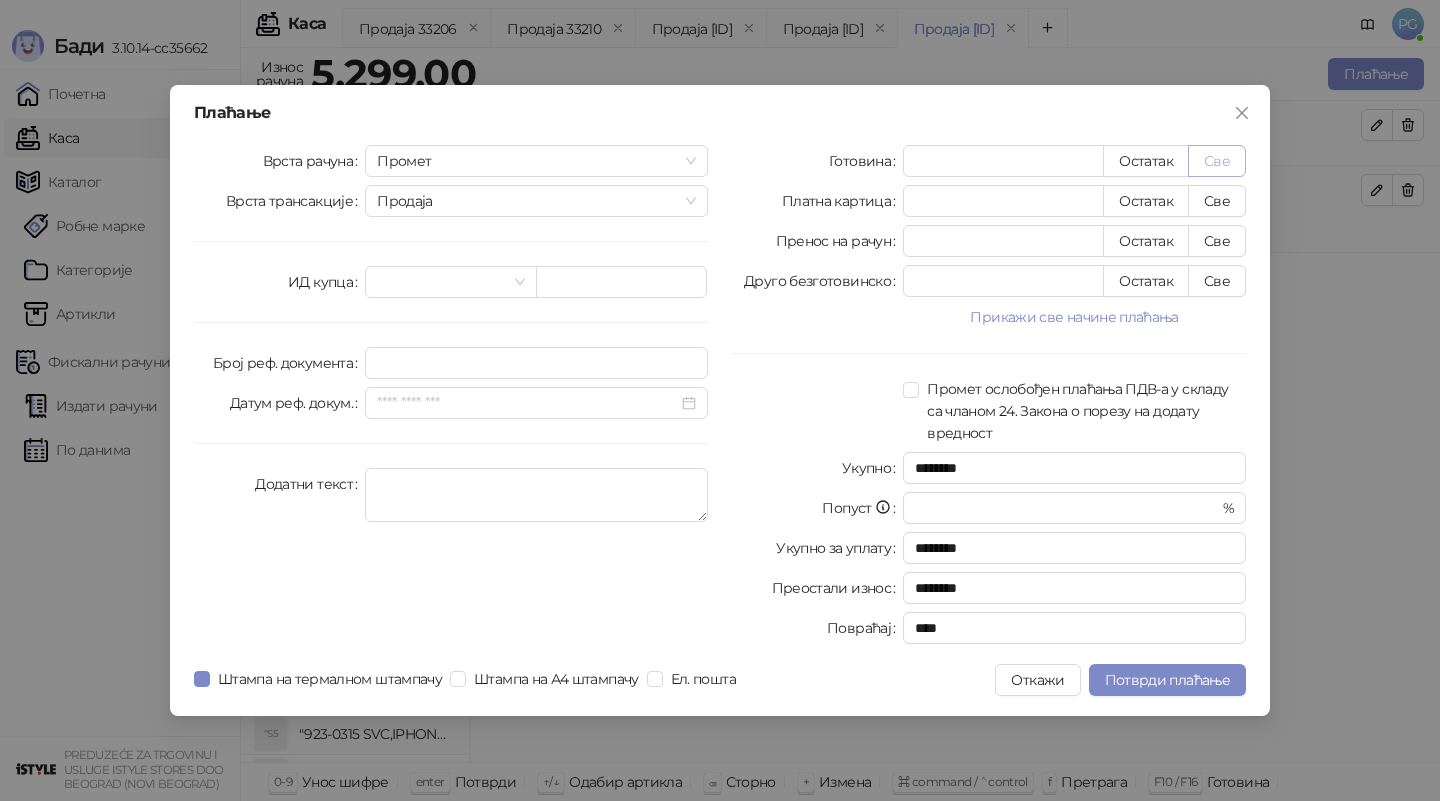 click on "Све" at bounding box center [1217, 161] 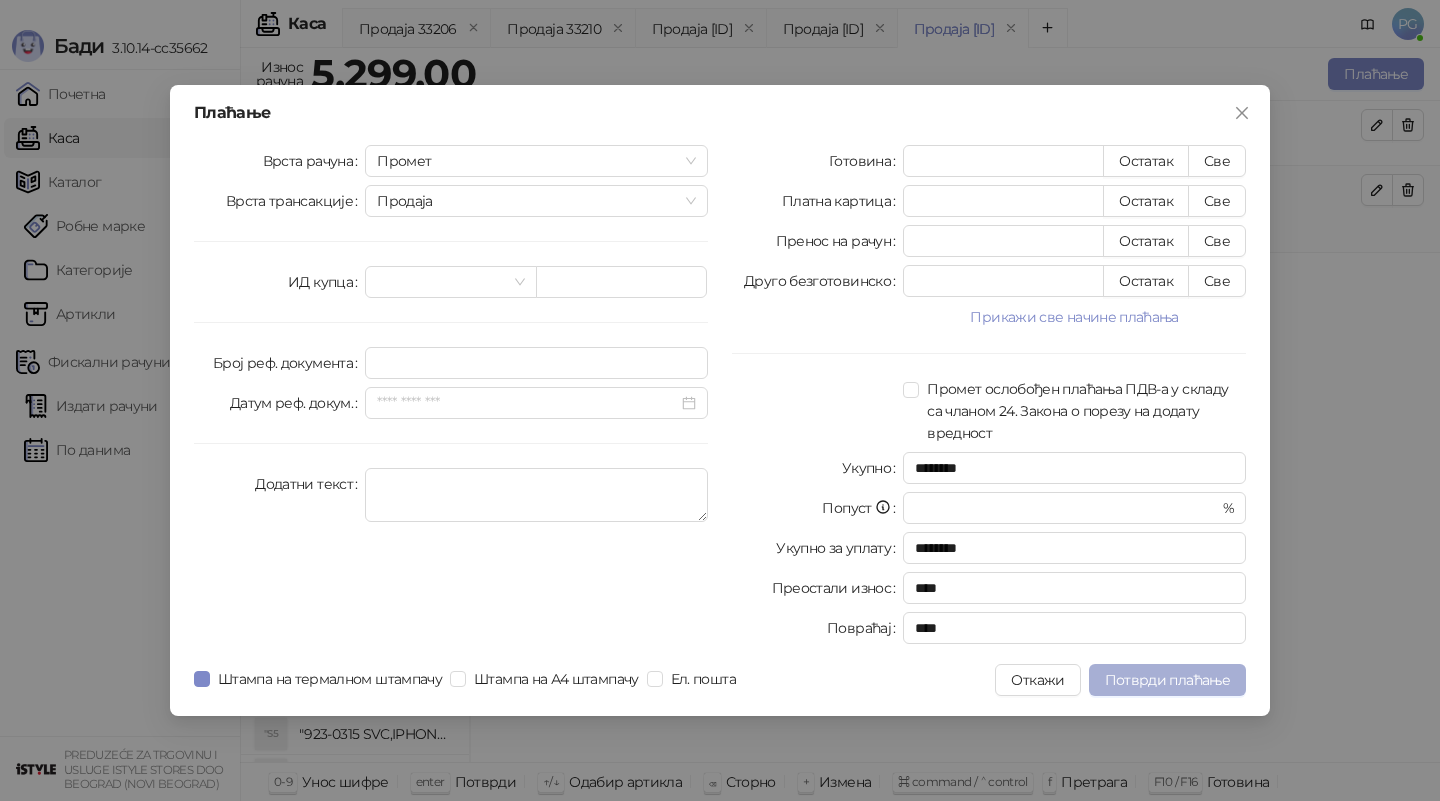 click on "Потврди плаћање" at bounding box center (1167, 680) 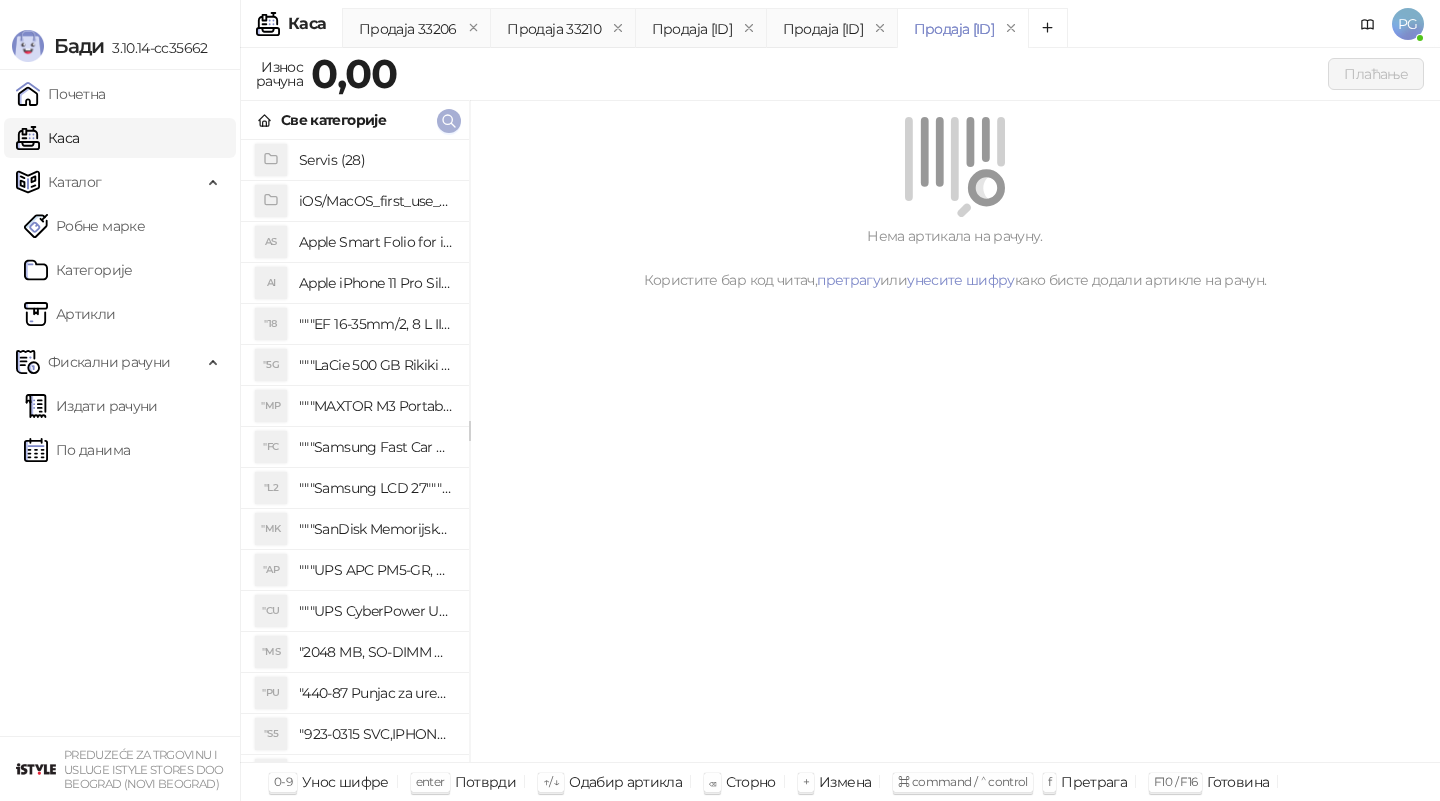 click 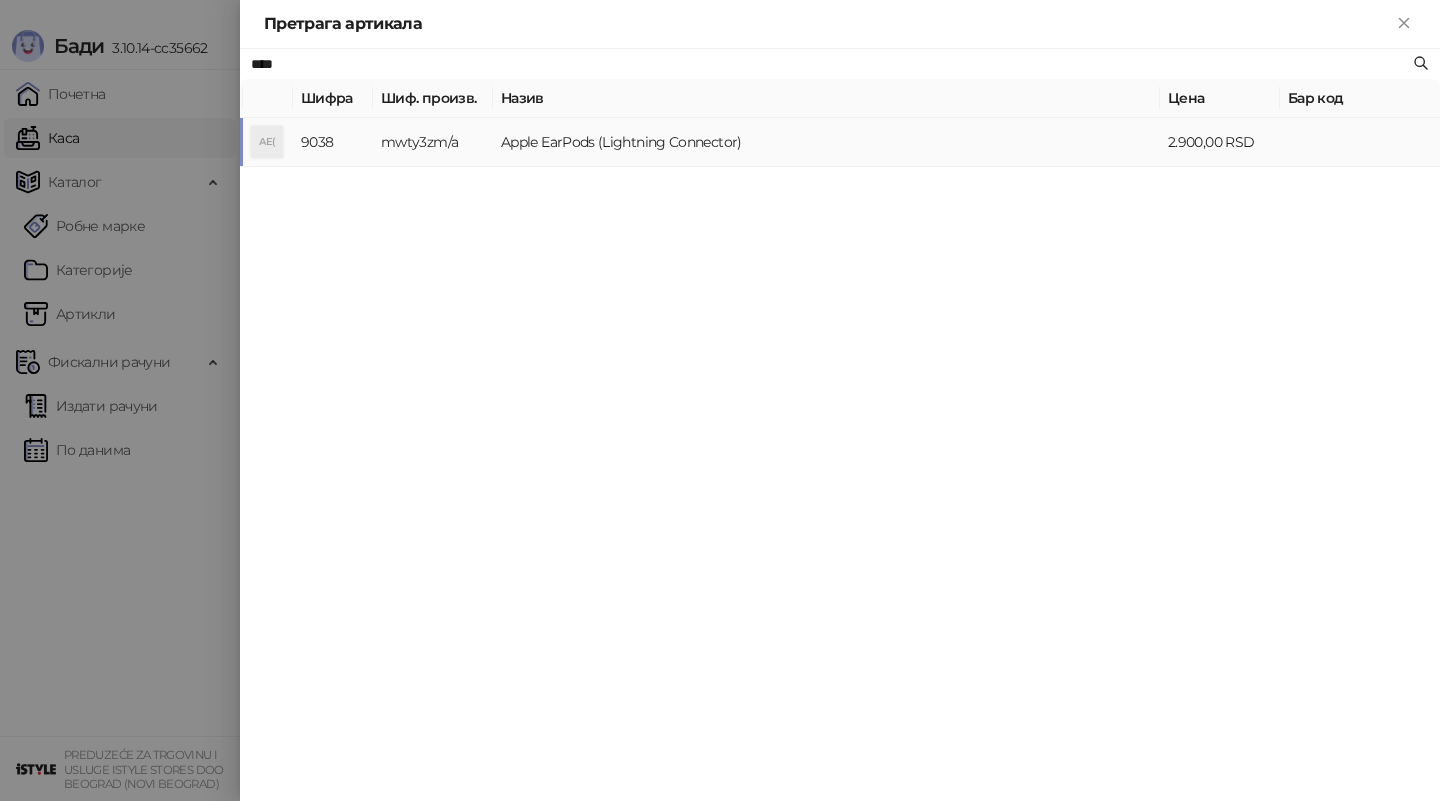 type on "****" 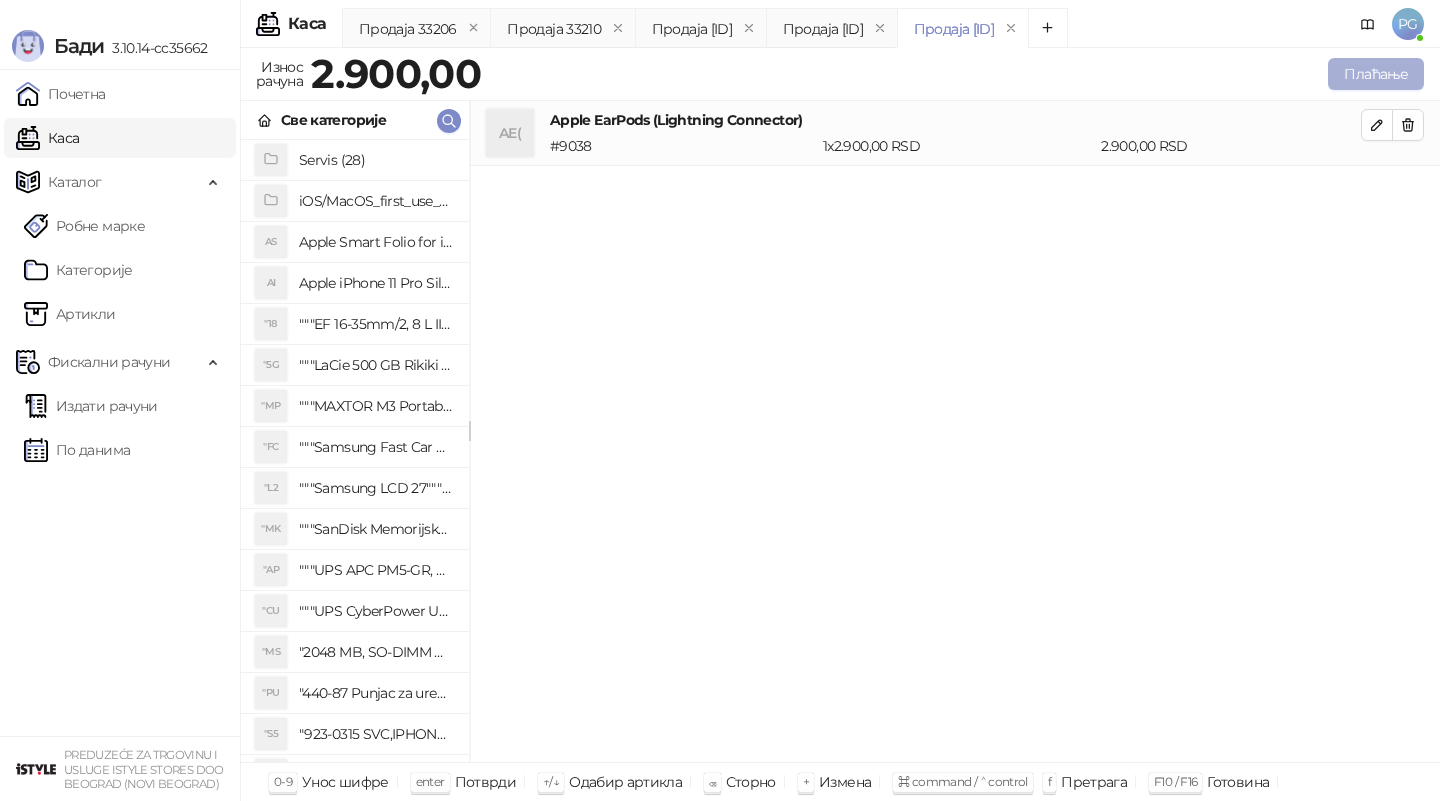 click on "Плаћање" at bounding box center [1376, 74] 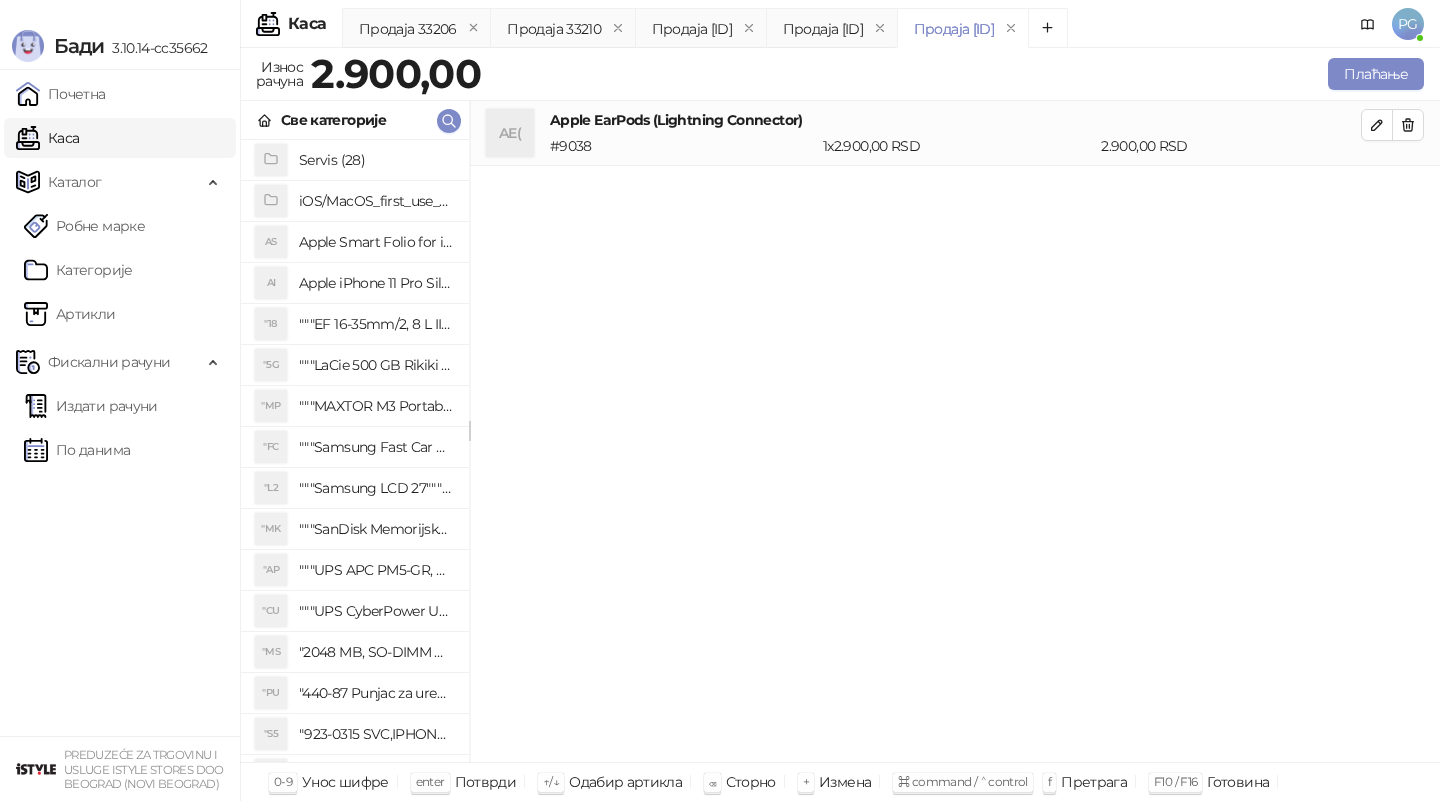 click on "AE( Apple EarPods (Lightning Connector)    # 9038 1  x  [PRICE] RSD [PRICE] RSD" at bounding box center (955, 432) 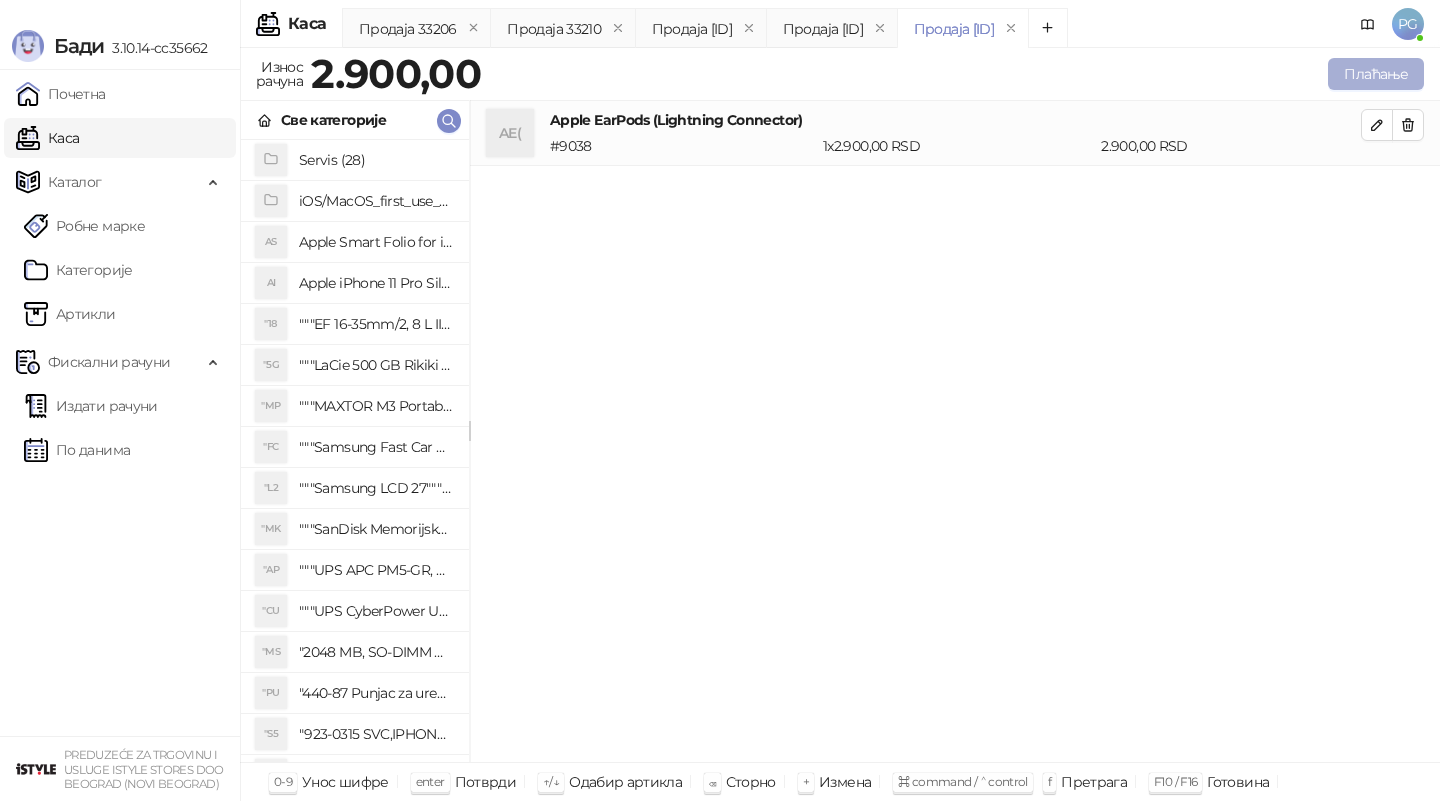 click on "Плаћање" at bounding box center (1376, 74) 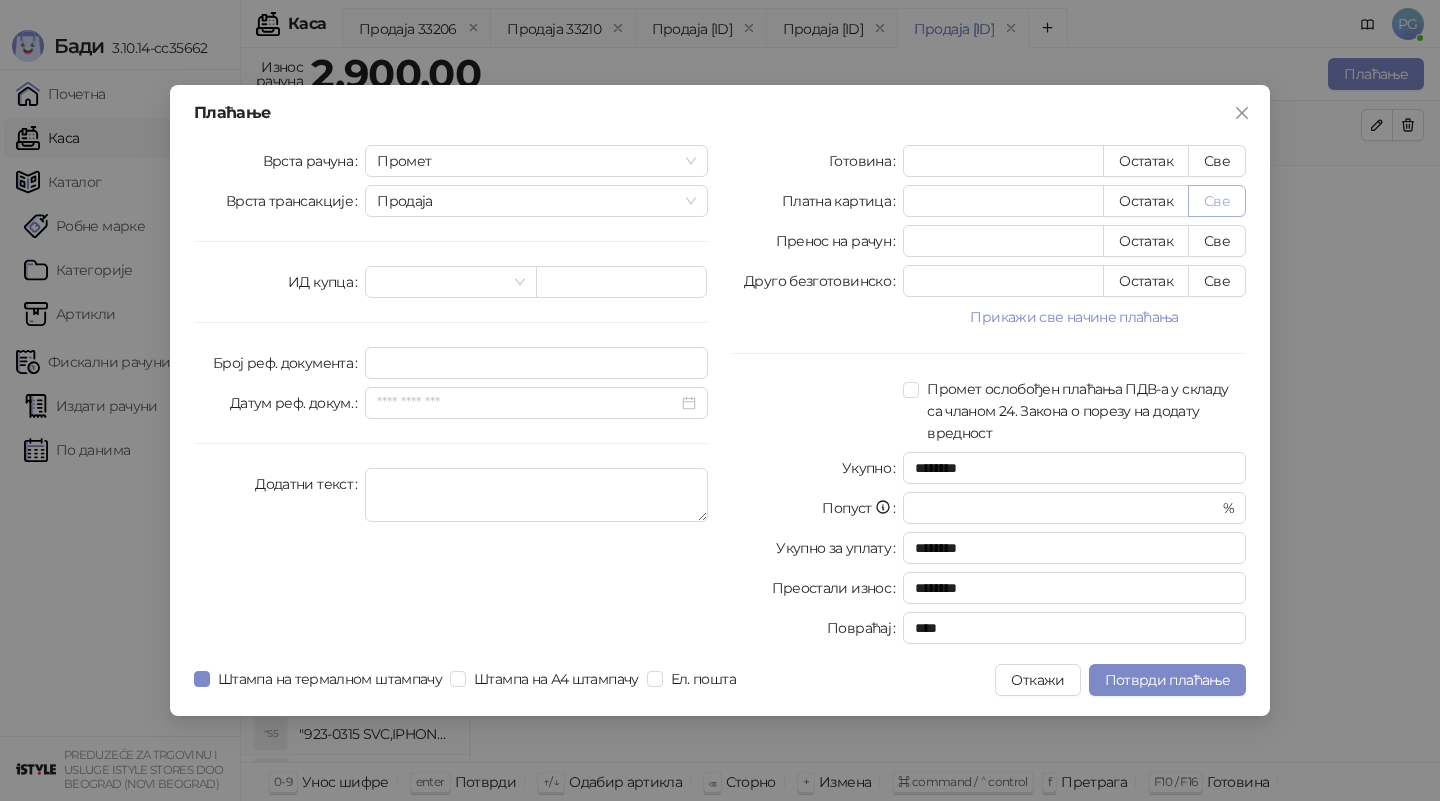 click on "Све" at bounding box center [1217, 201] 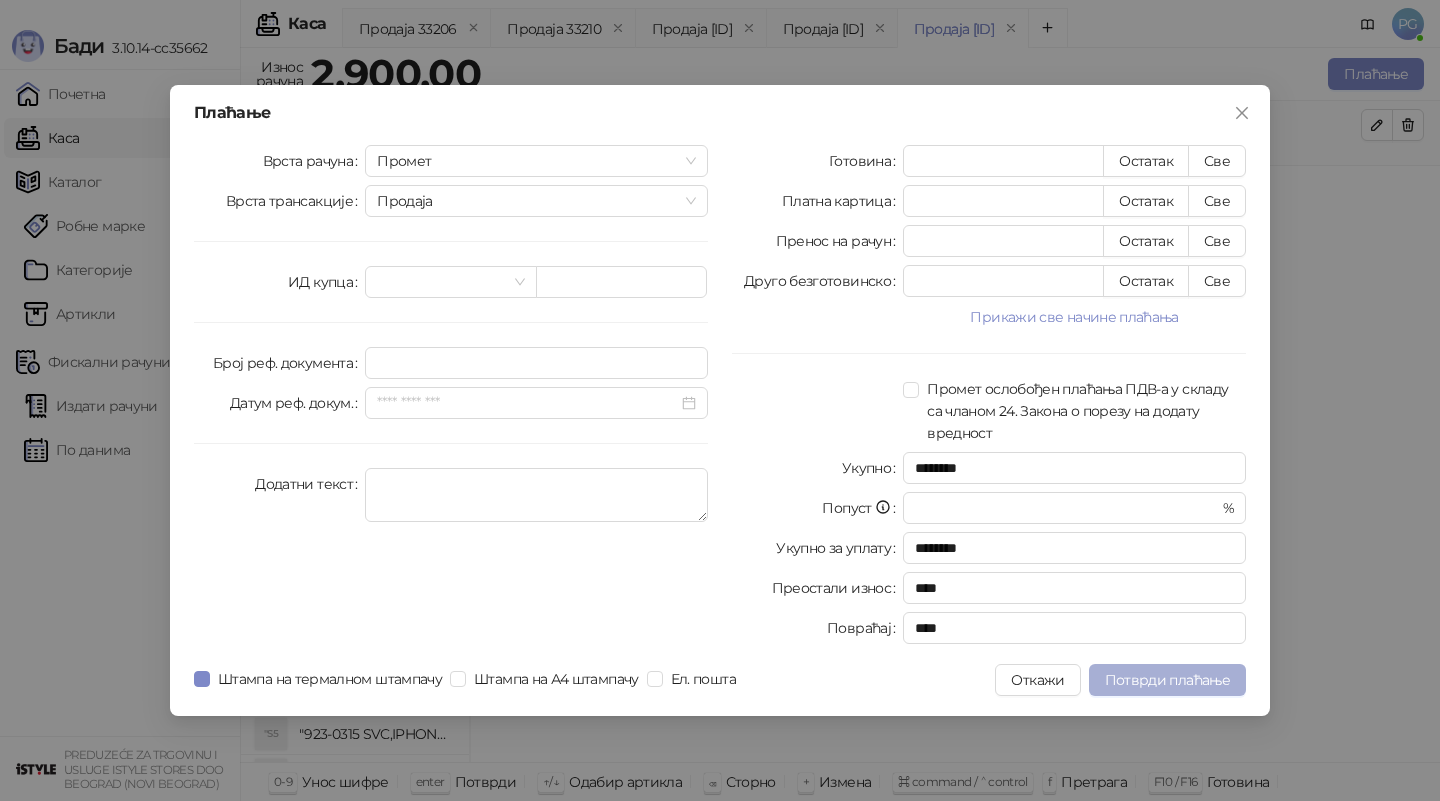 click on "Потврди плаћање" at bounding box center (1167, 680) 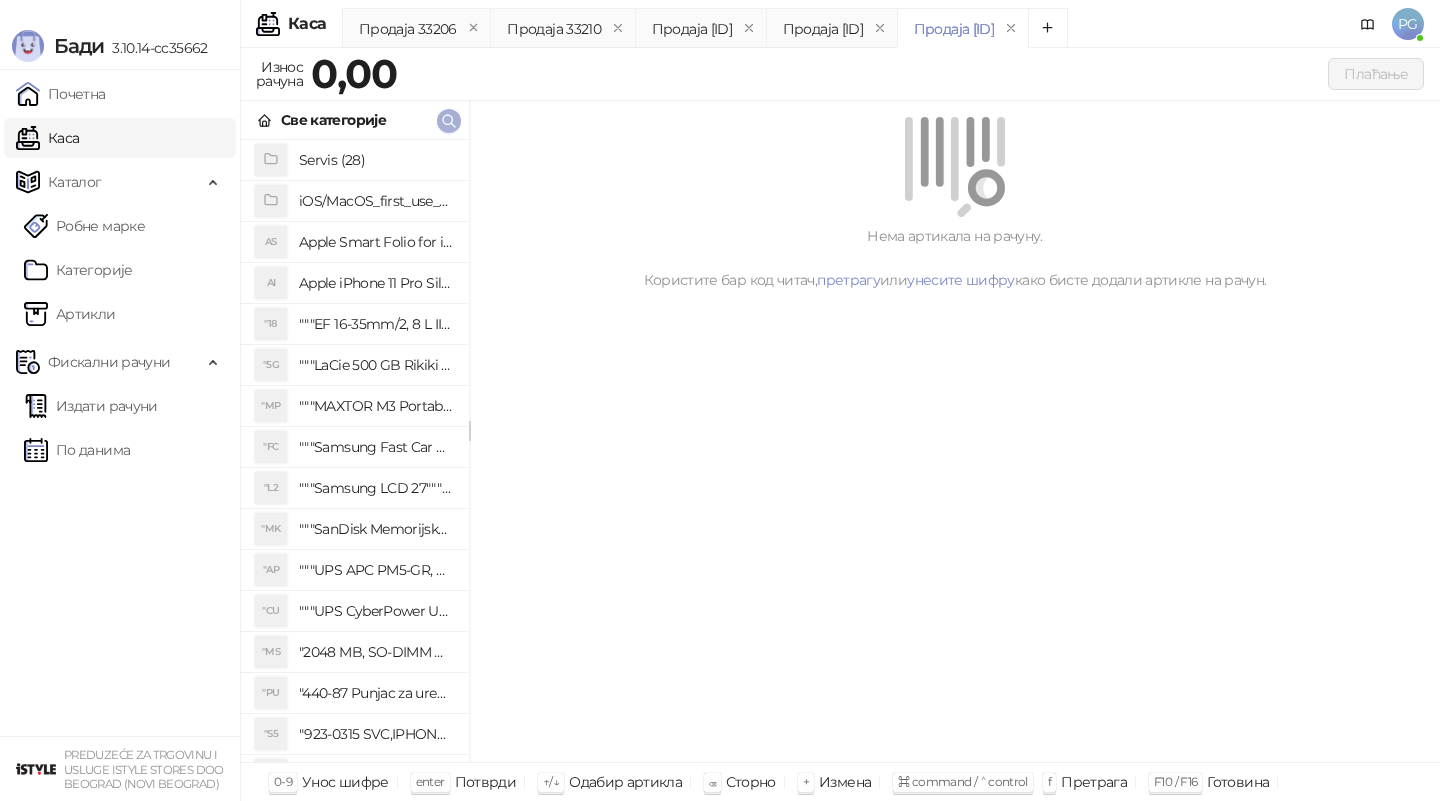 click 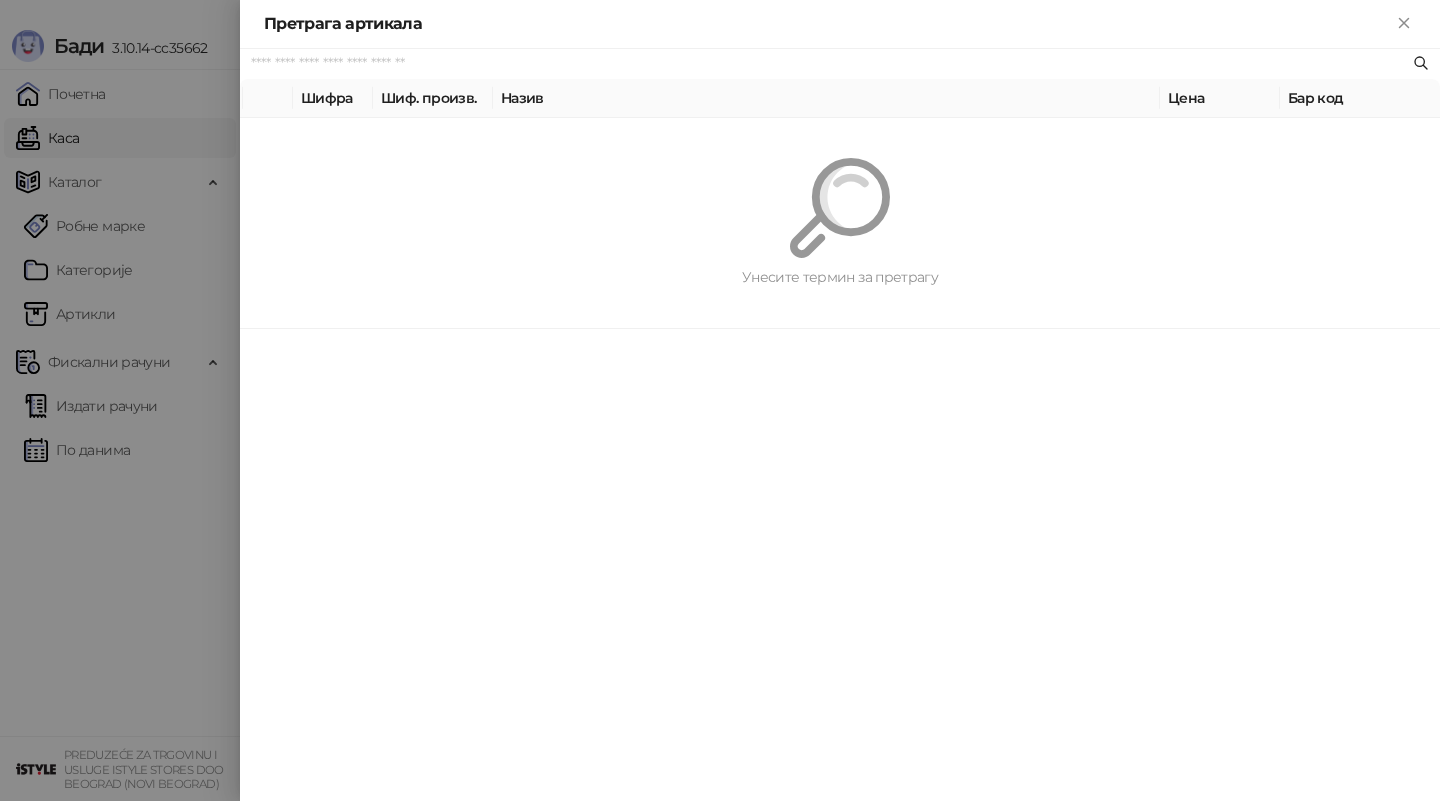 paste on "*********" 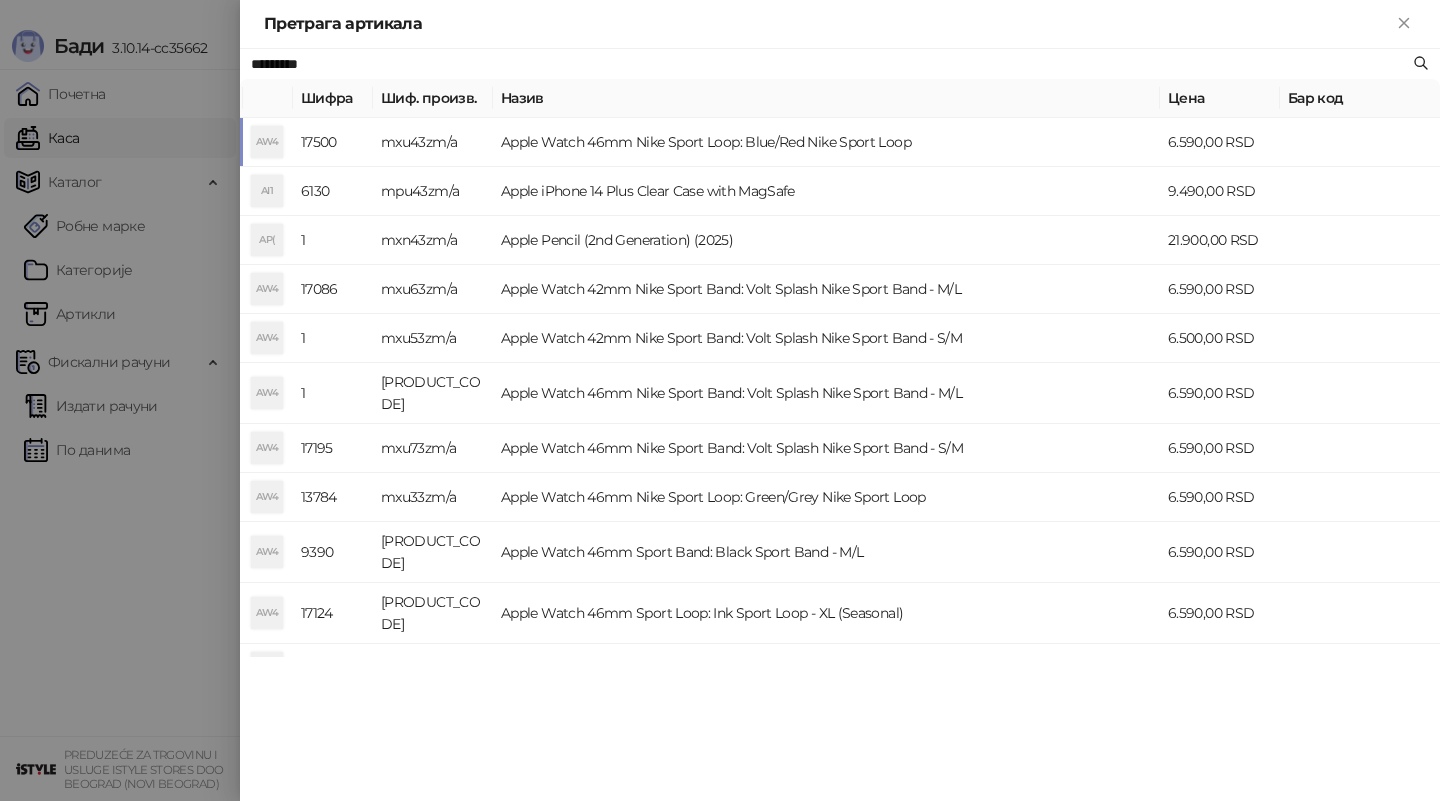 type on "*********" 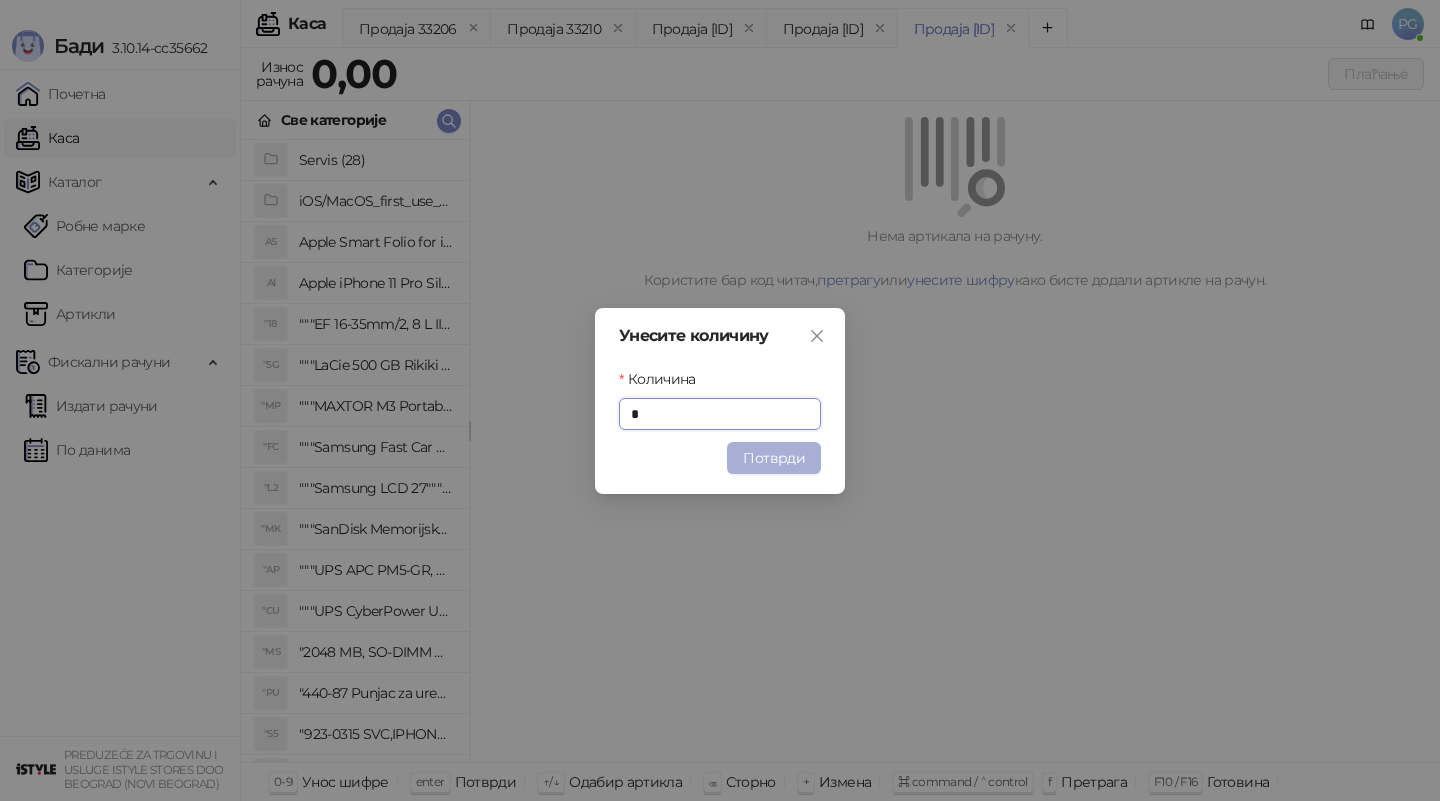 click on "Потврди" at bounding box center [774, 458] 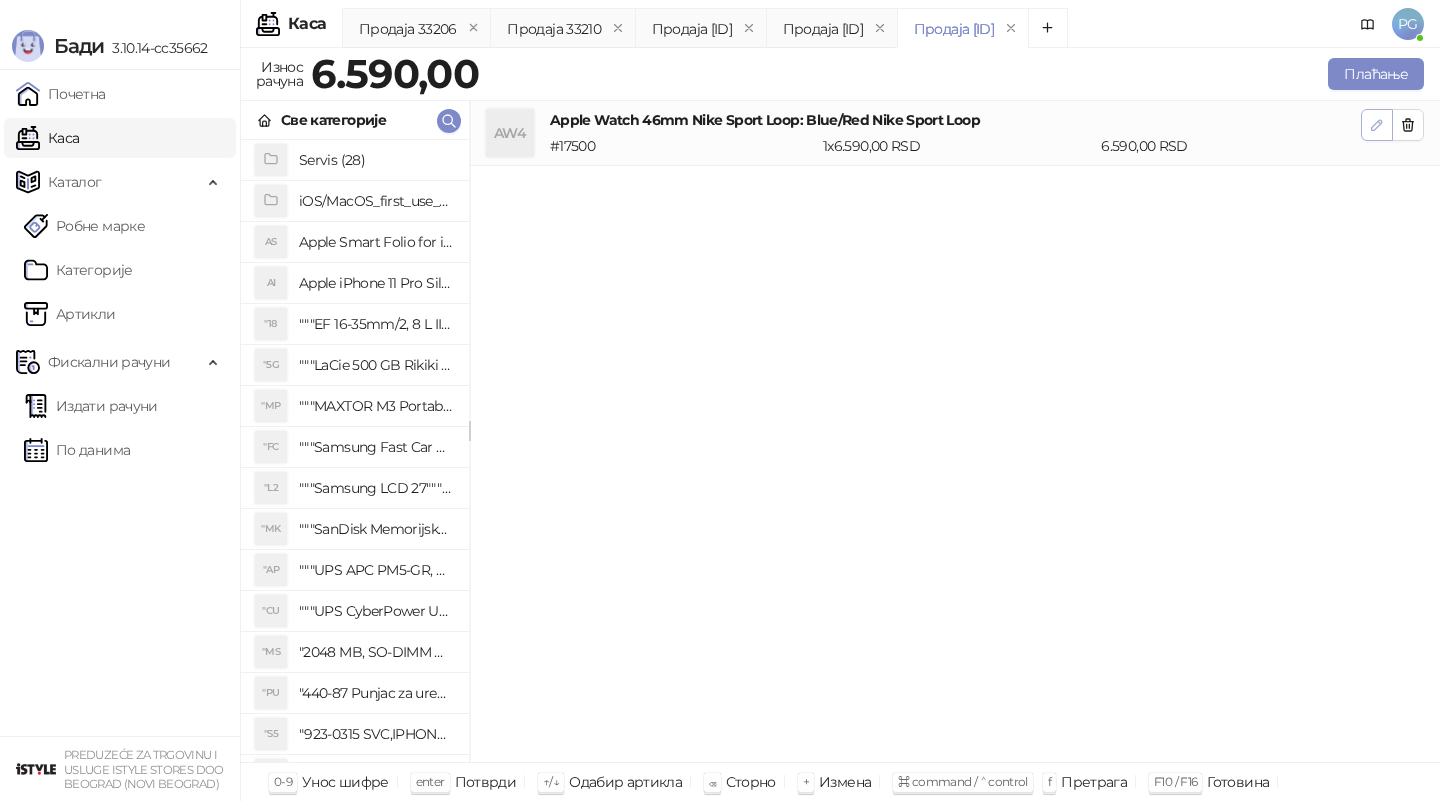 click 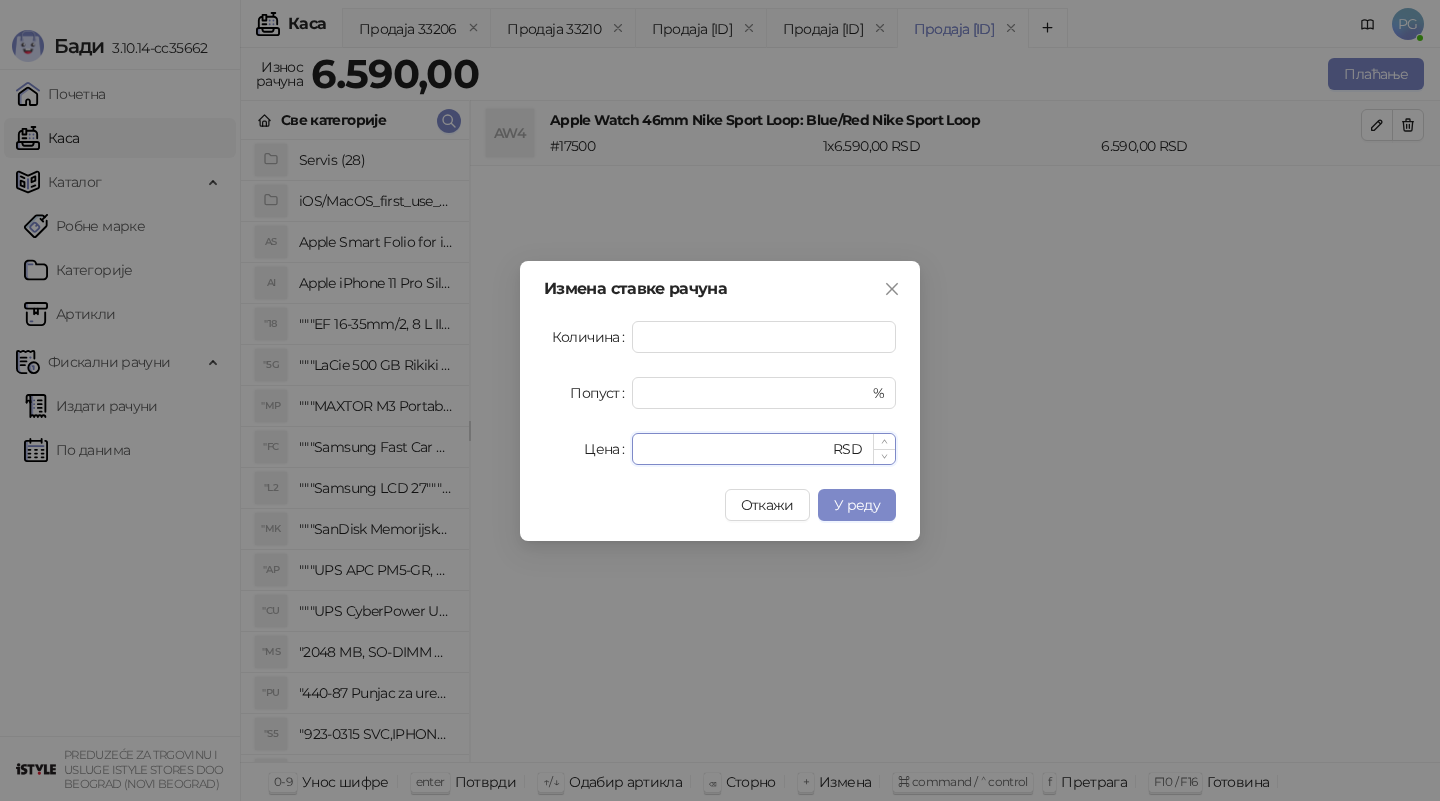 drag, startPoint x: 696, startPoint y: 450, endPoint x: 652, endPoint y: 450, distance: 44 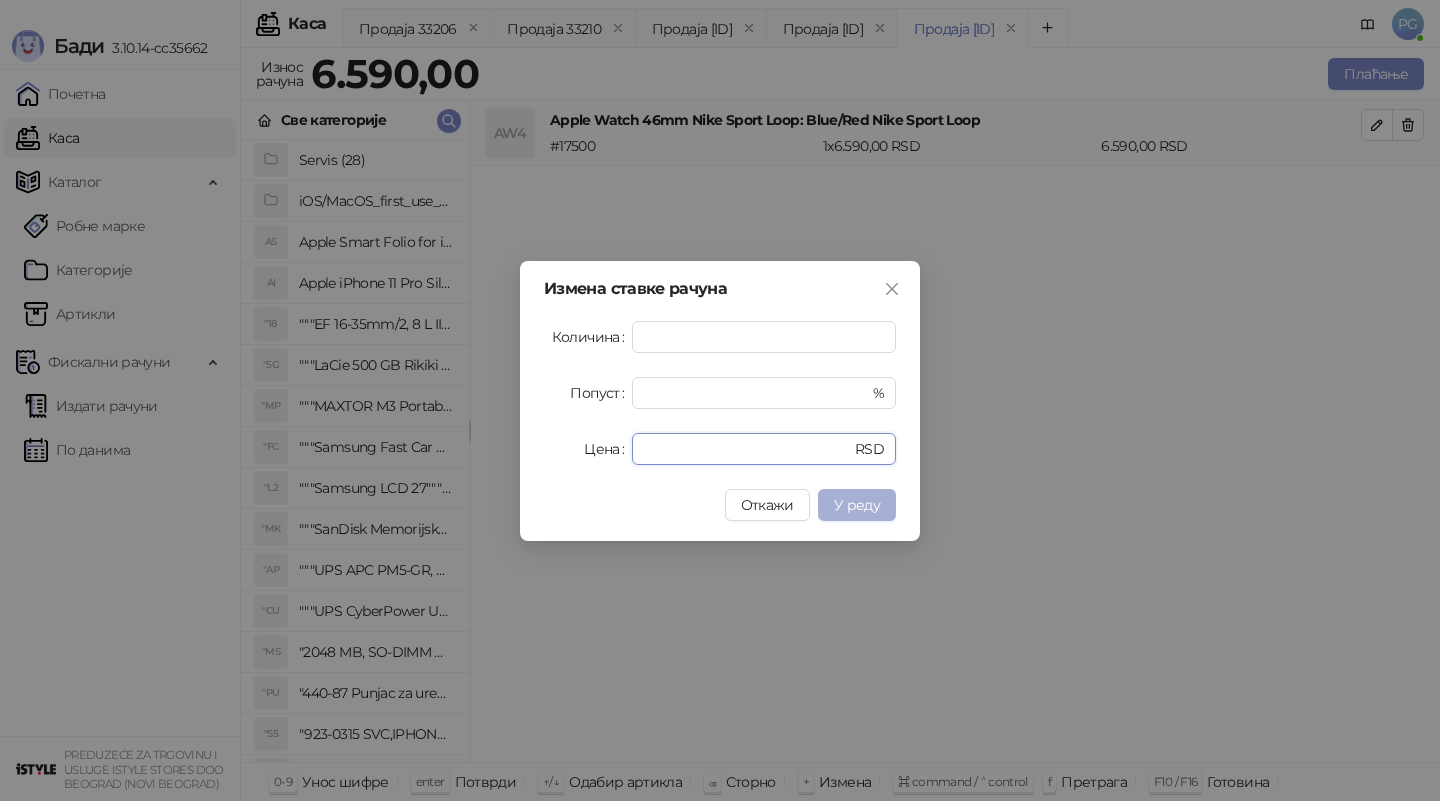 type on "****" 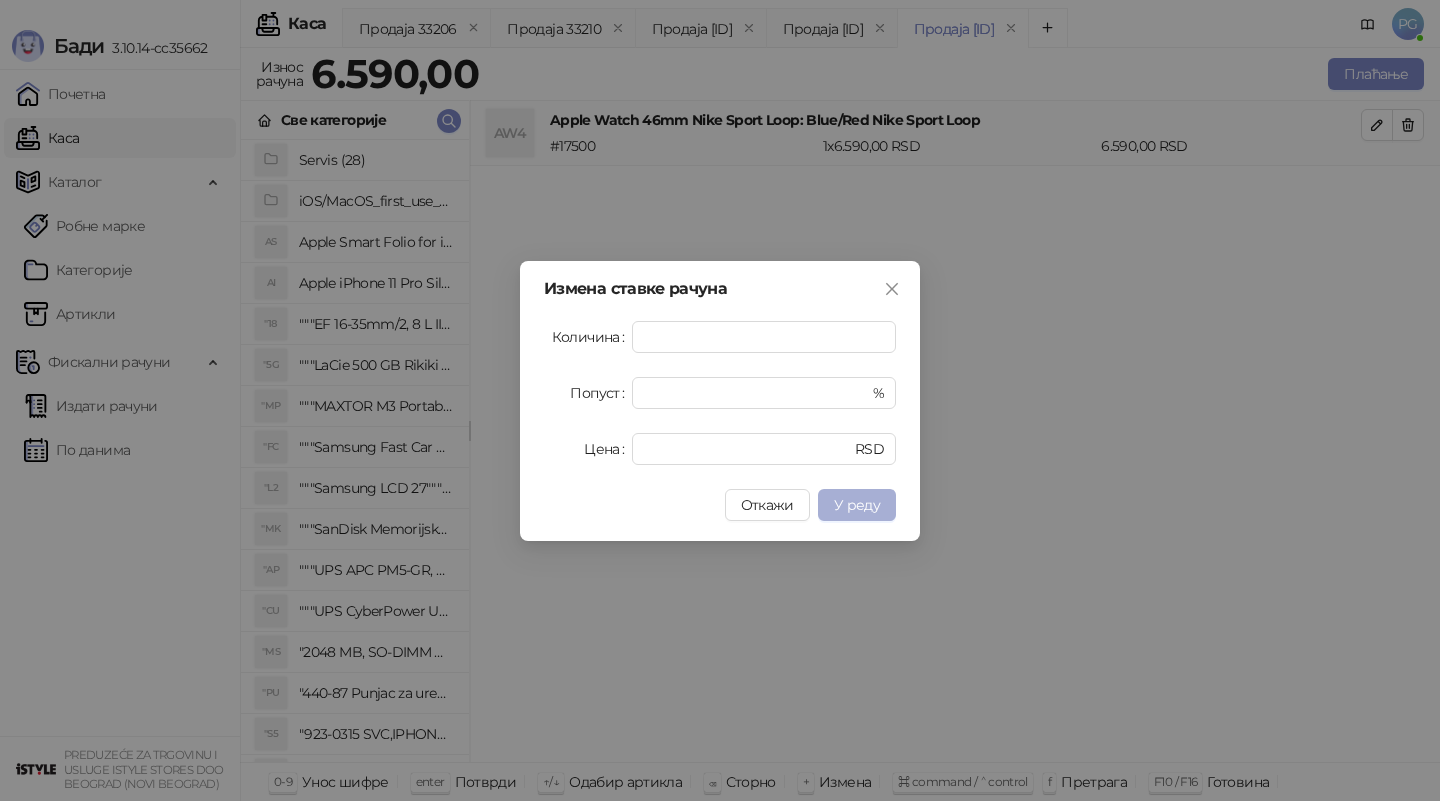 click on "У реду" at bounding box center (857, 505) 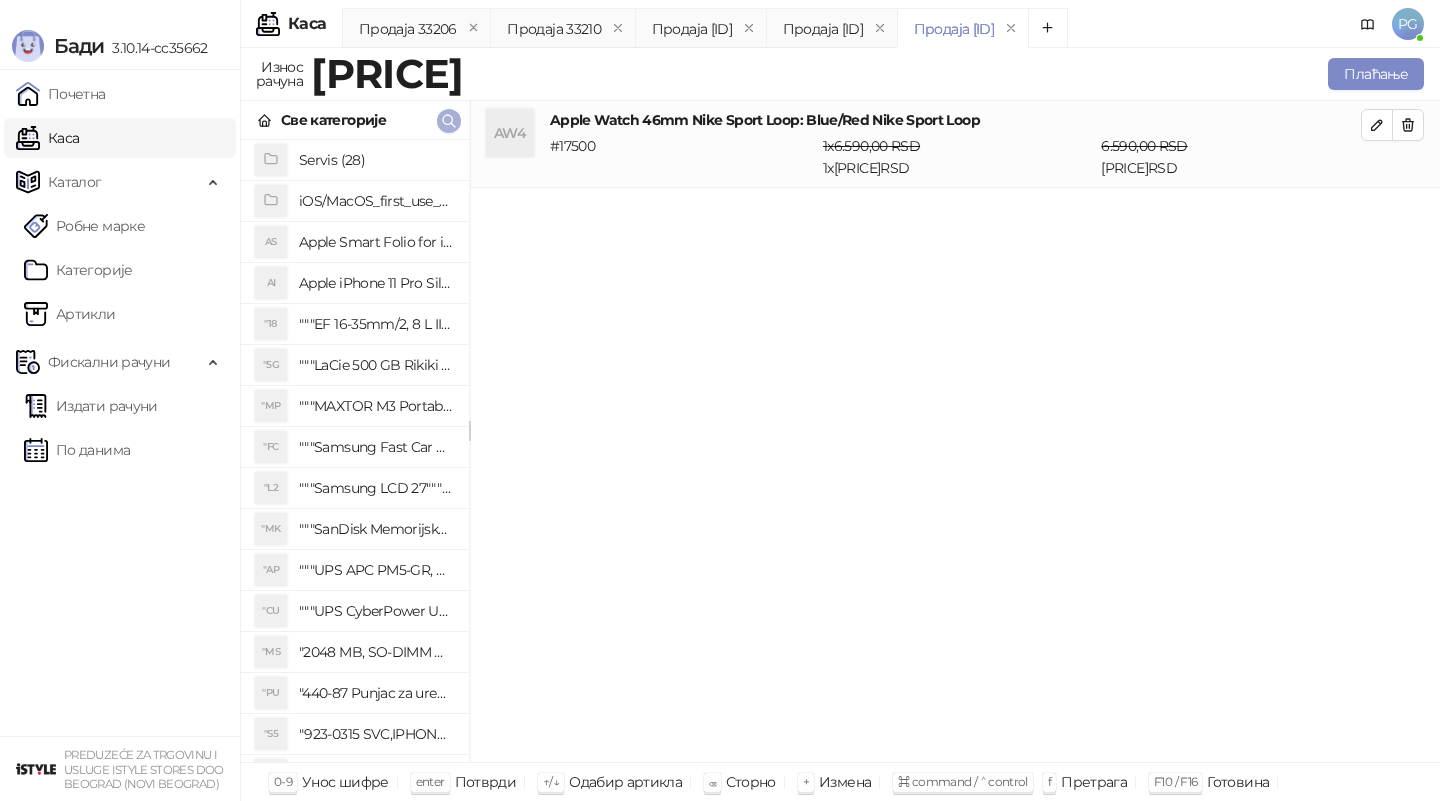 click 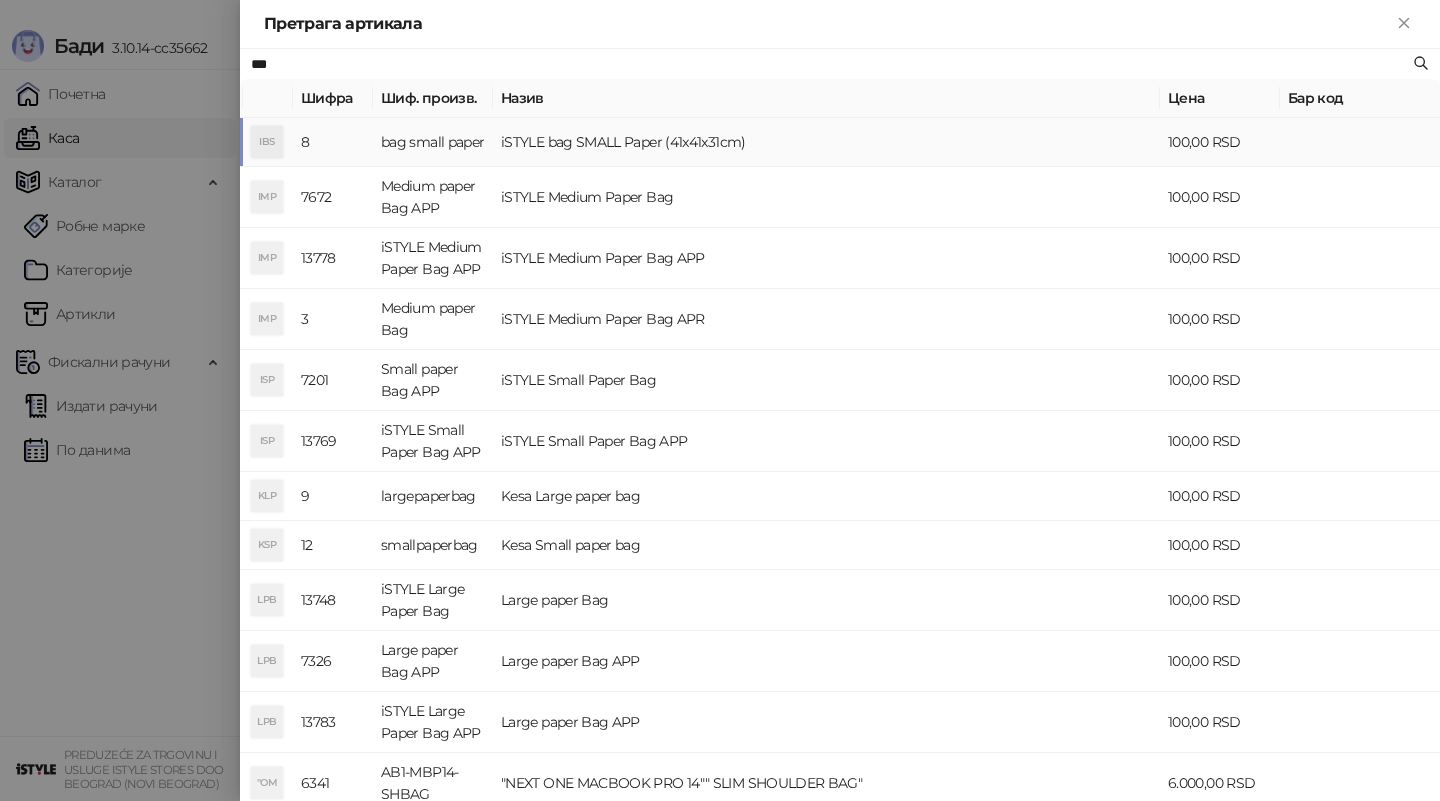 type on "***" 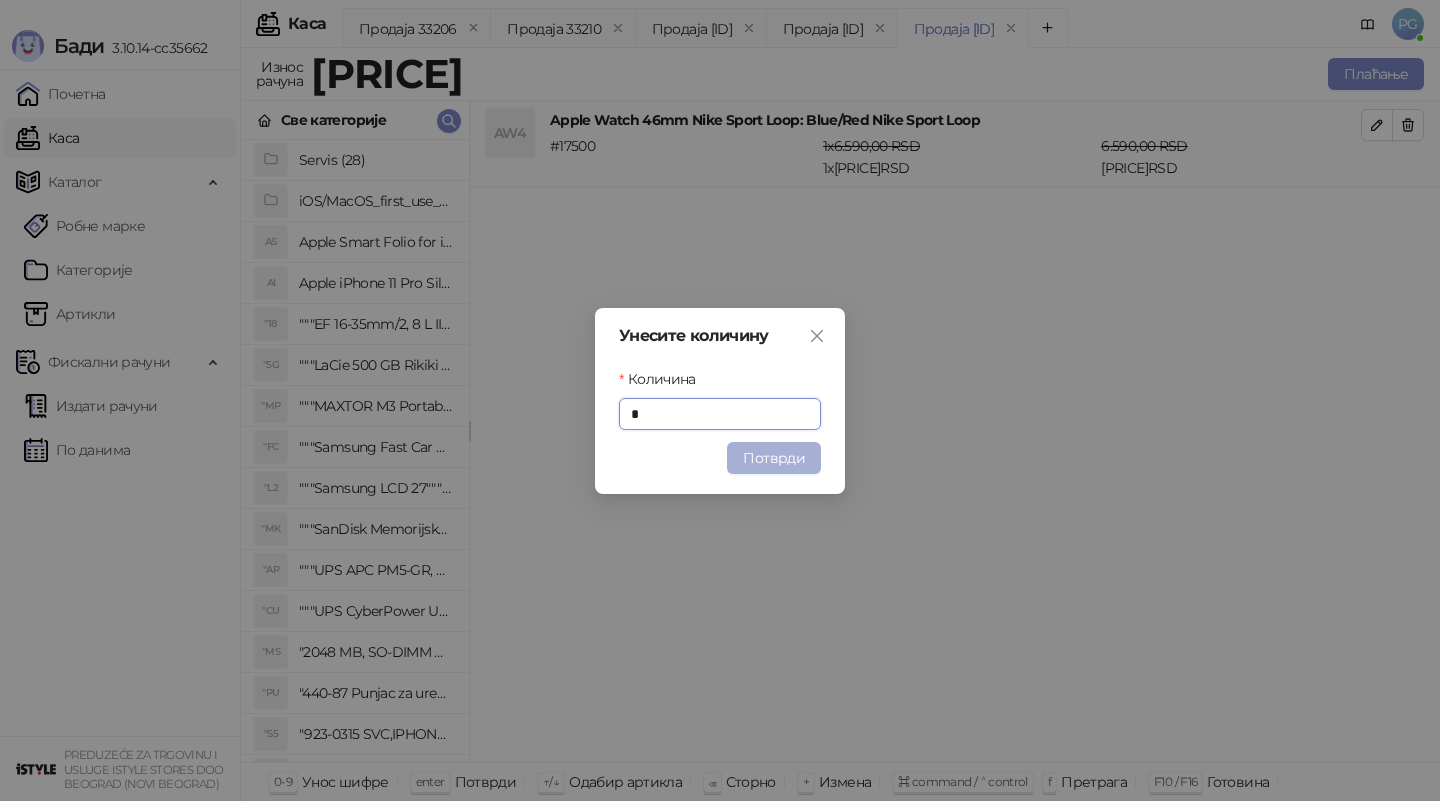 click on "Потврди" at bounding box center (774, 458) 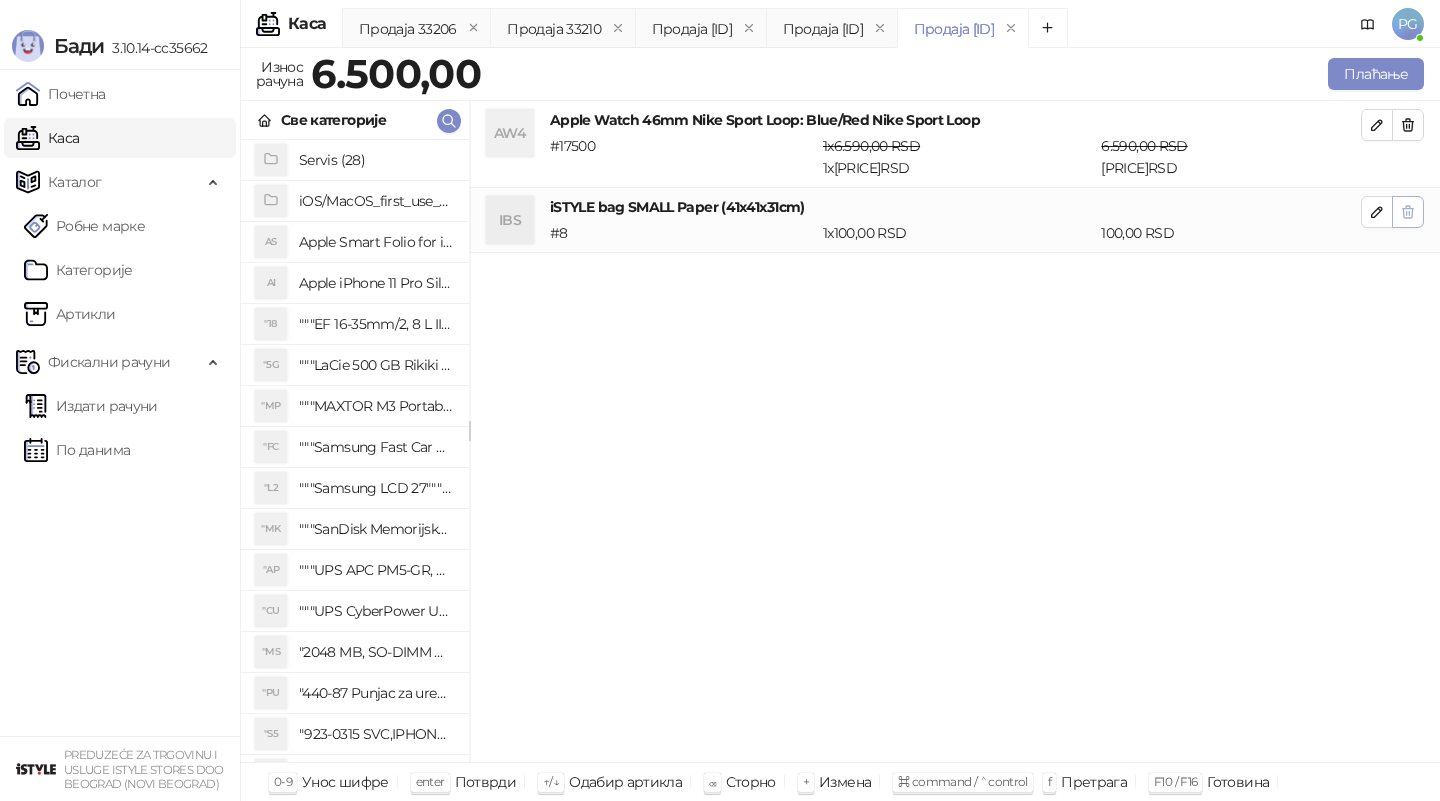 click at bounding box center [1408, 212] 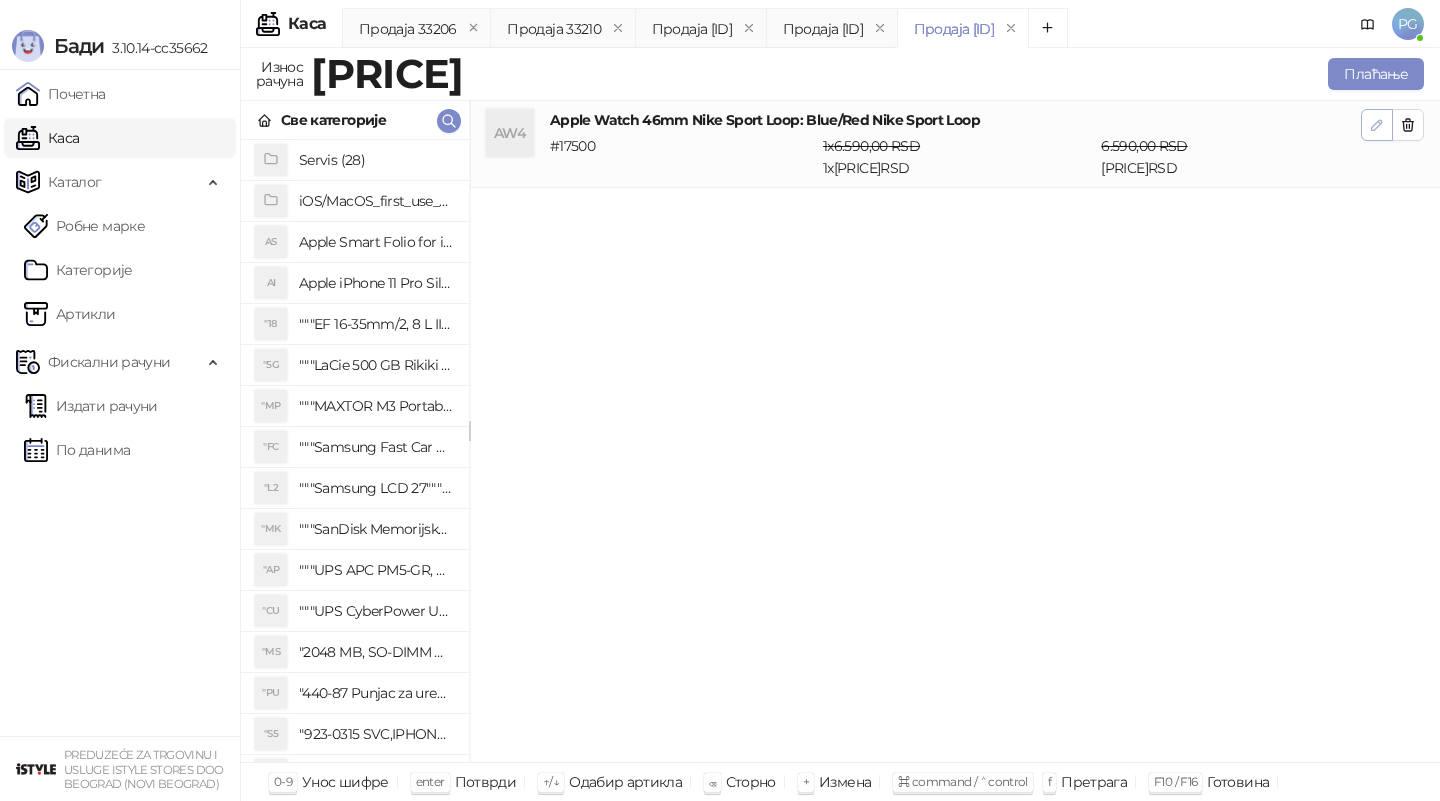 click 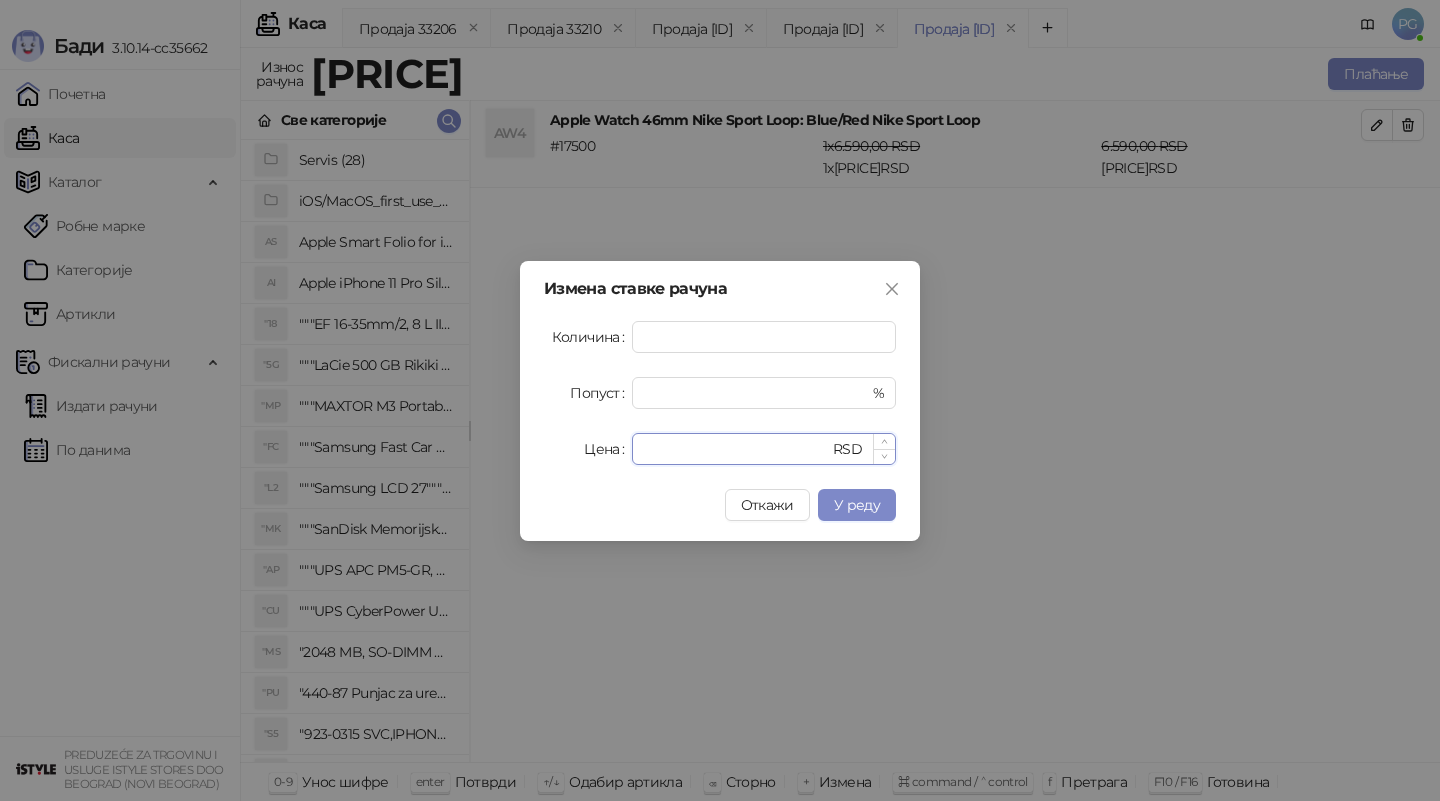 click on "****" at bounding box center (736, 449) 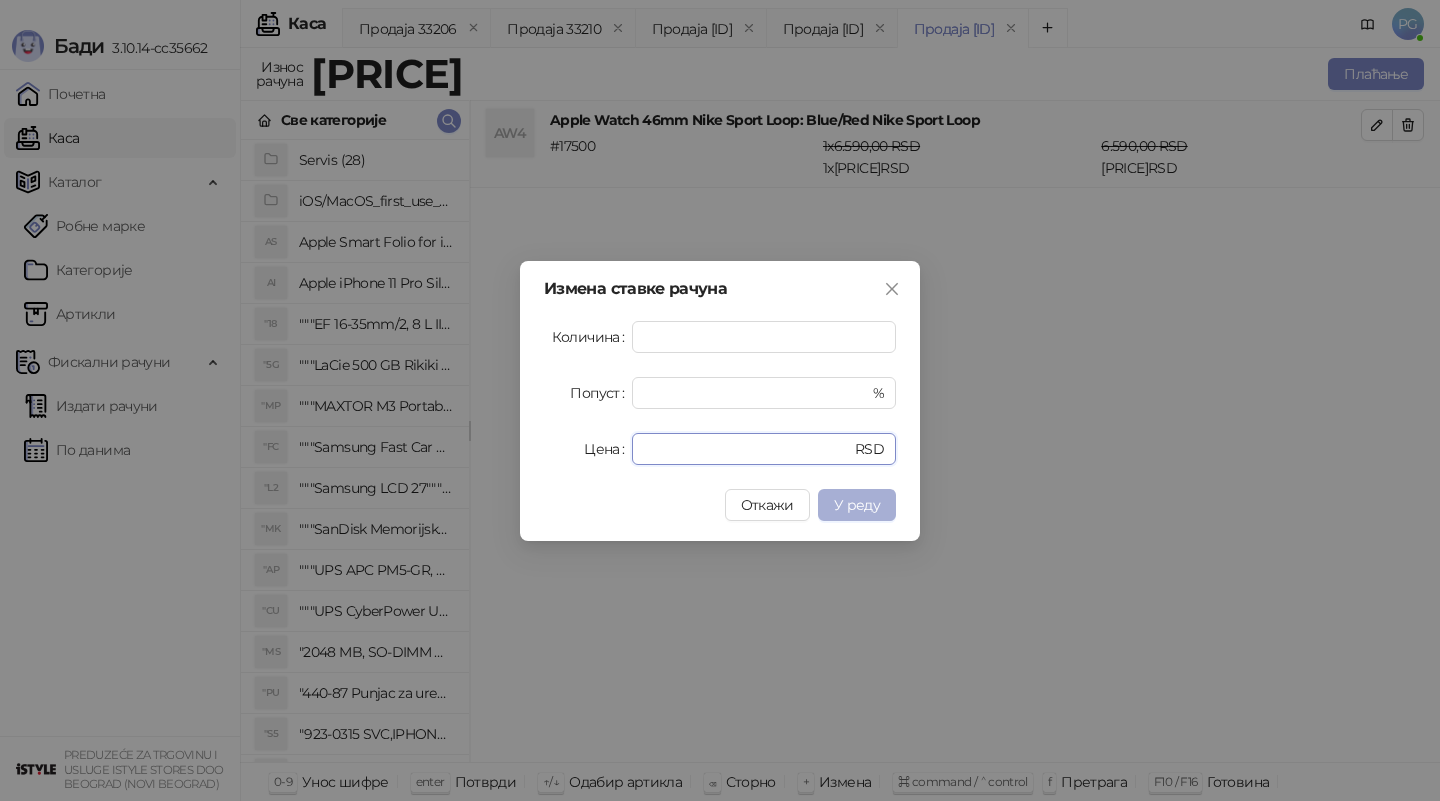 type on "****" 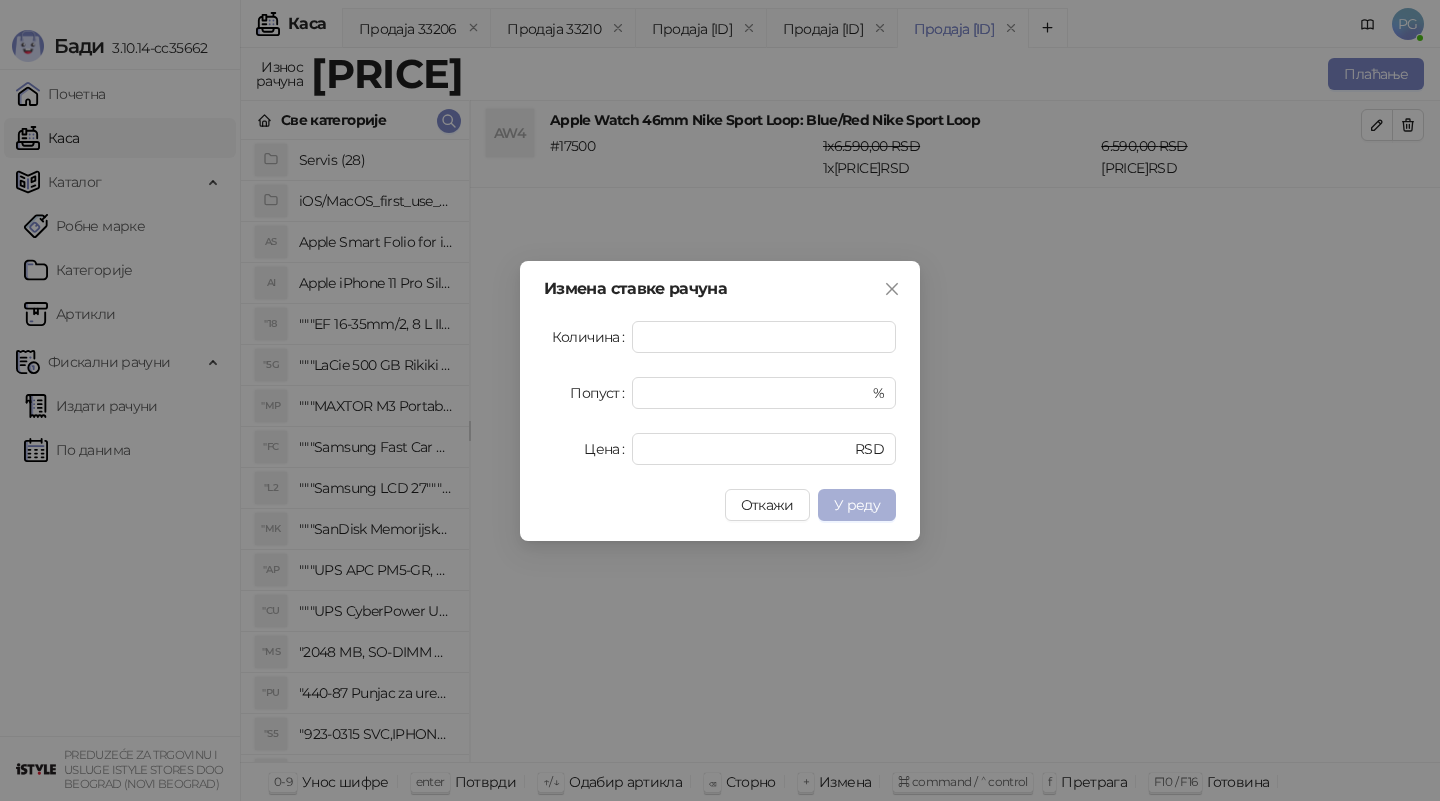 click on "У реду" at bounding box center (857, 505) 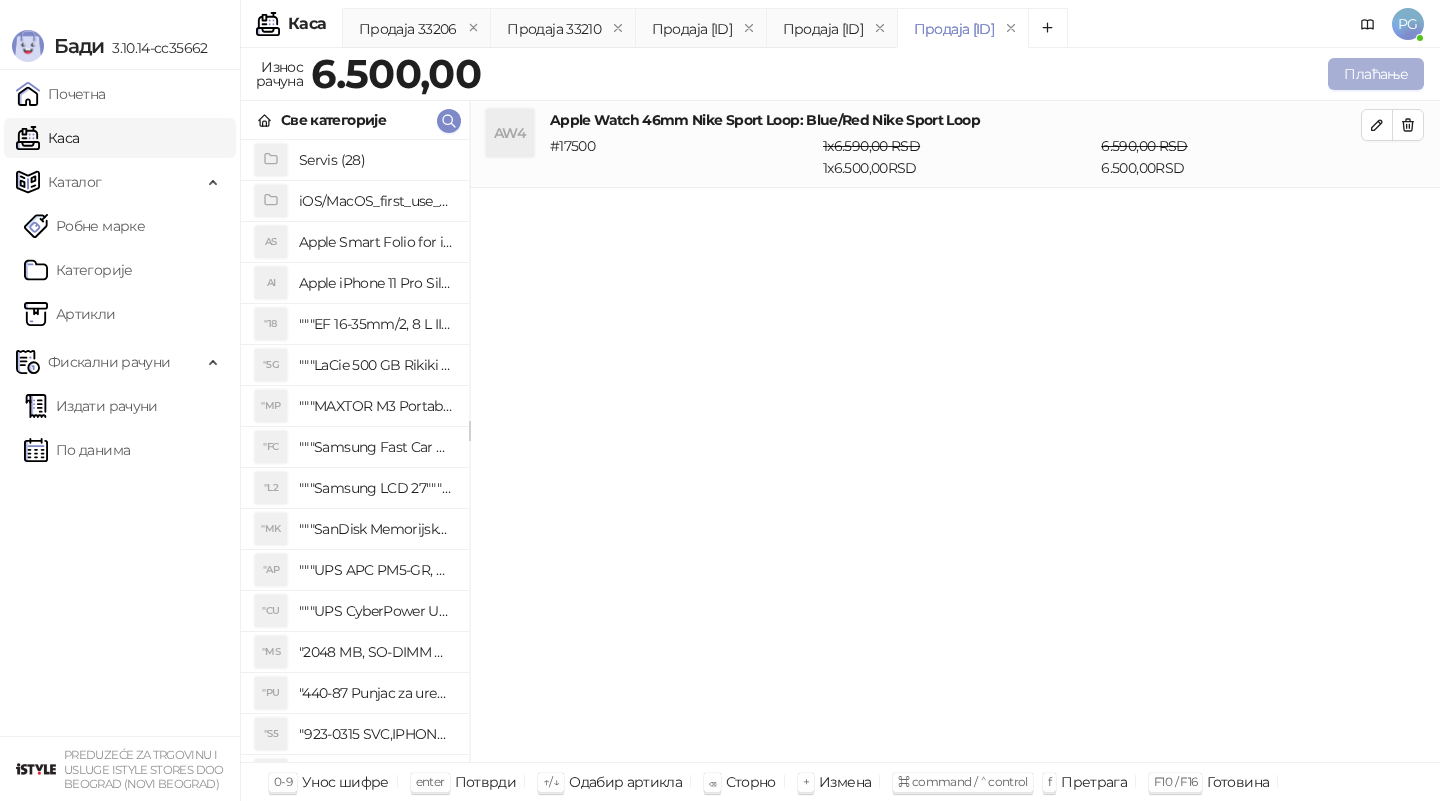 click on "Плаћање" at bounding box center (1376, 74) 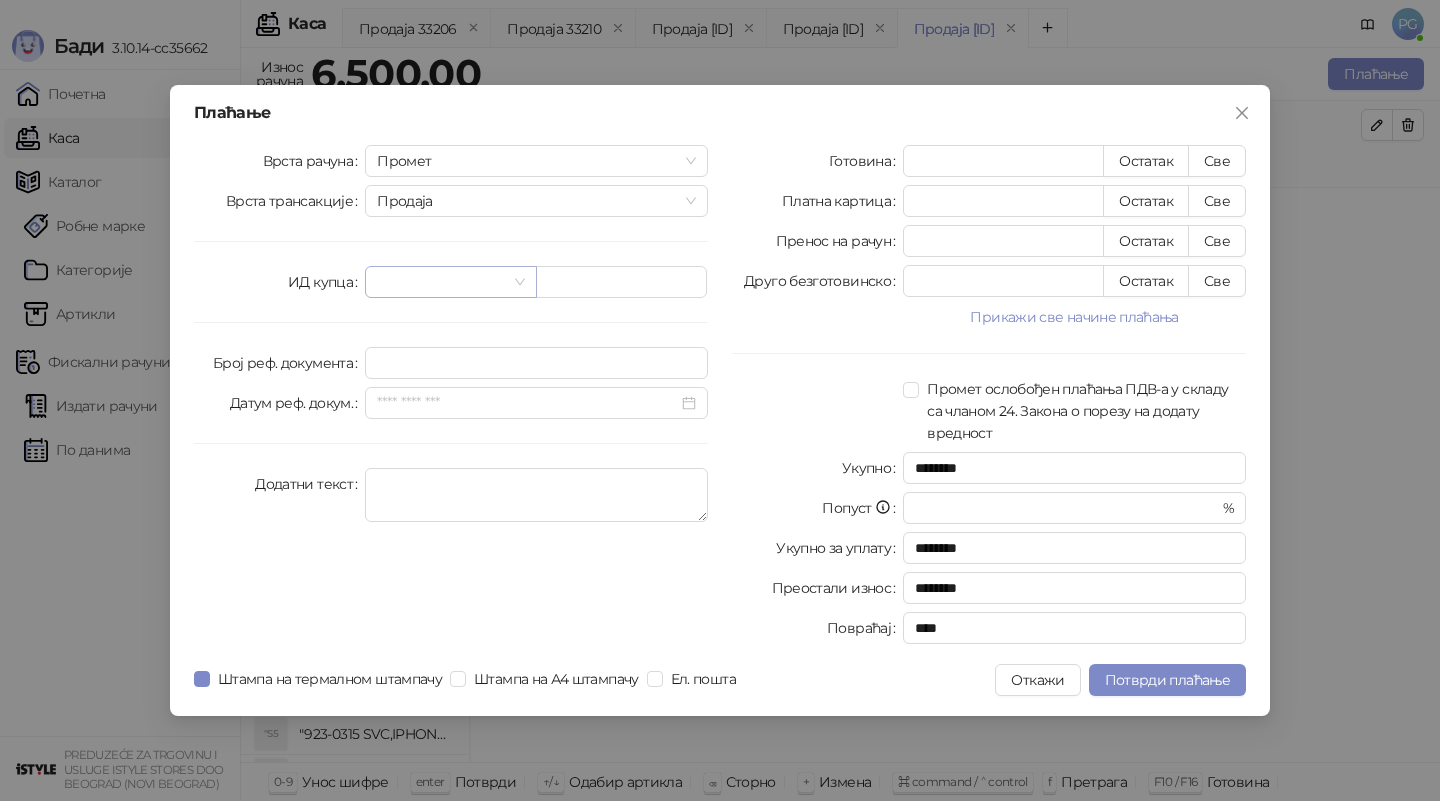 click at bounding box center (441, 282) 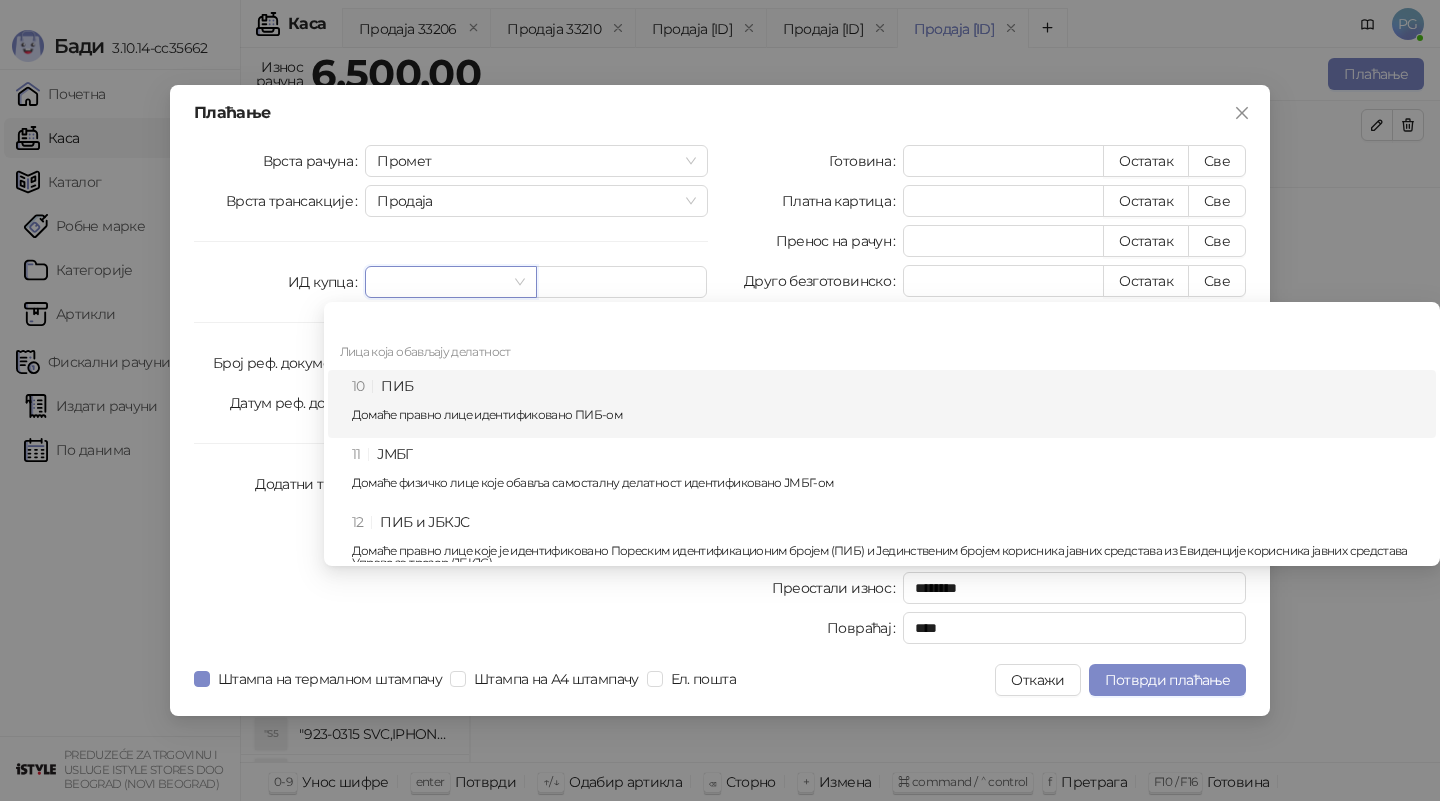 click on "10 ПИБ Домаће правно лице идентификовано ПИБ-ом" at bounding box center [888, 404] 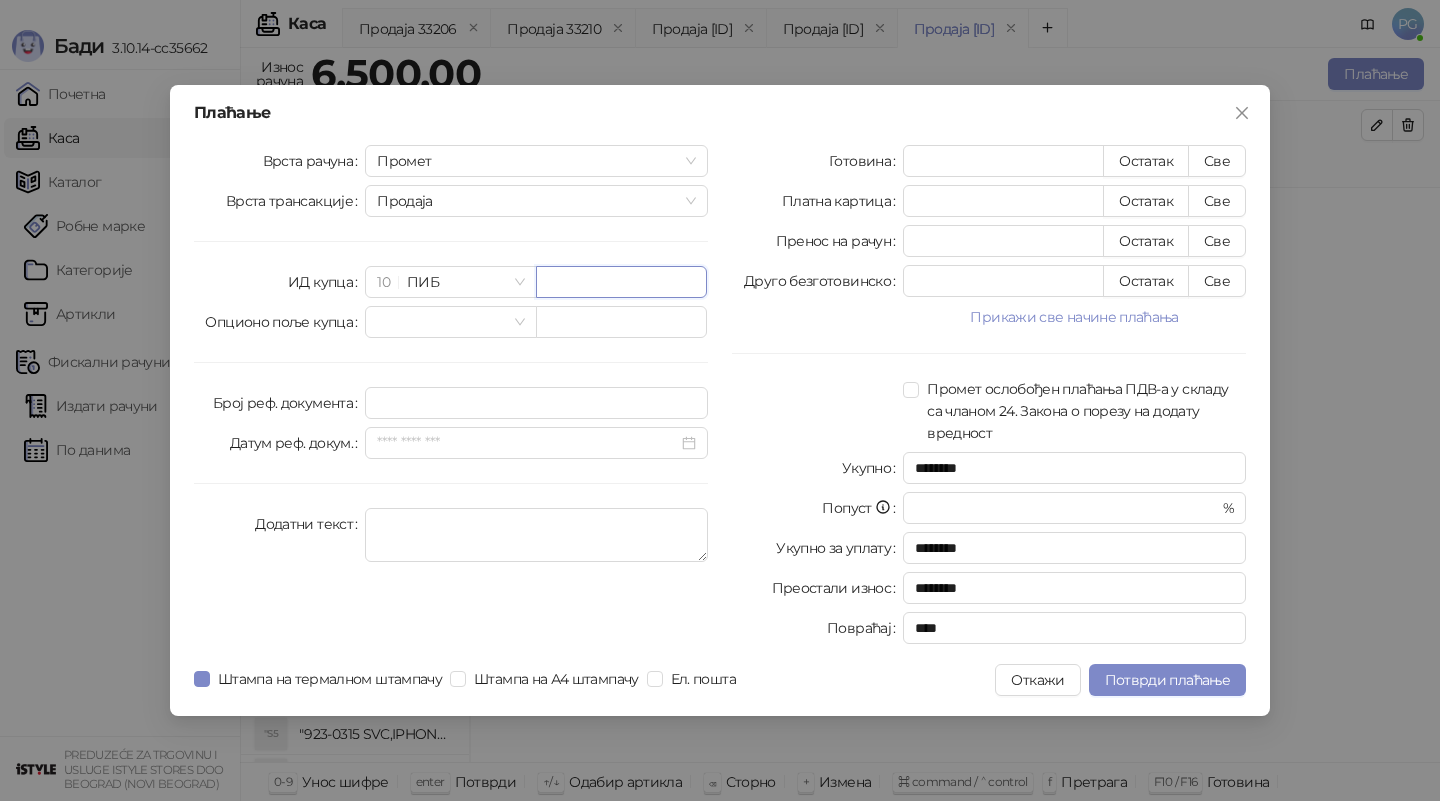 paste on "*********" 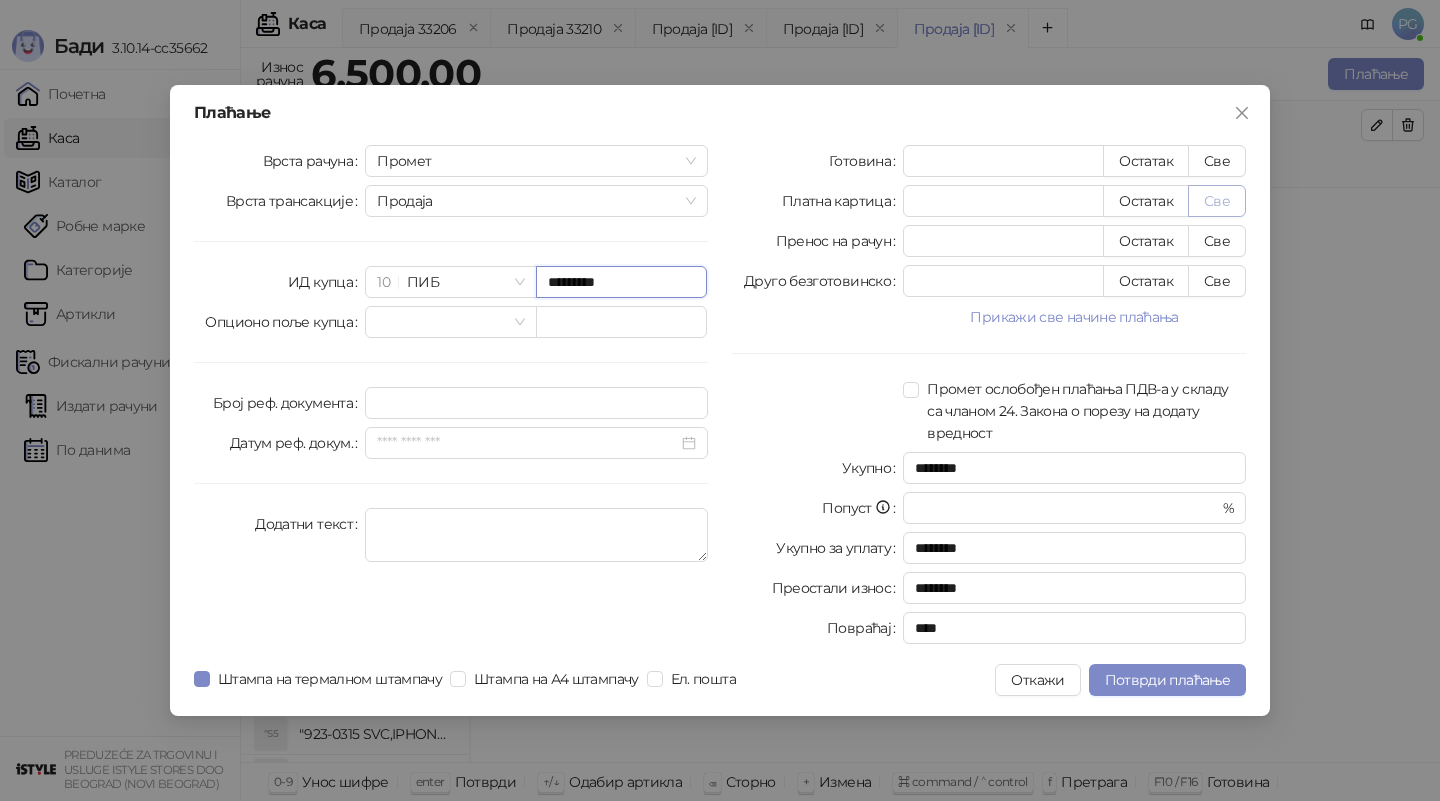type on "*********" 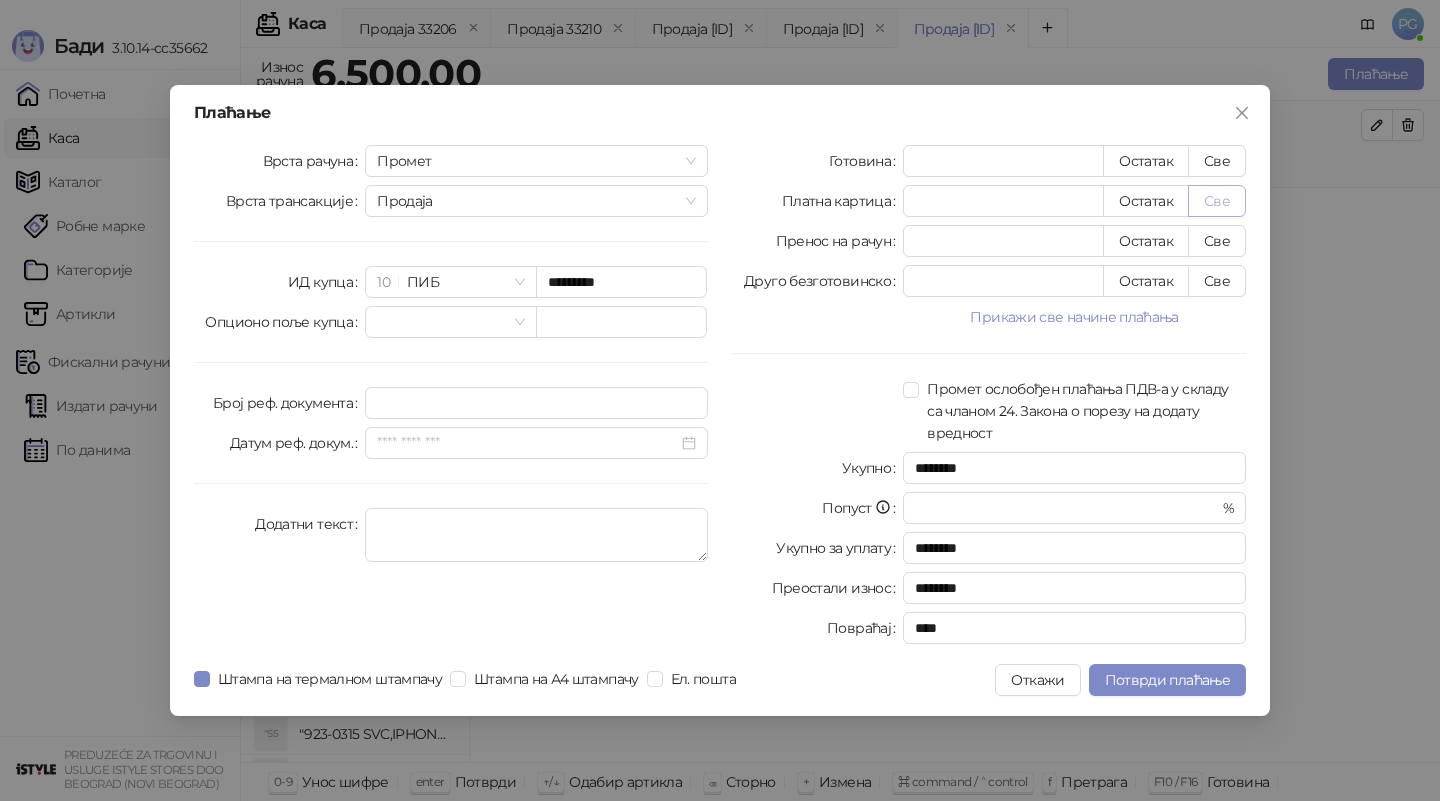 click on "Све" at bounding box center [1217, 201] 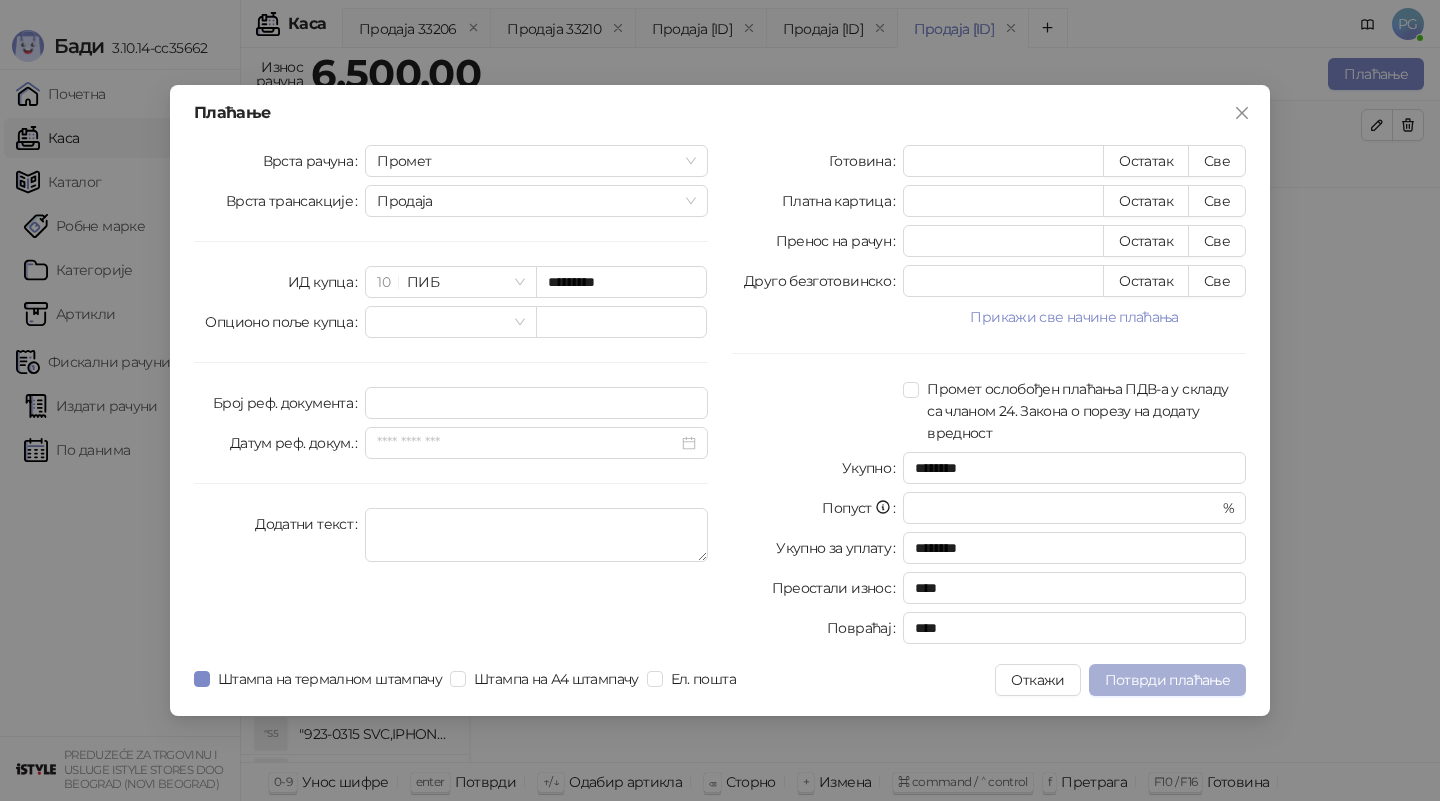 click on "Потврди плаћање" at bounding box center [1167, 680] 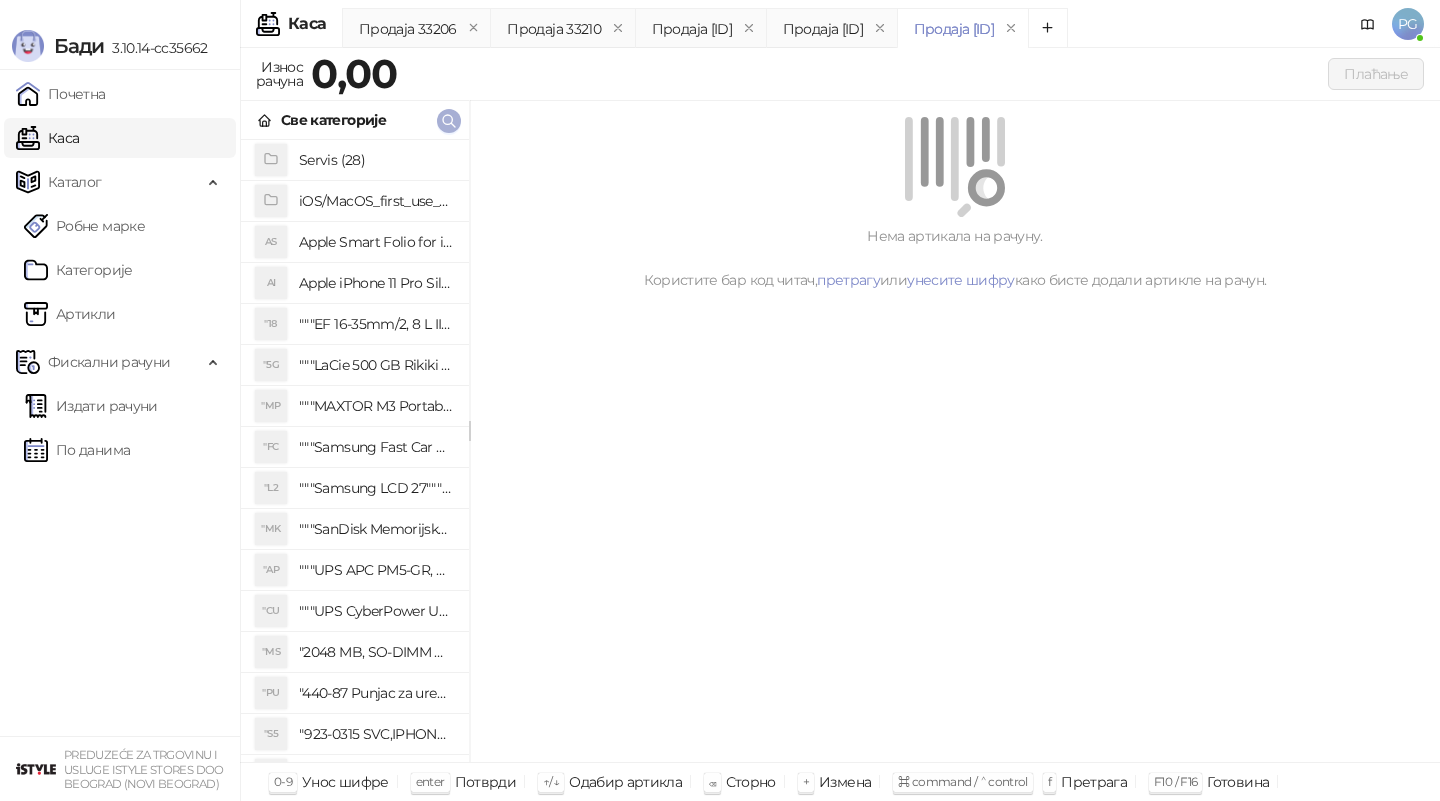 click 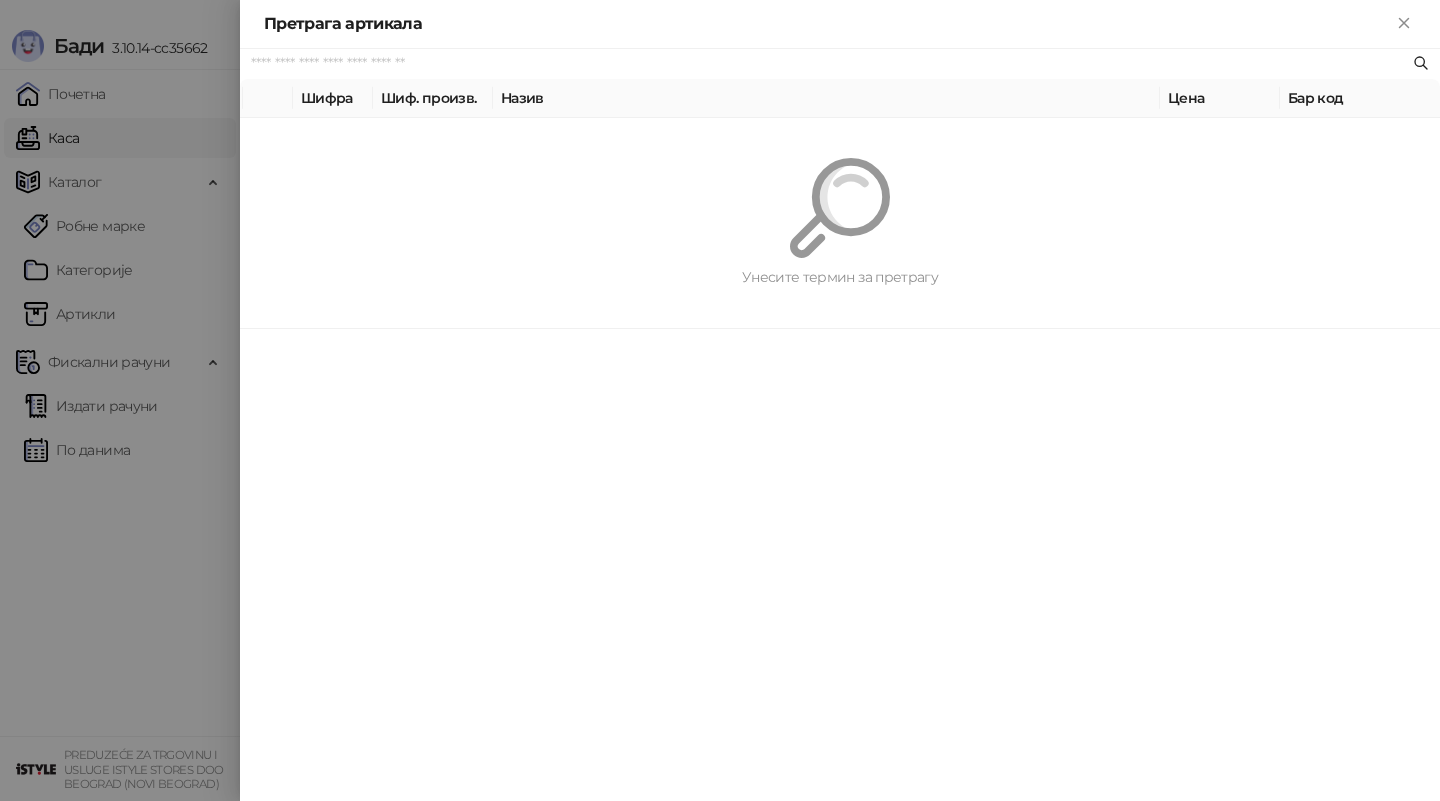 paste on "********" 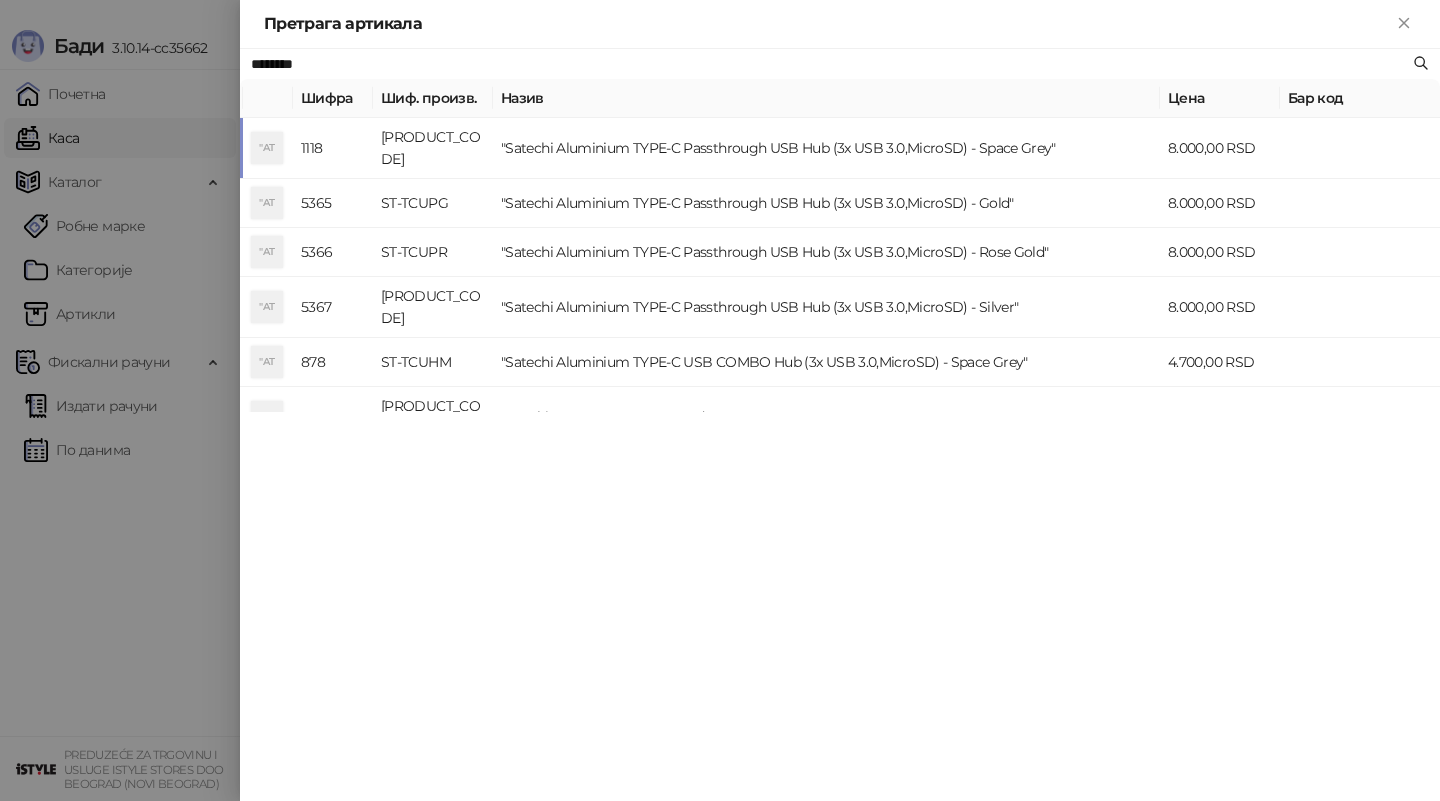 type on "********" 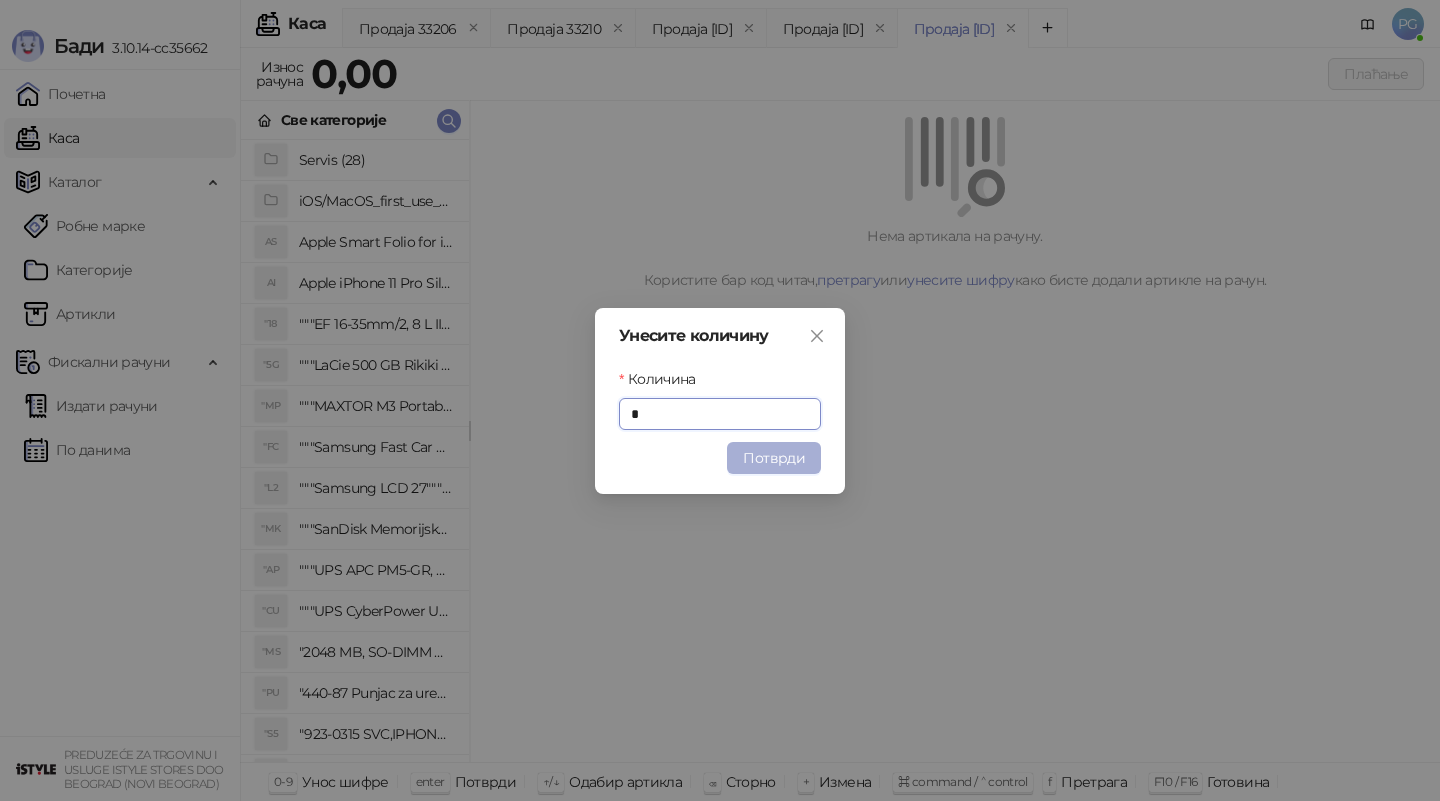 click on "Потврди" at bounding box center (774, 458) 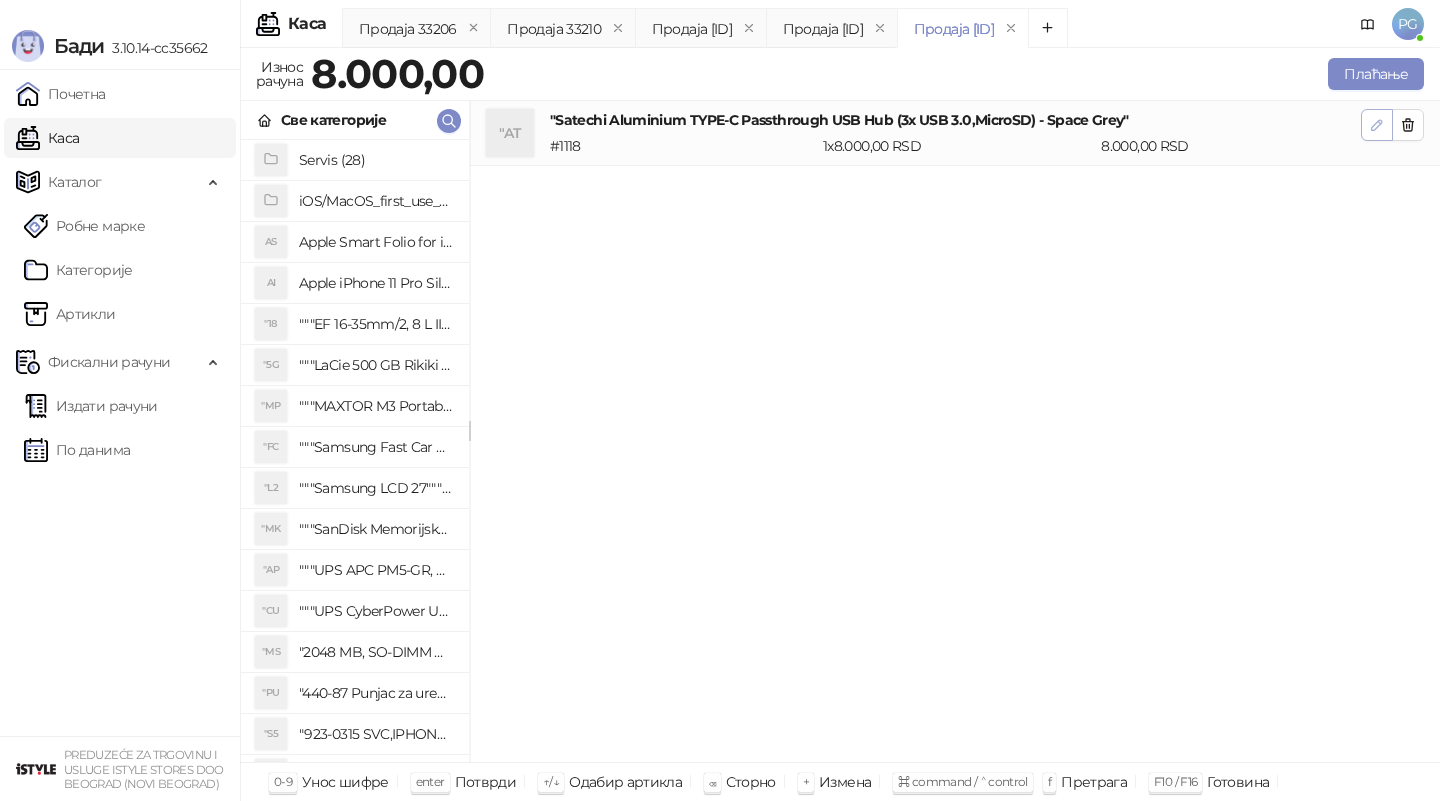 click 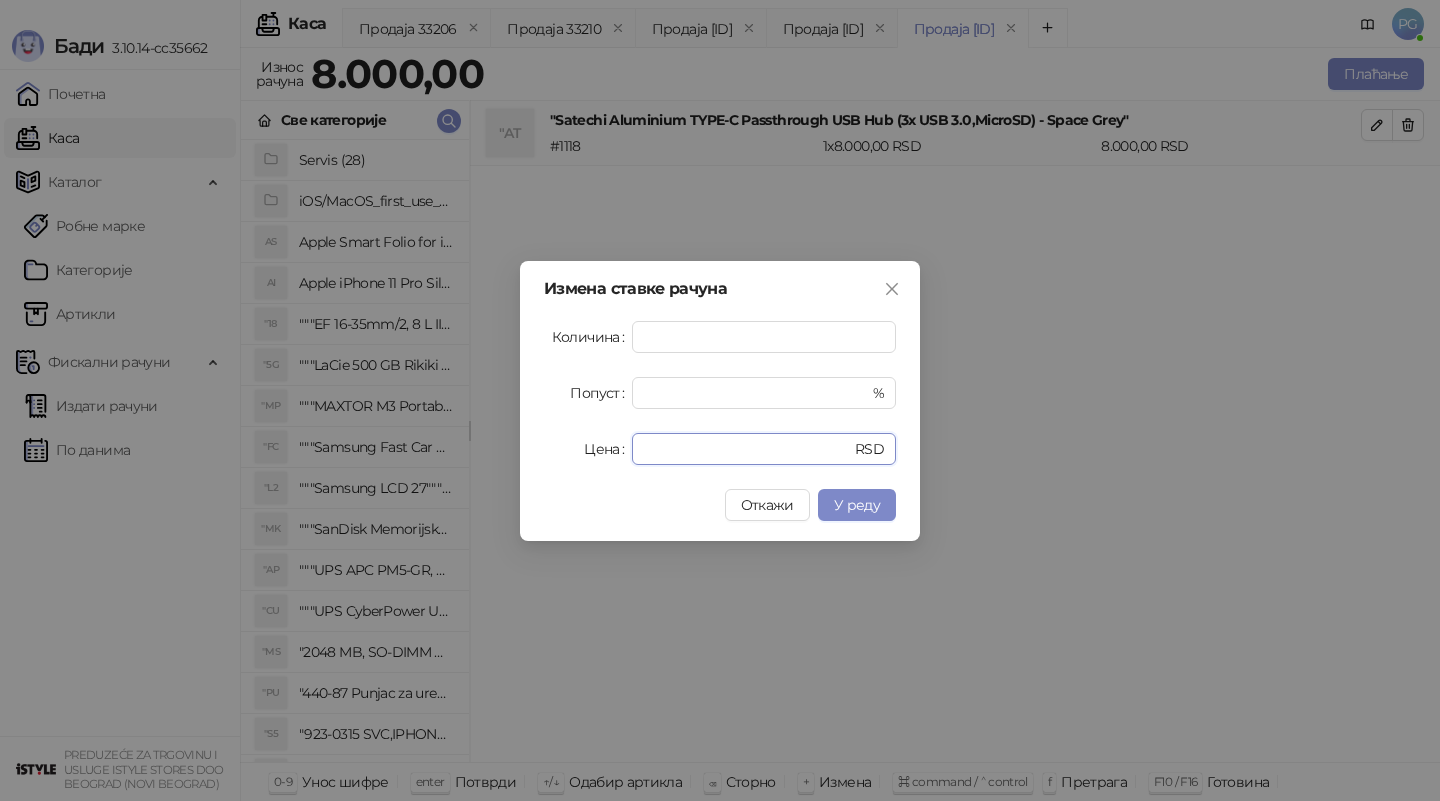 drag, startPoint x: 725, startPoint y: 446, endPoint x: 559, endPoint y: 440, distance: 166.1084 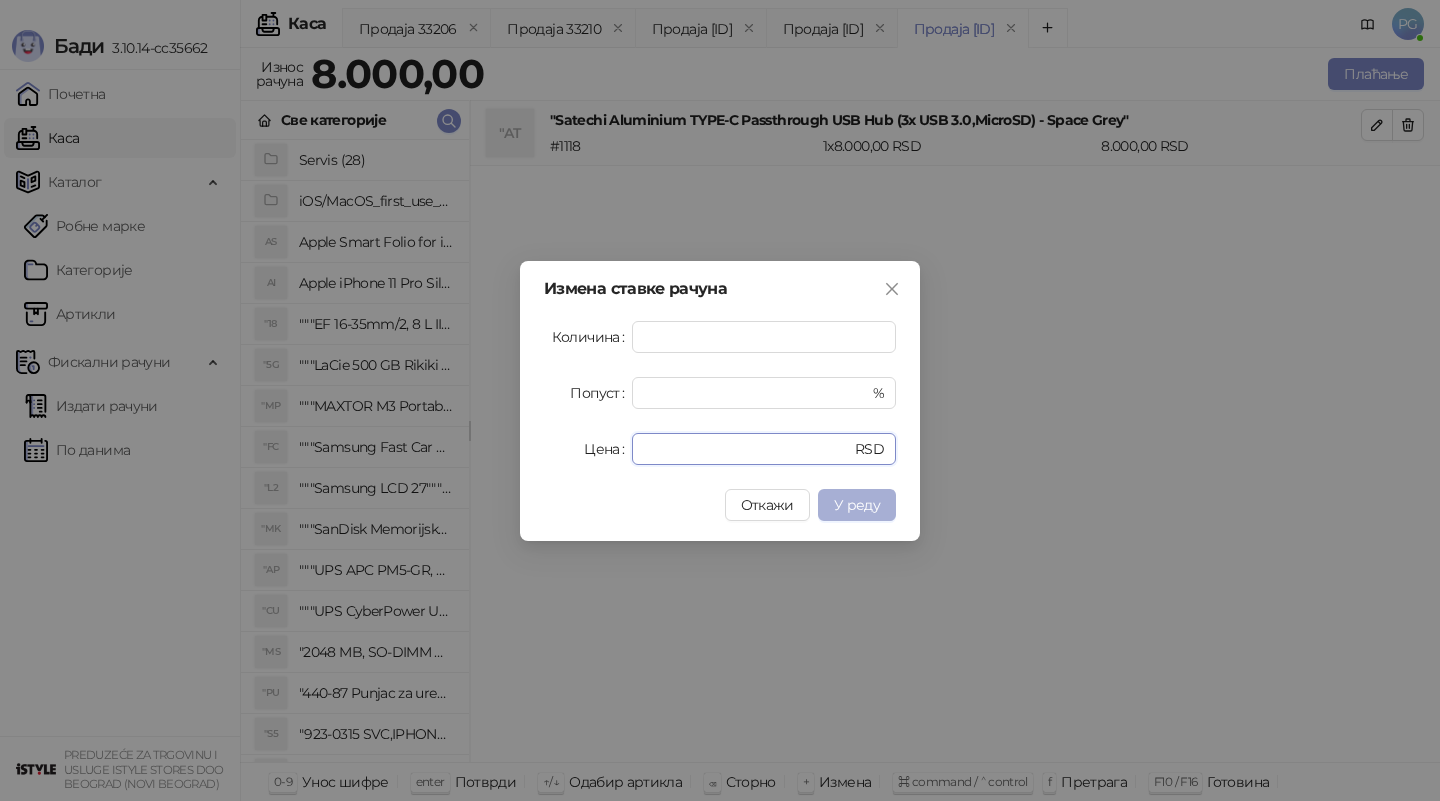 type on "****" 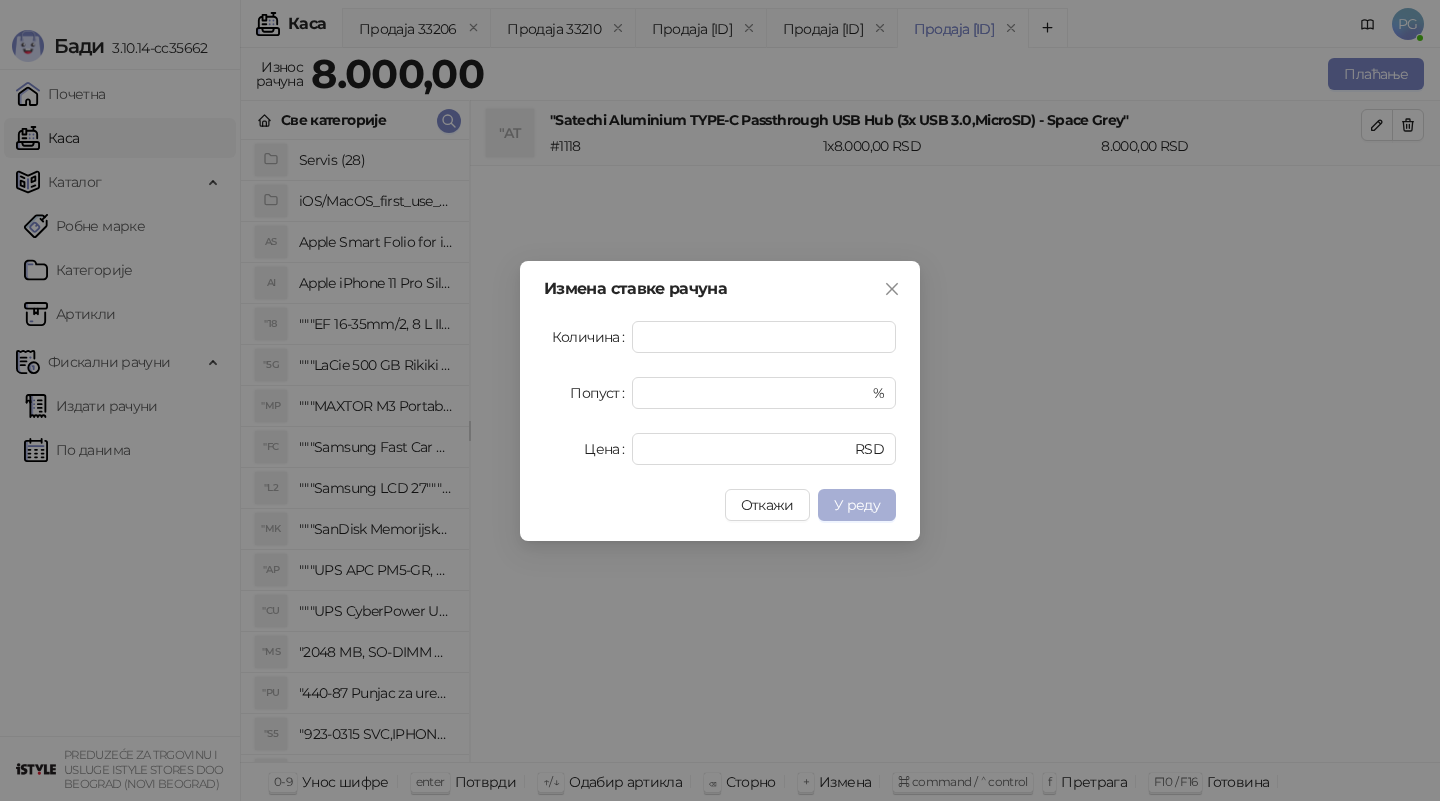 click on "У реду" at bounding box center (857, 505) 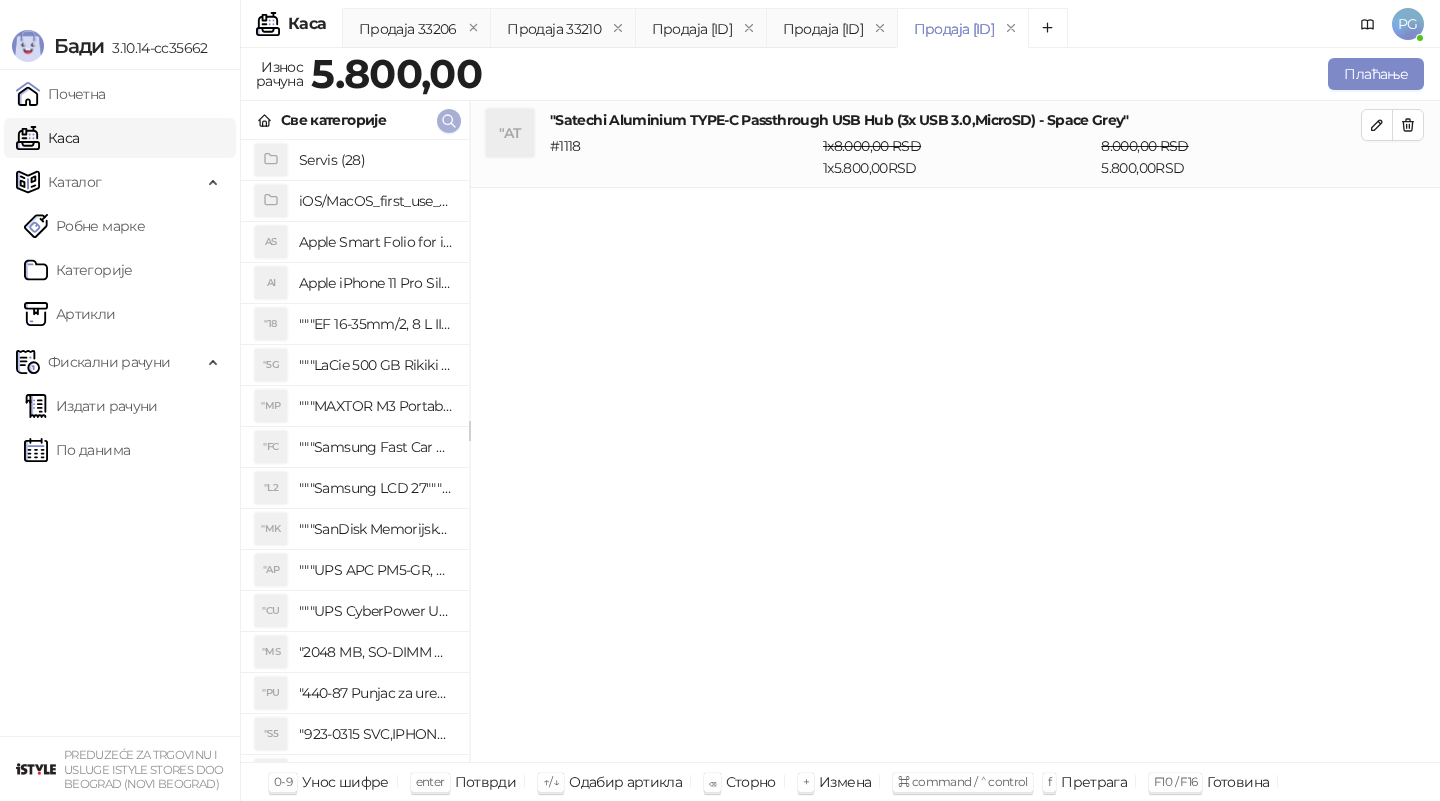 click 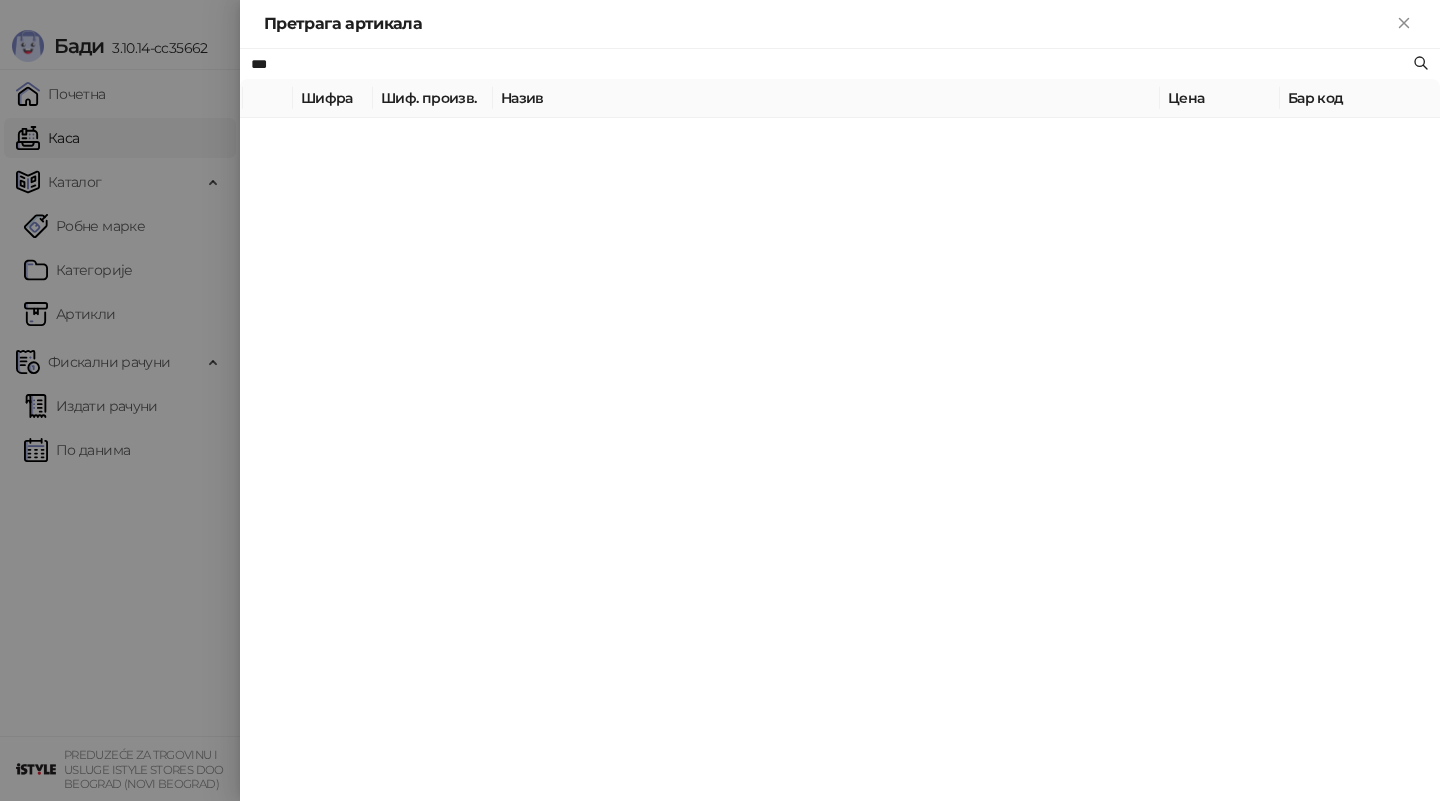 type on "***" 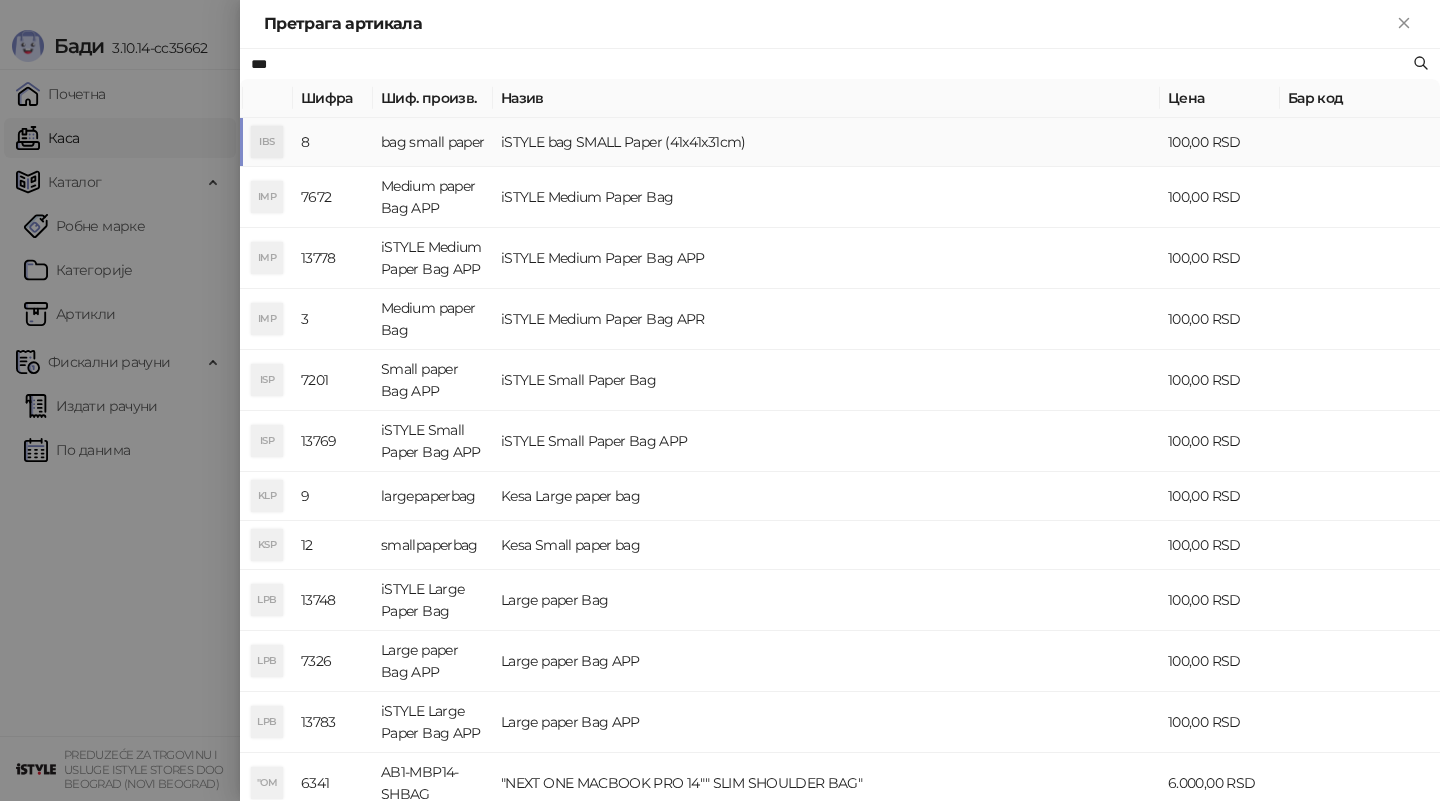 click on "bag small paper" at bounding box center [433, 142] 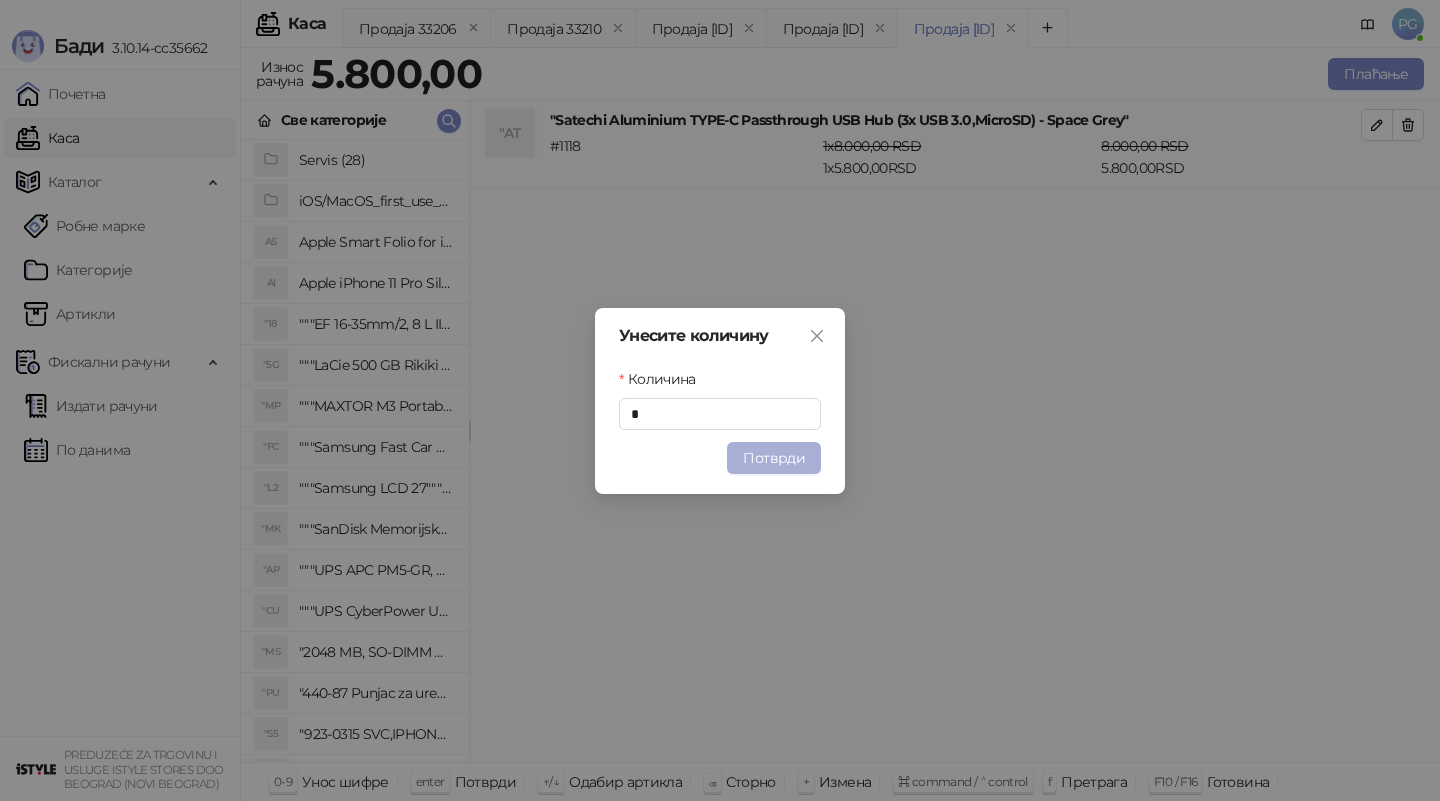 click on "Потврди" at bounding box center [774, 458] 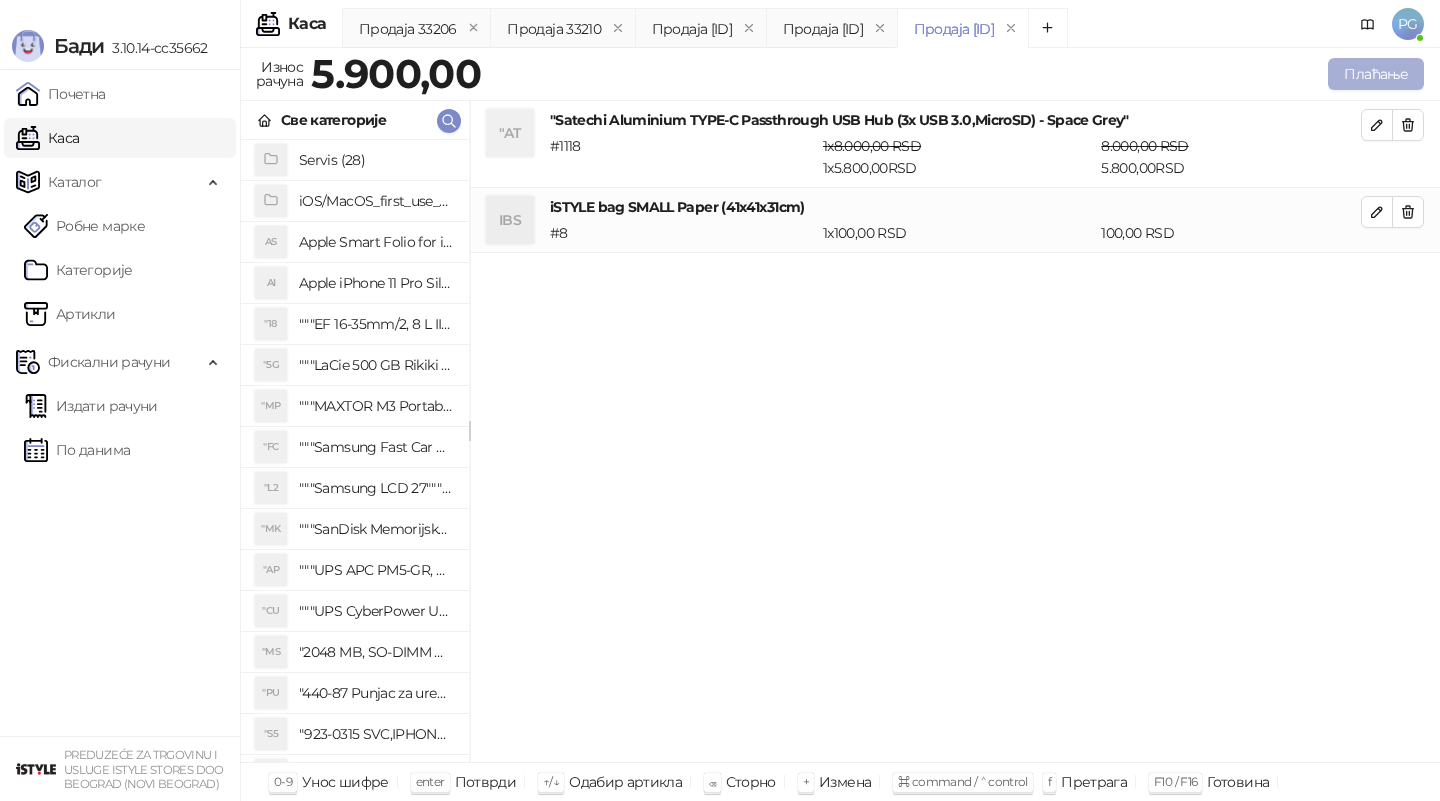 click on "Плаћање" at bounding box center [1376, 74] 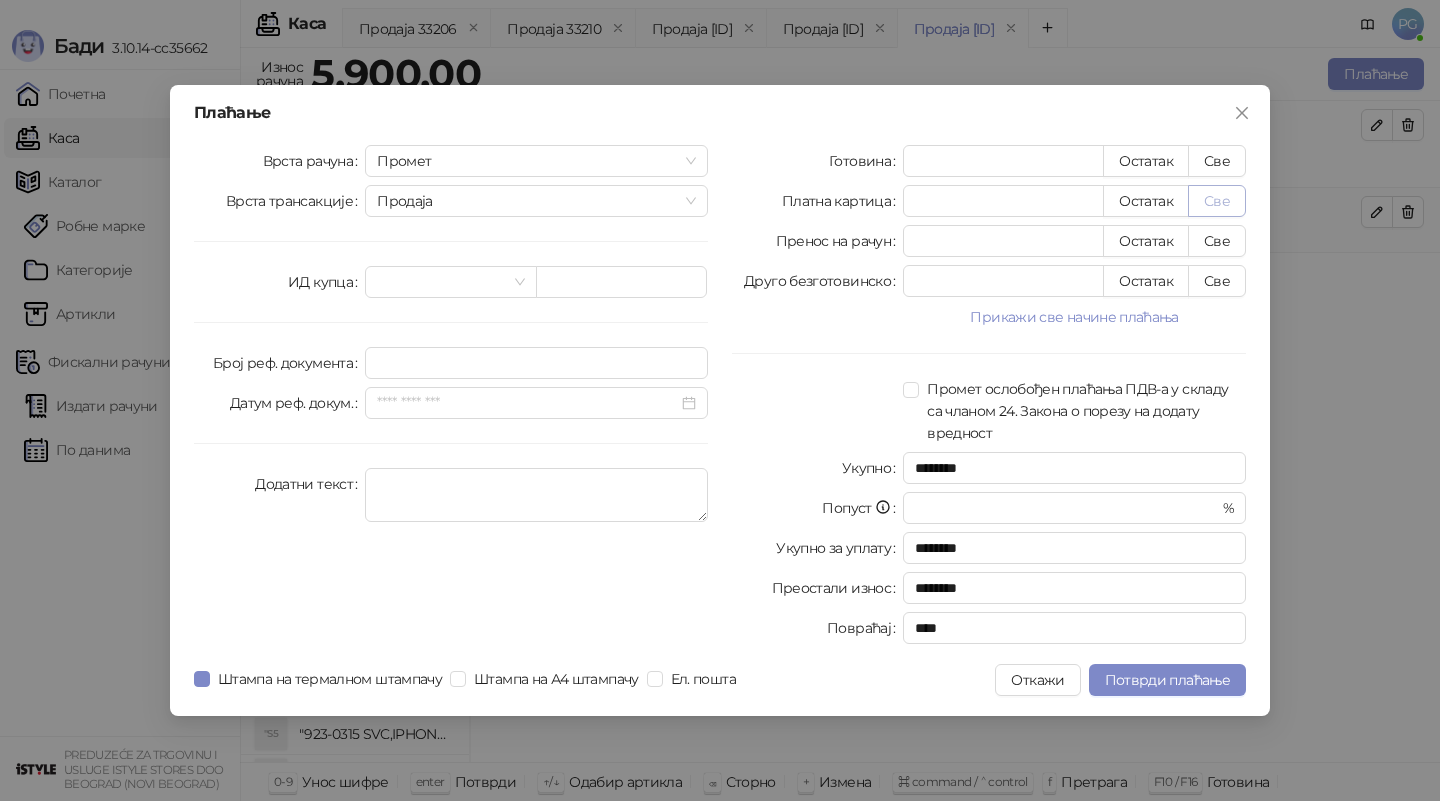 click on "Све" at bounding box center [1217, 201] 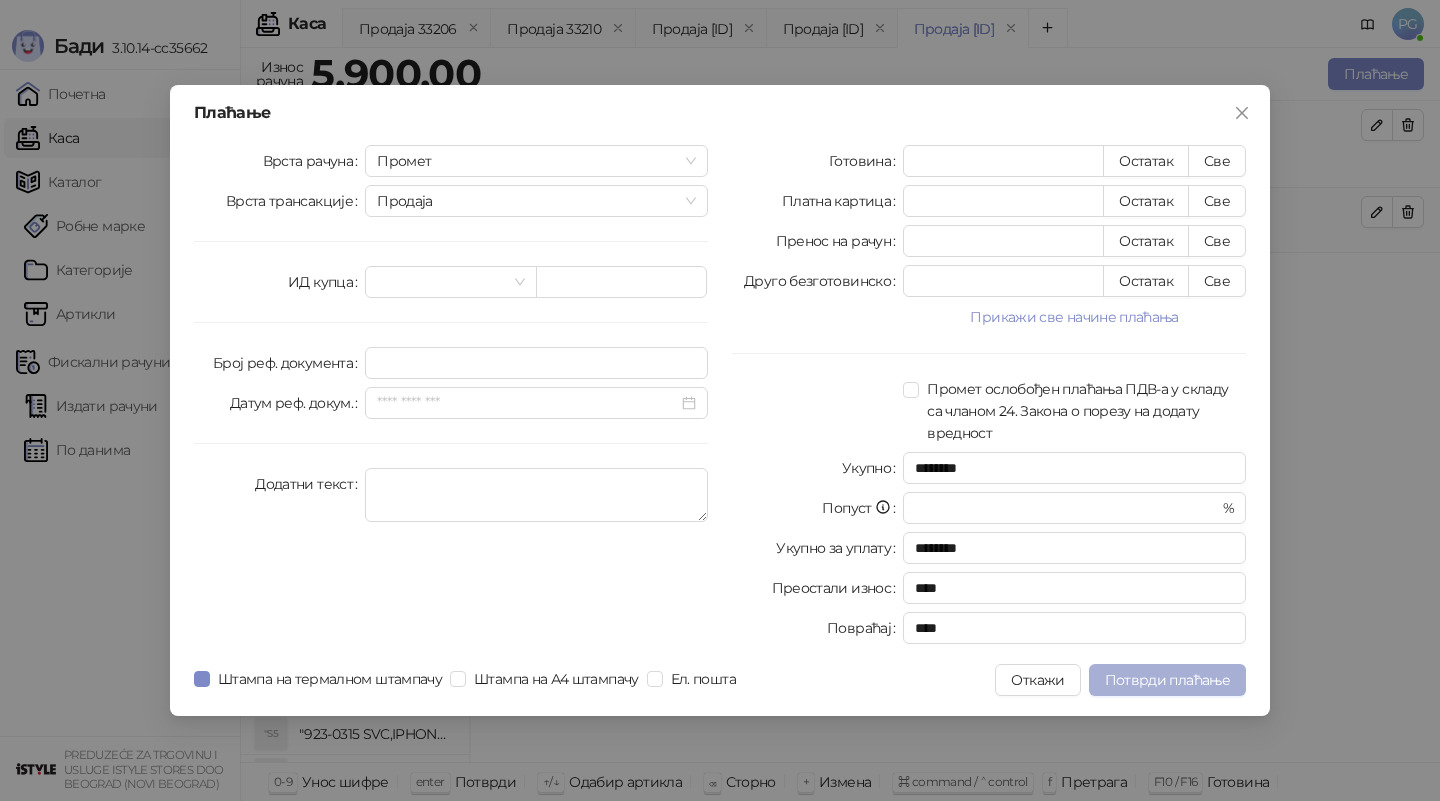 click on "Потврди плаћање" at bounding box center (1167, 680) 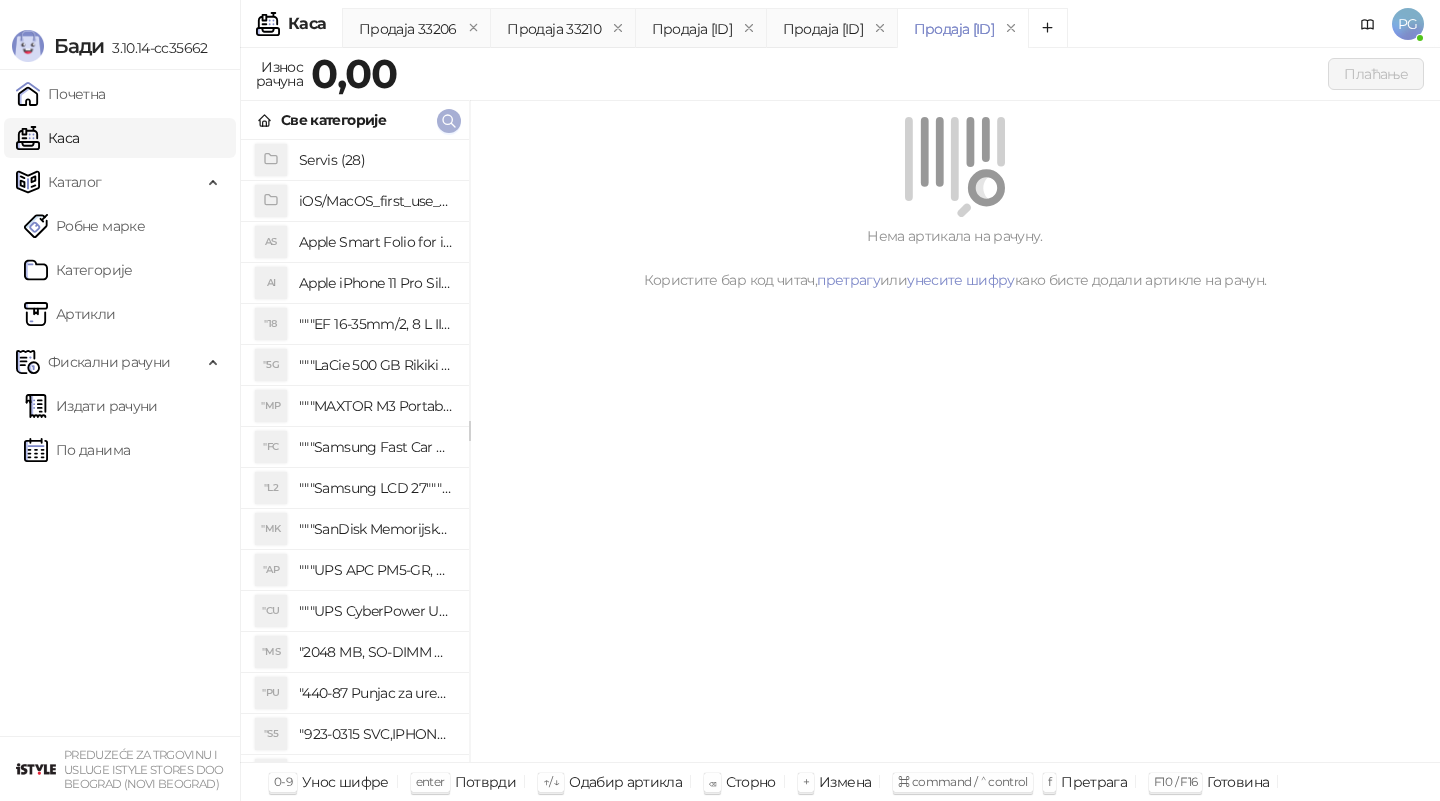 click 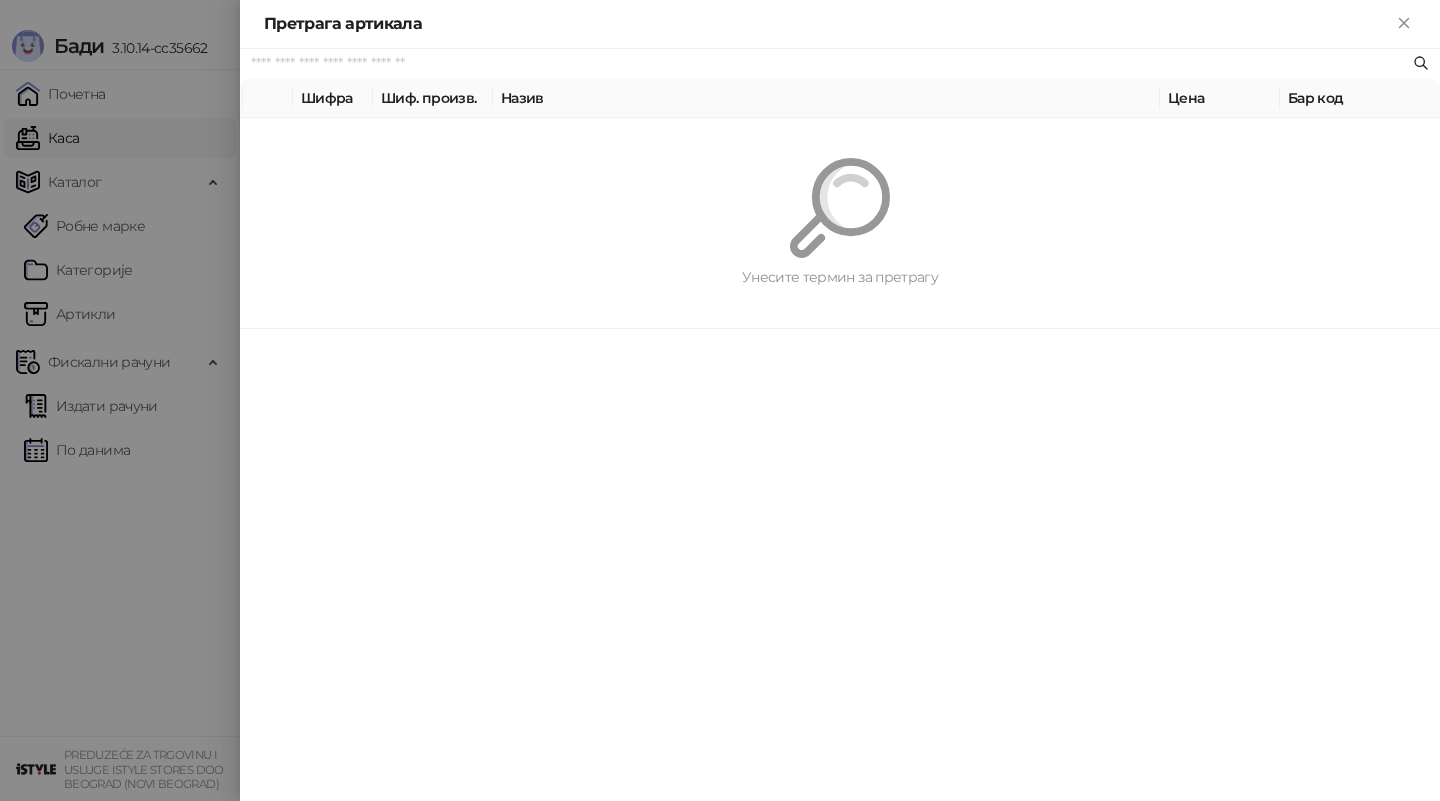 paste on "*********" 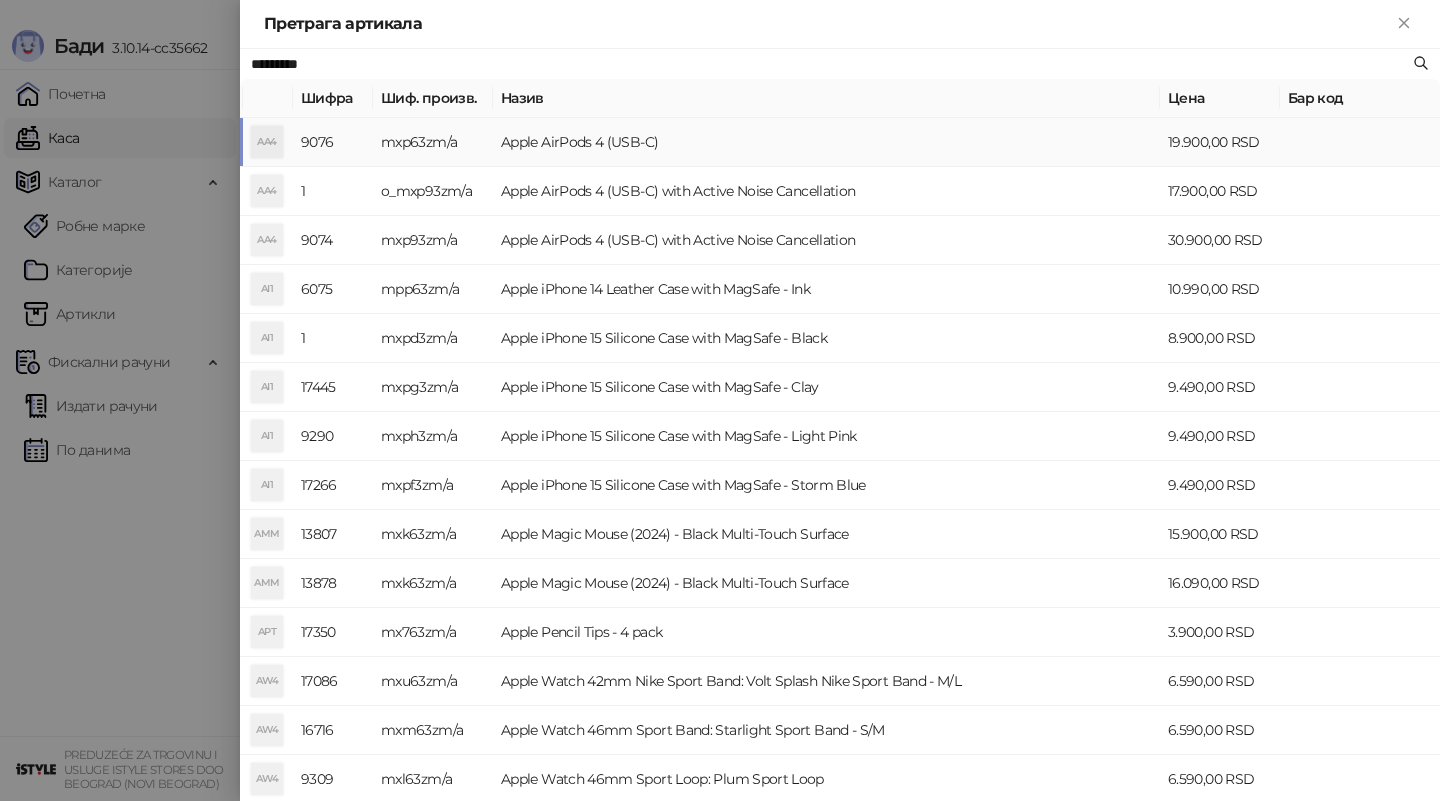 click on "mxp63zm/a" at bounding box center (433, 142) 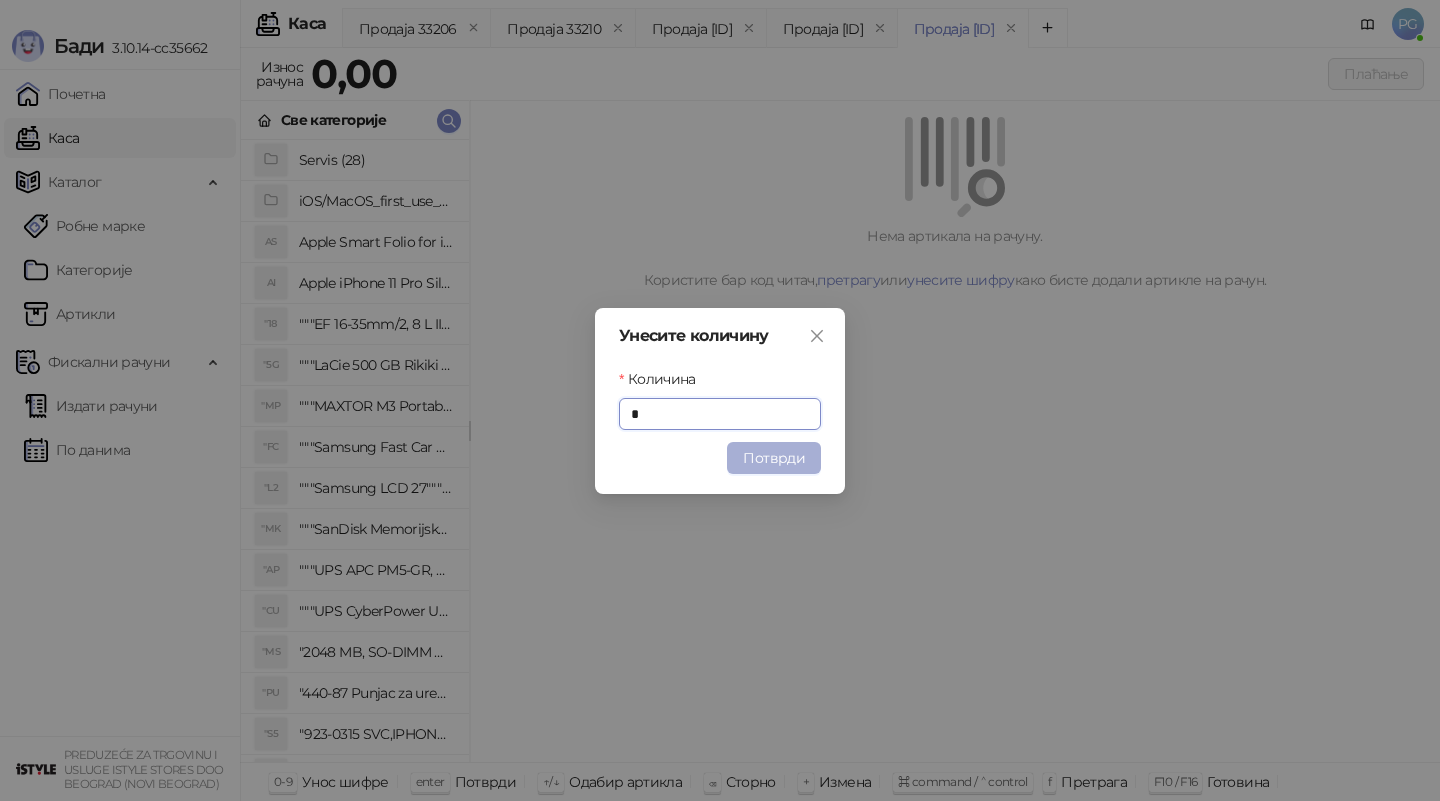 click on "Потврди" at bounding box center [774, 458] 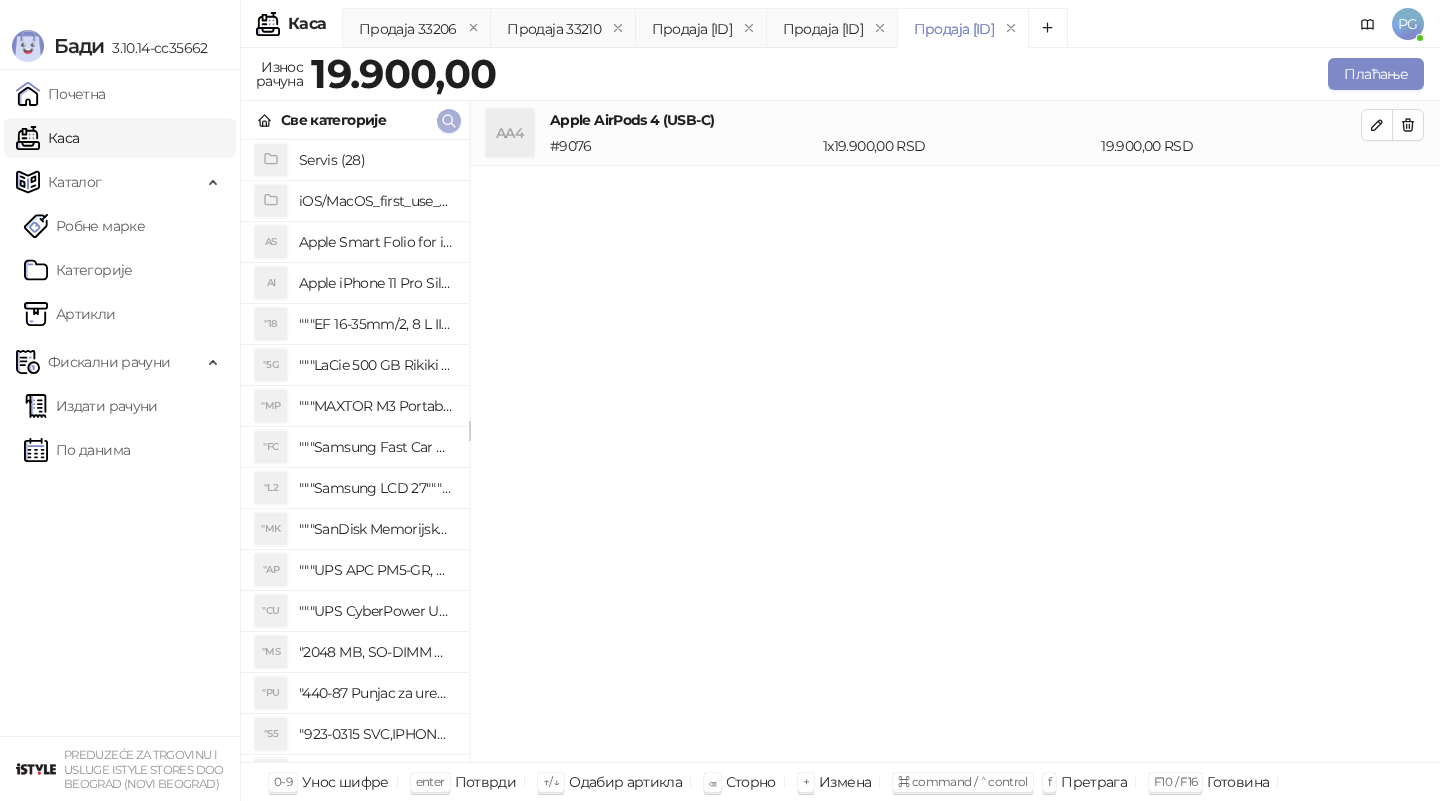 click 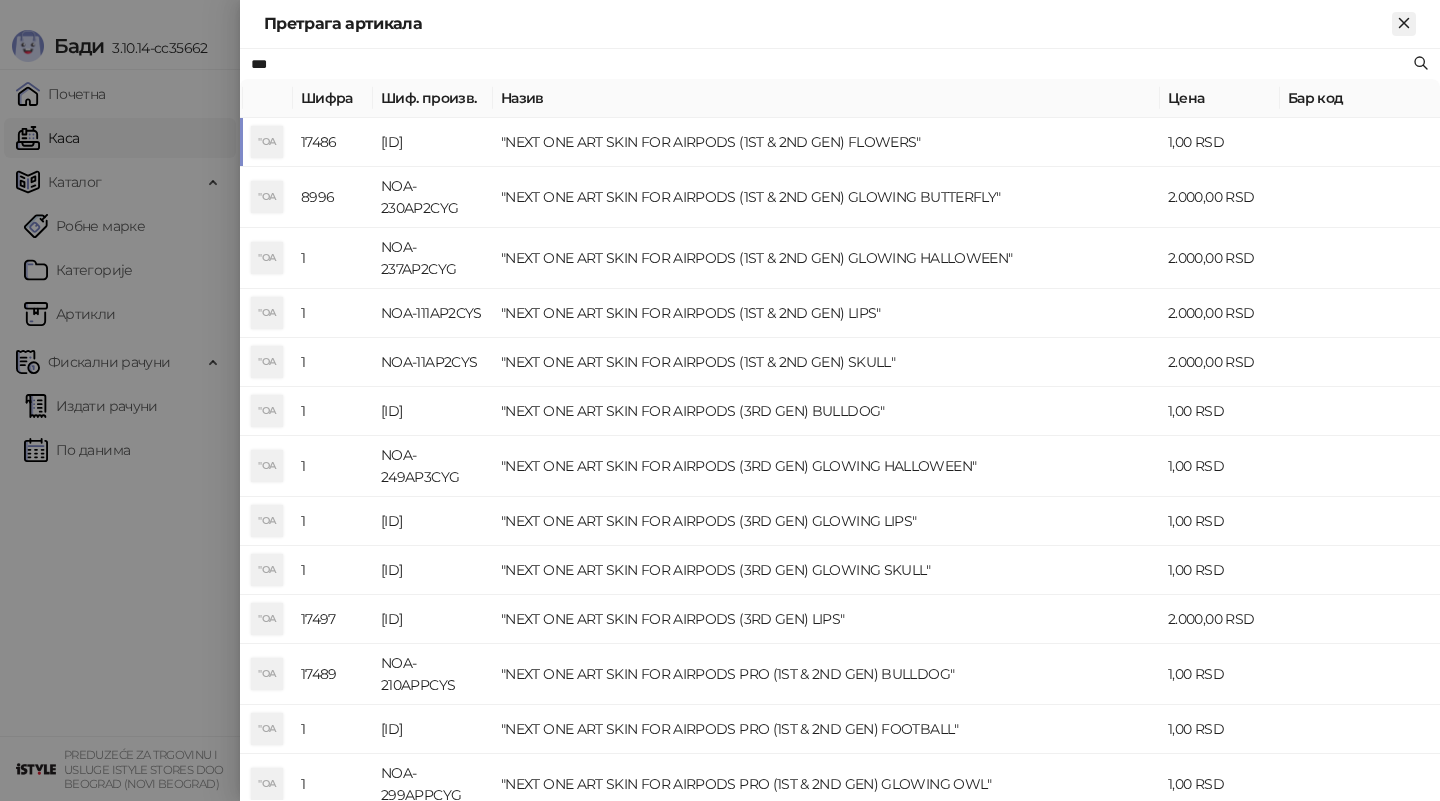 type on "***" 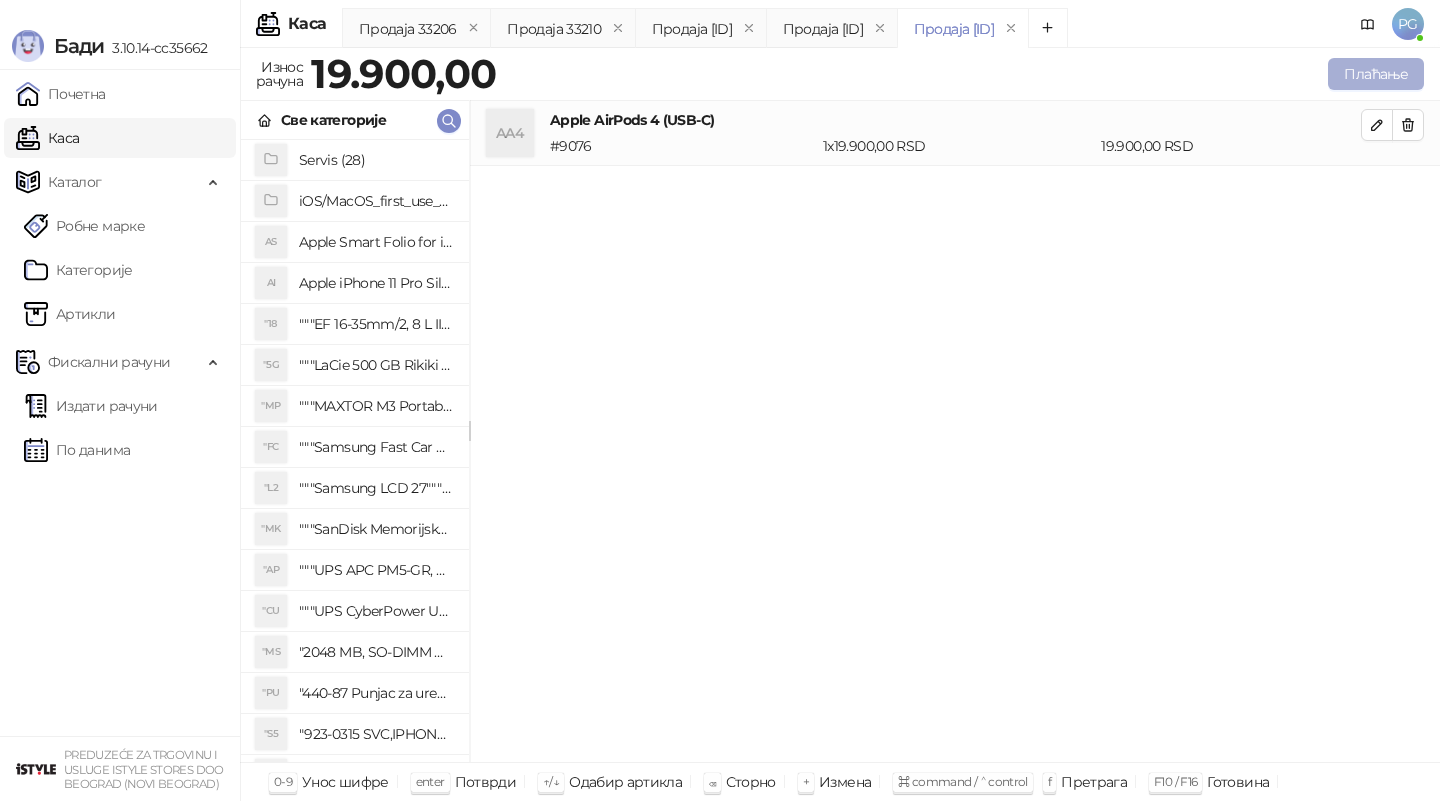 click on "Плаћање" at bounding box center (1376, 74) 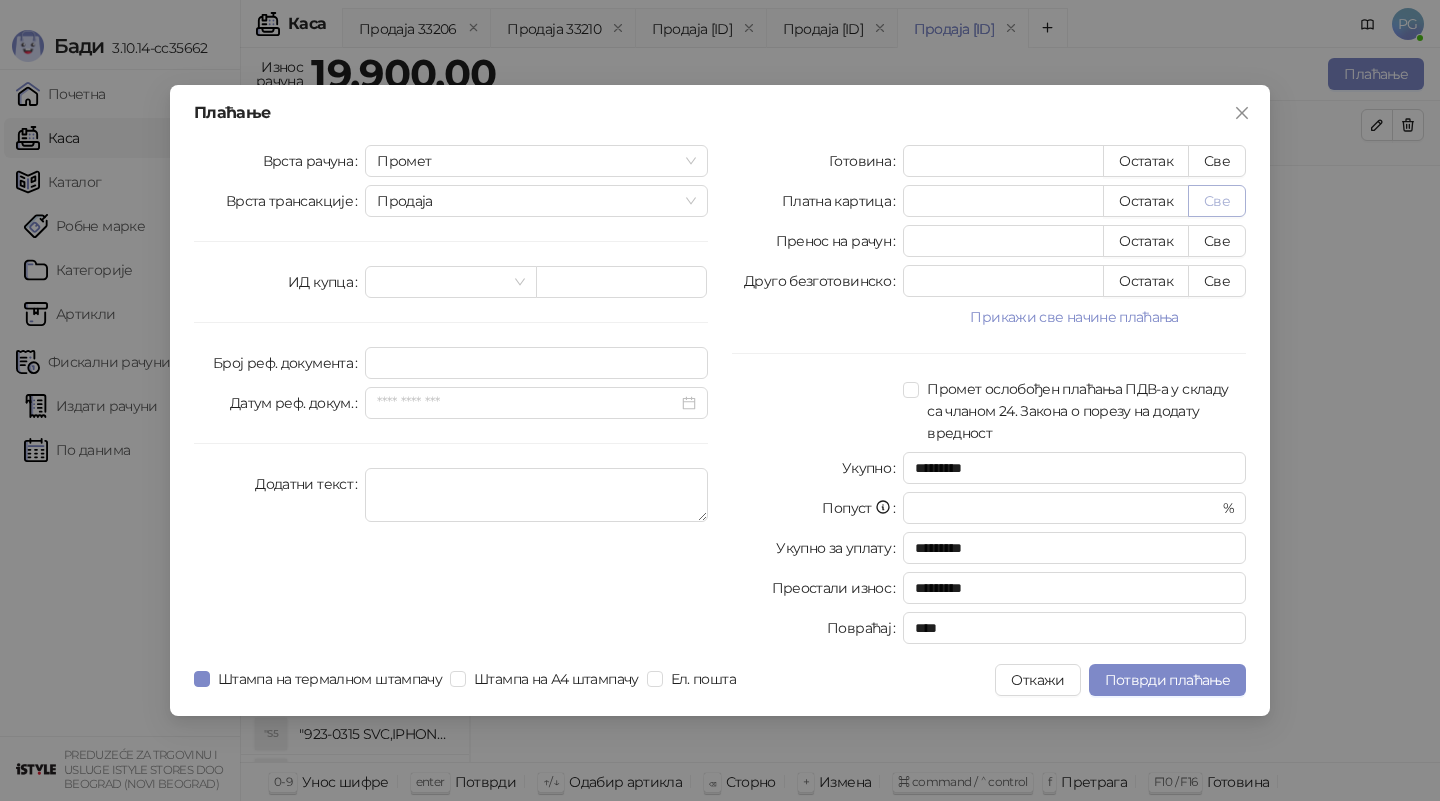 click on "Све" at bounding box center (1217, 201) 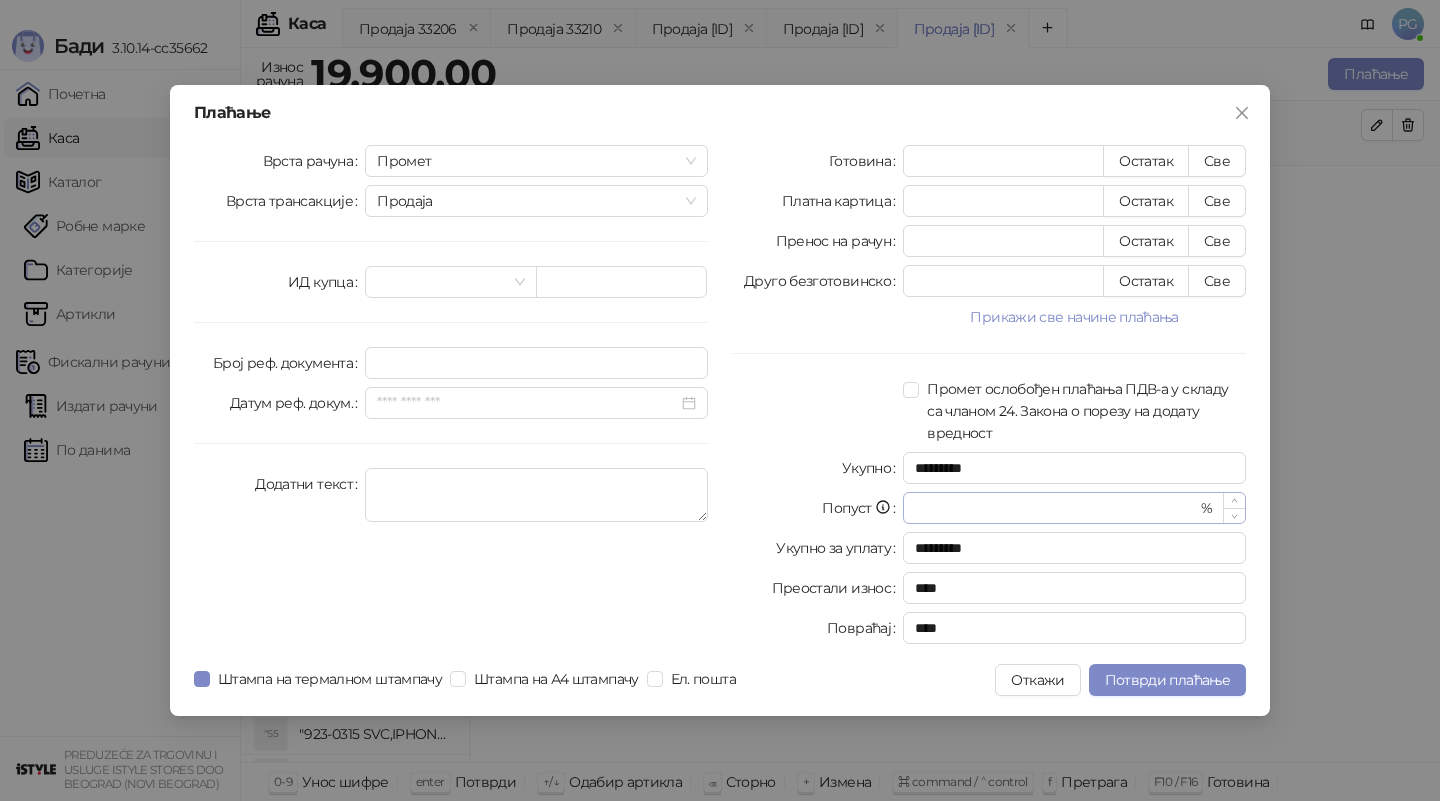 drag, startPoint x: 1227, startPoint y: 191, endPoint x: 1227, endPoint y: 523, distance: 332 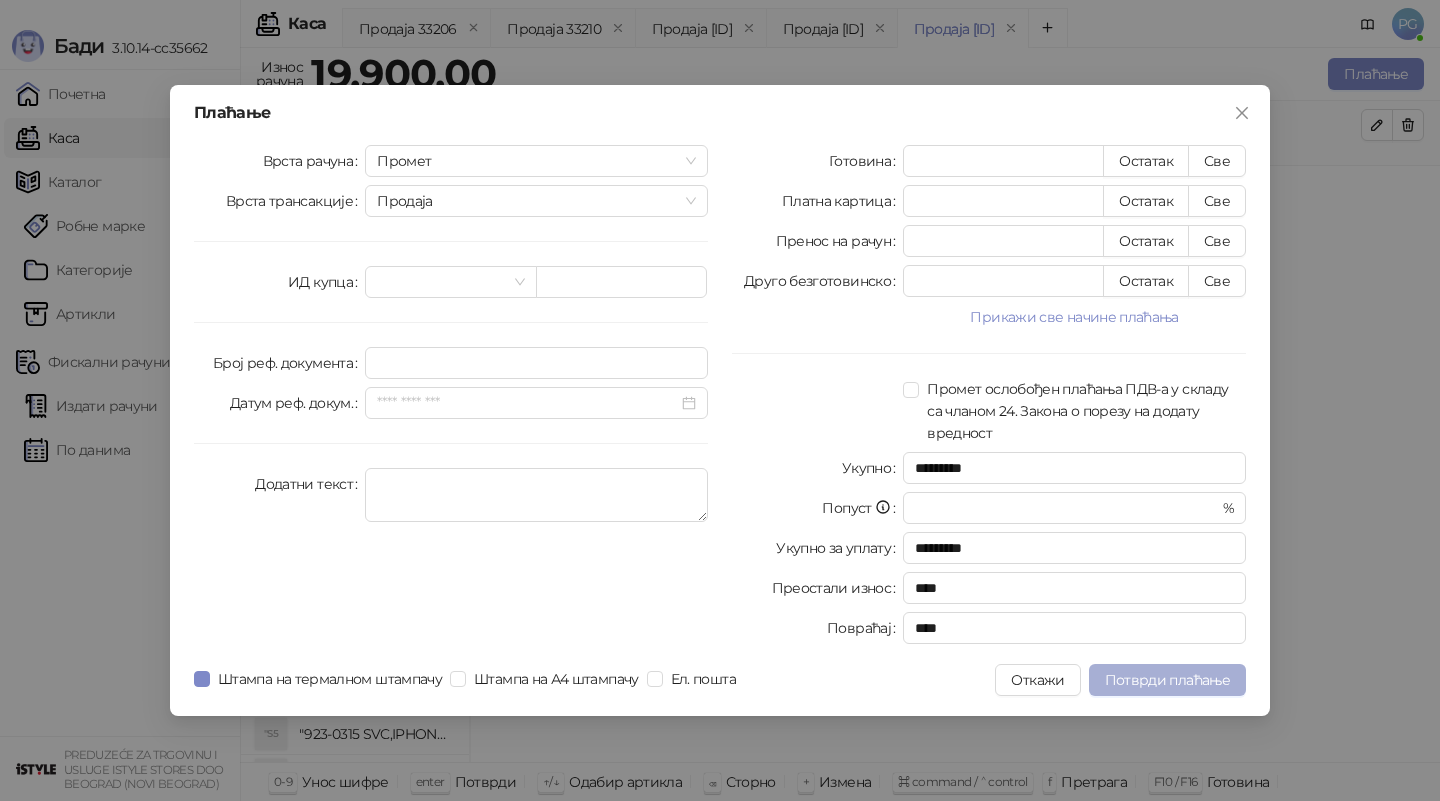 click on "Потврди плаћање" at bounding box center (1167, 680) 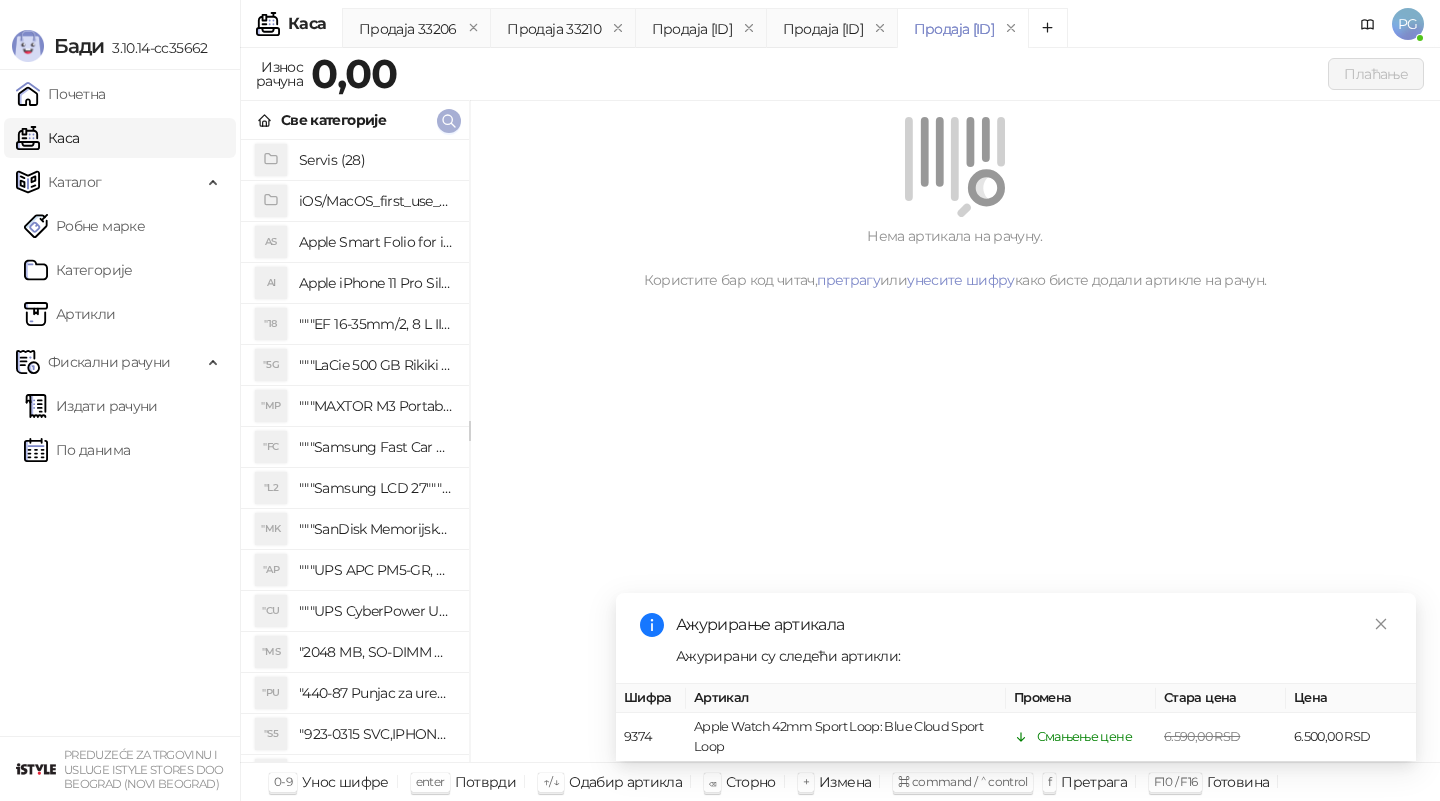 click 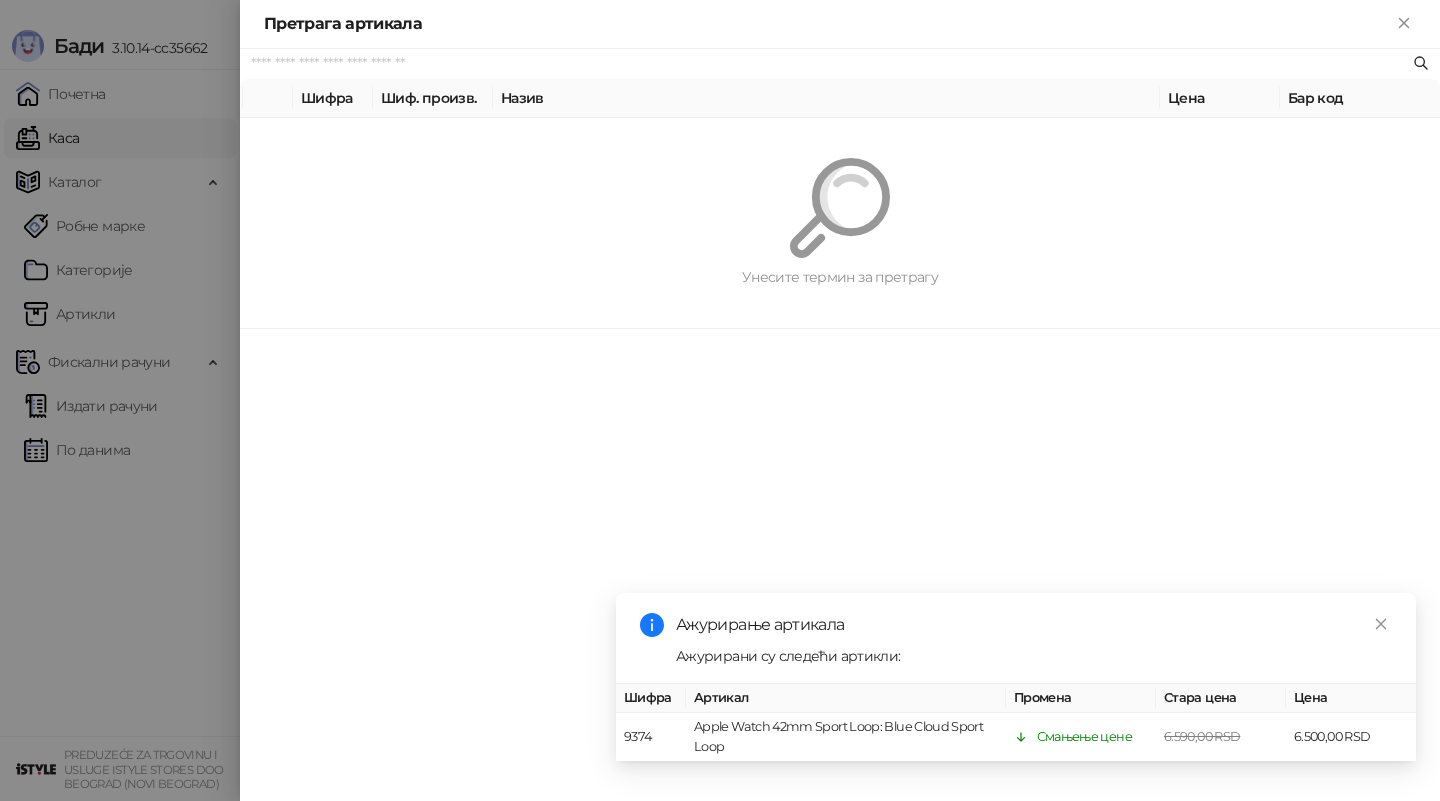 paste on "*********" 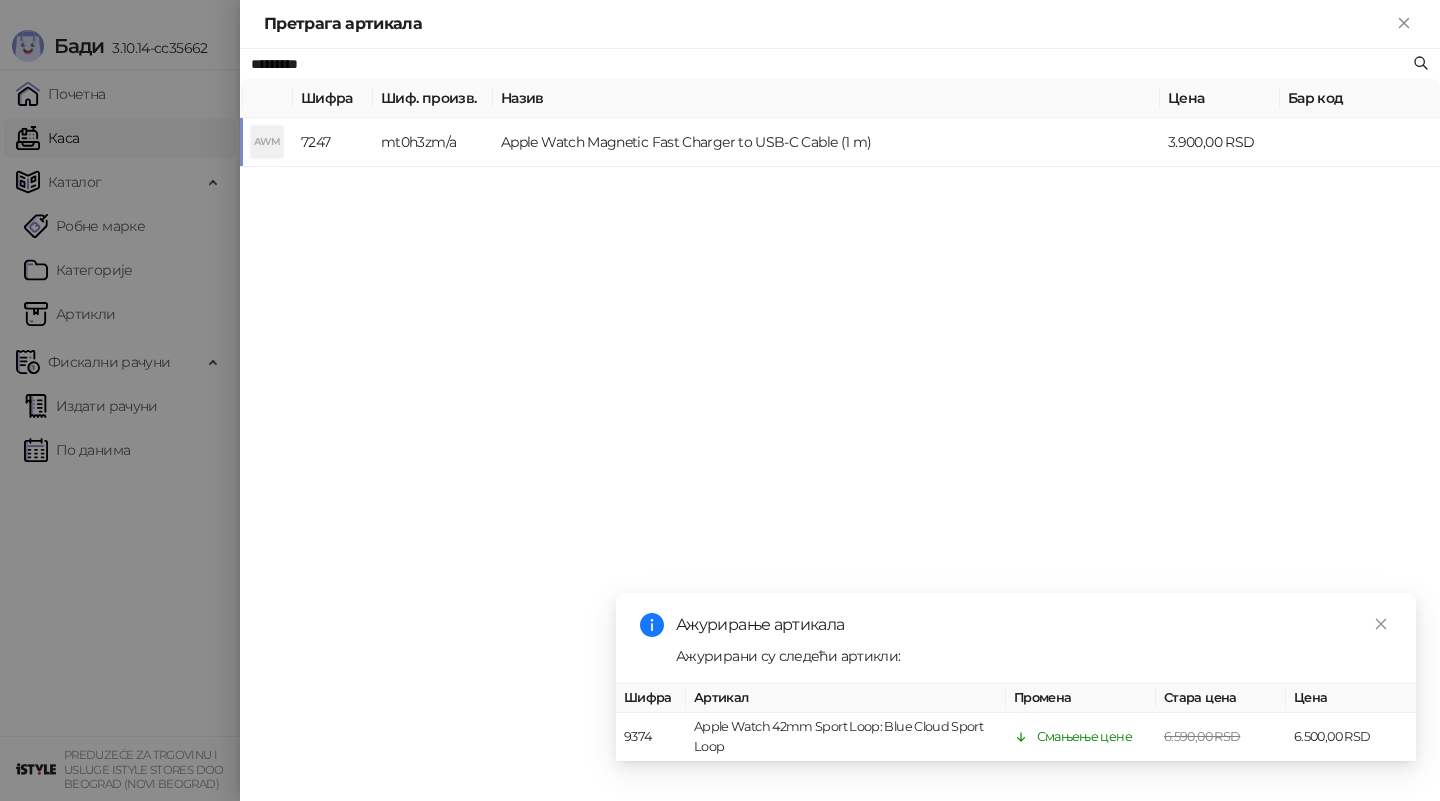 click on "mt0h3zm/a" at bounding box center [433, 142] 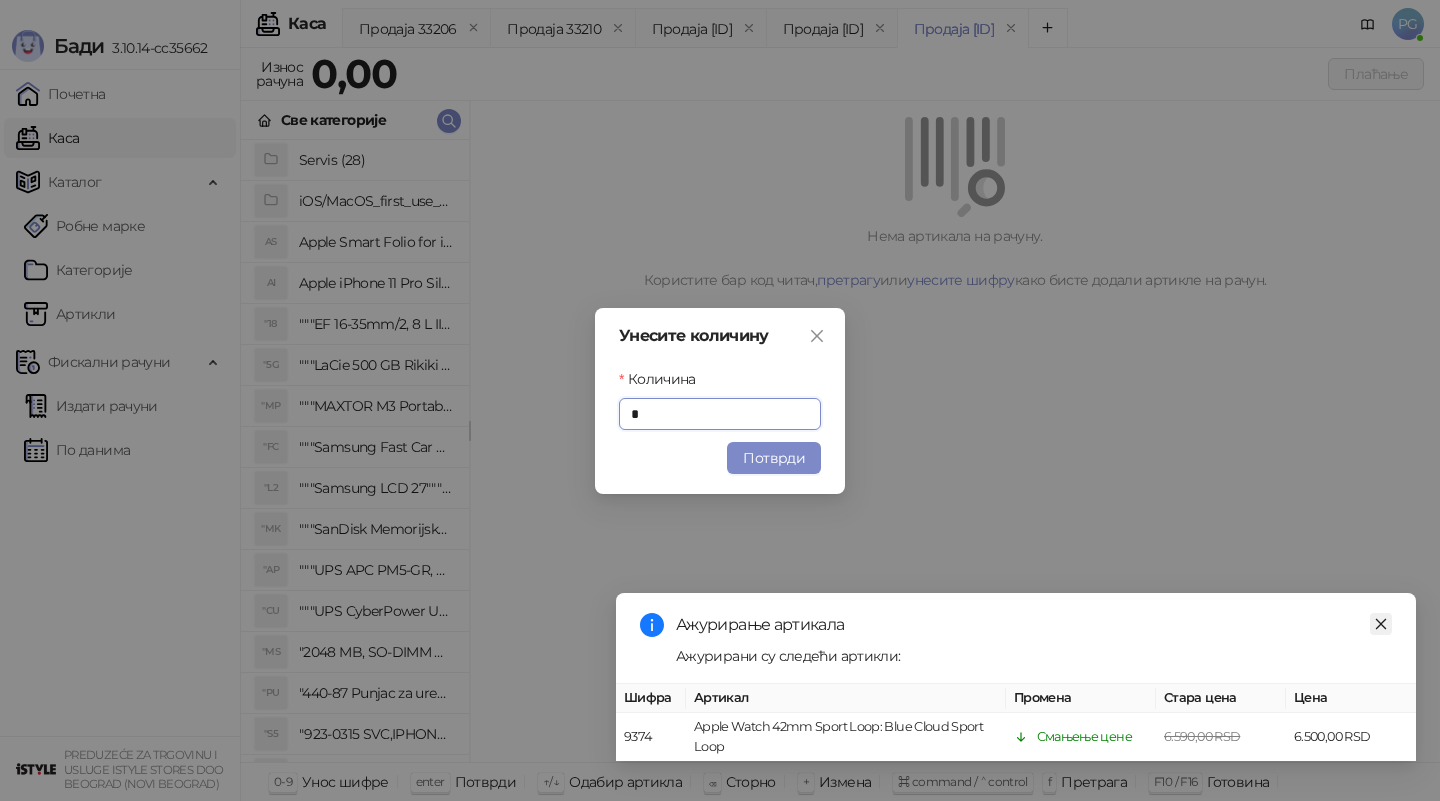 click 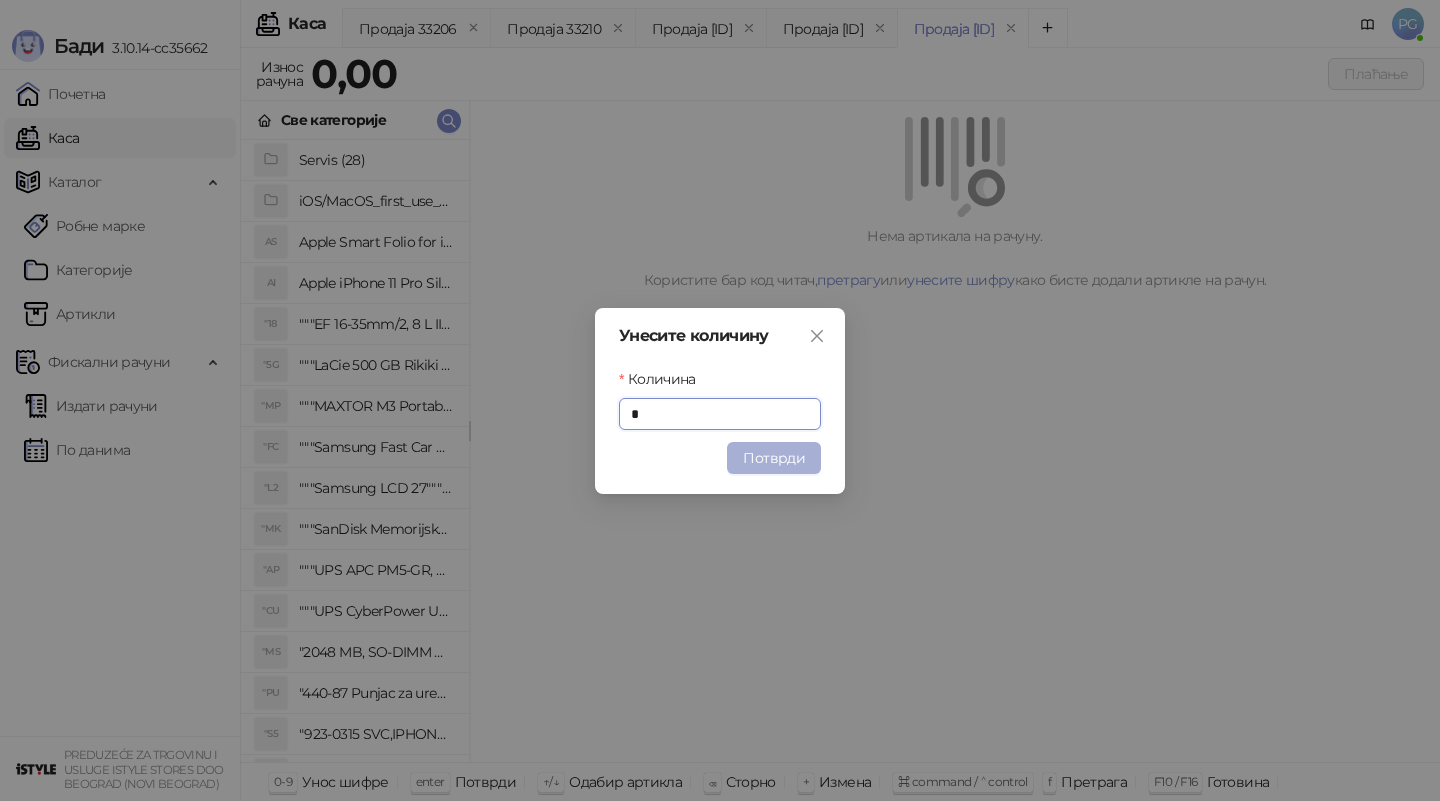 click on "Потврди" at bounding box center (774, 458) 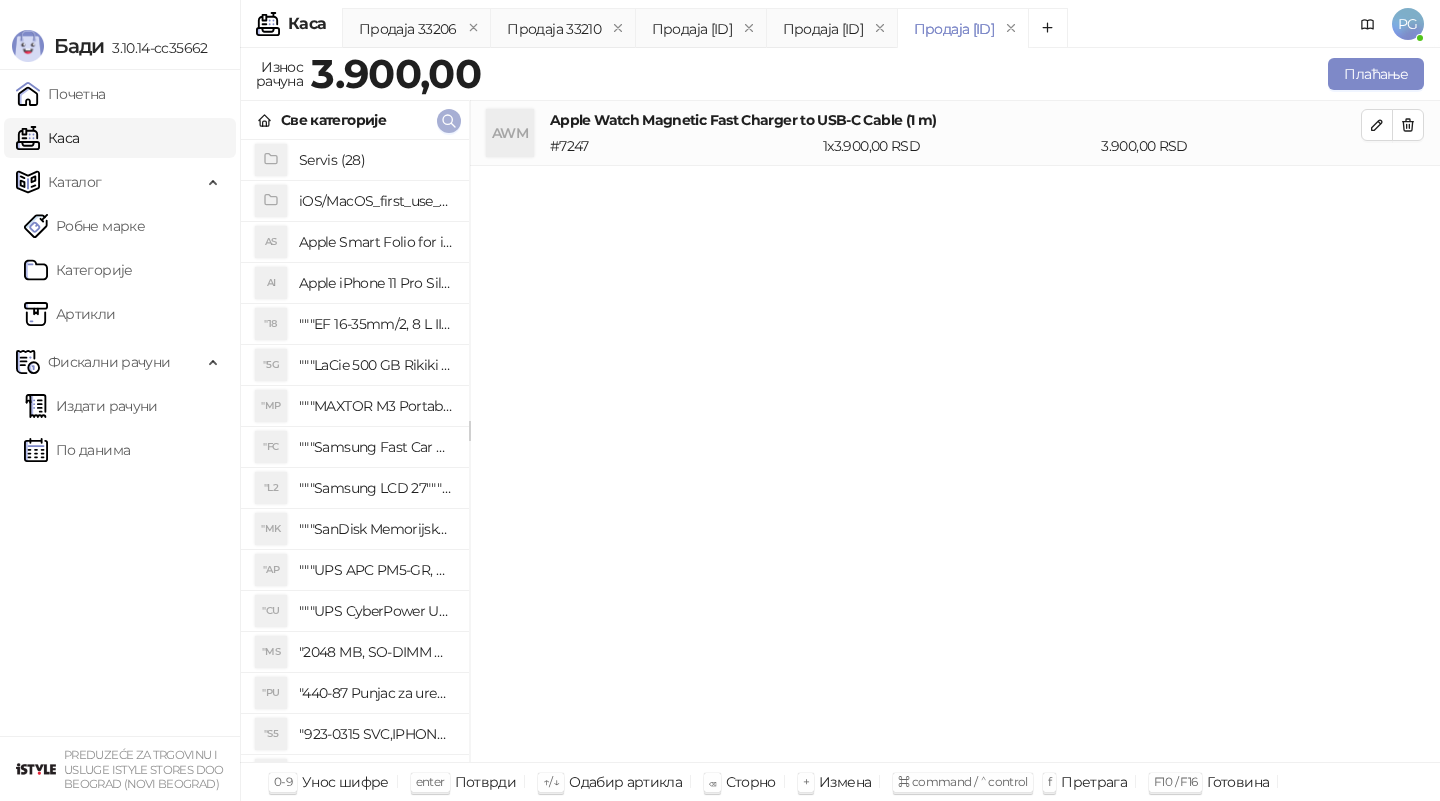 click 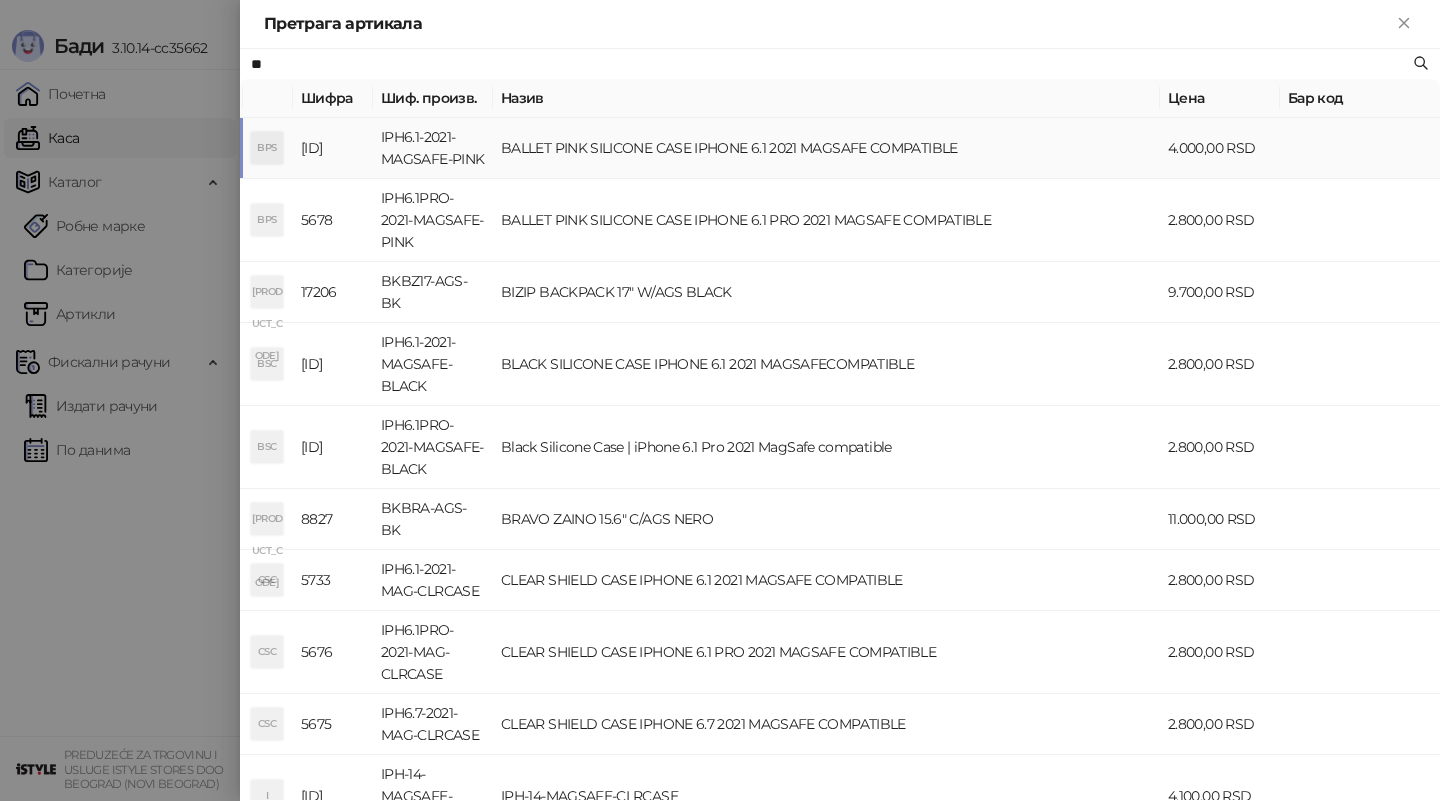 type on "**" 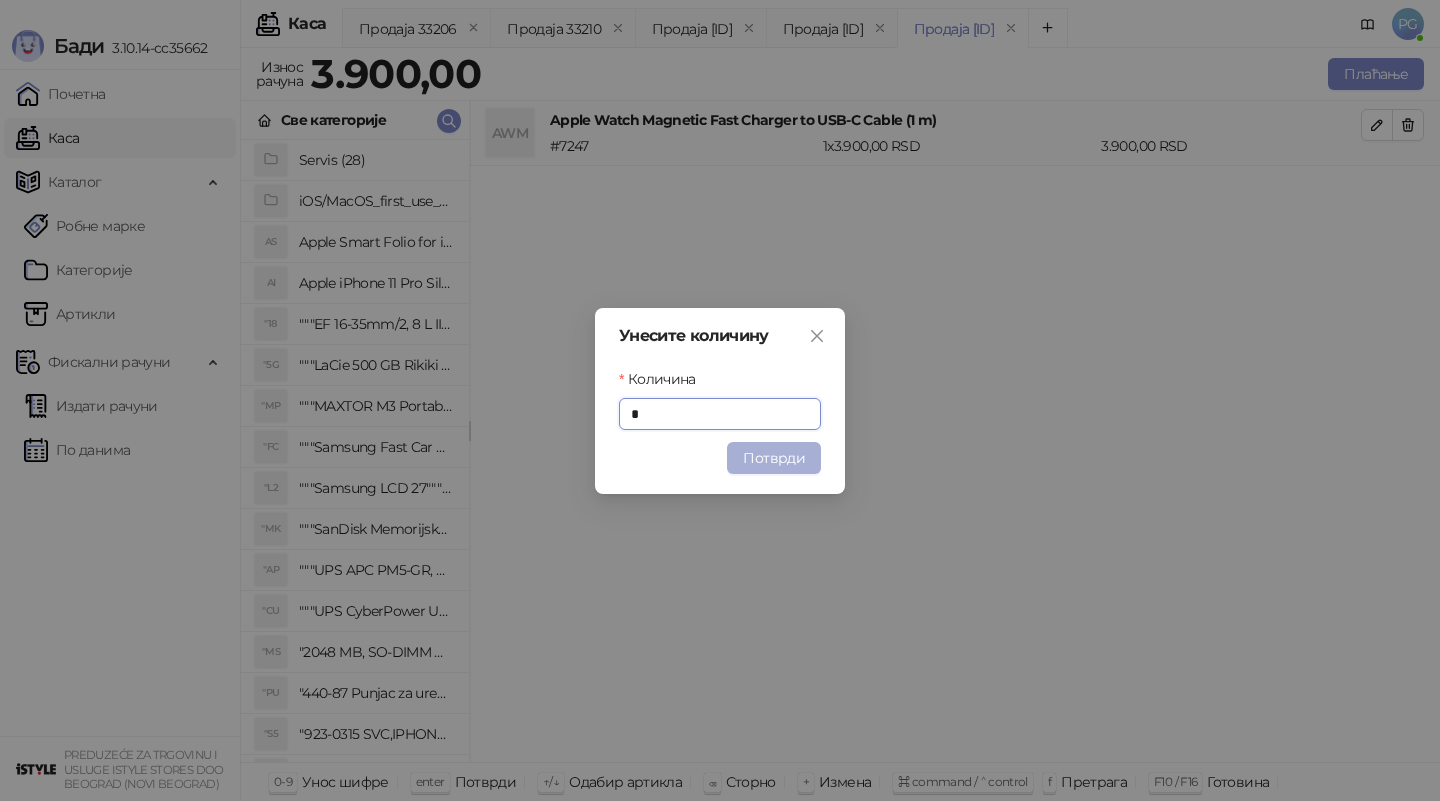 click on "Потврди" at bounding box center [774, 458] 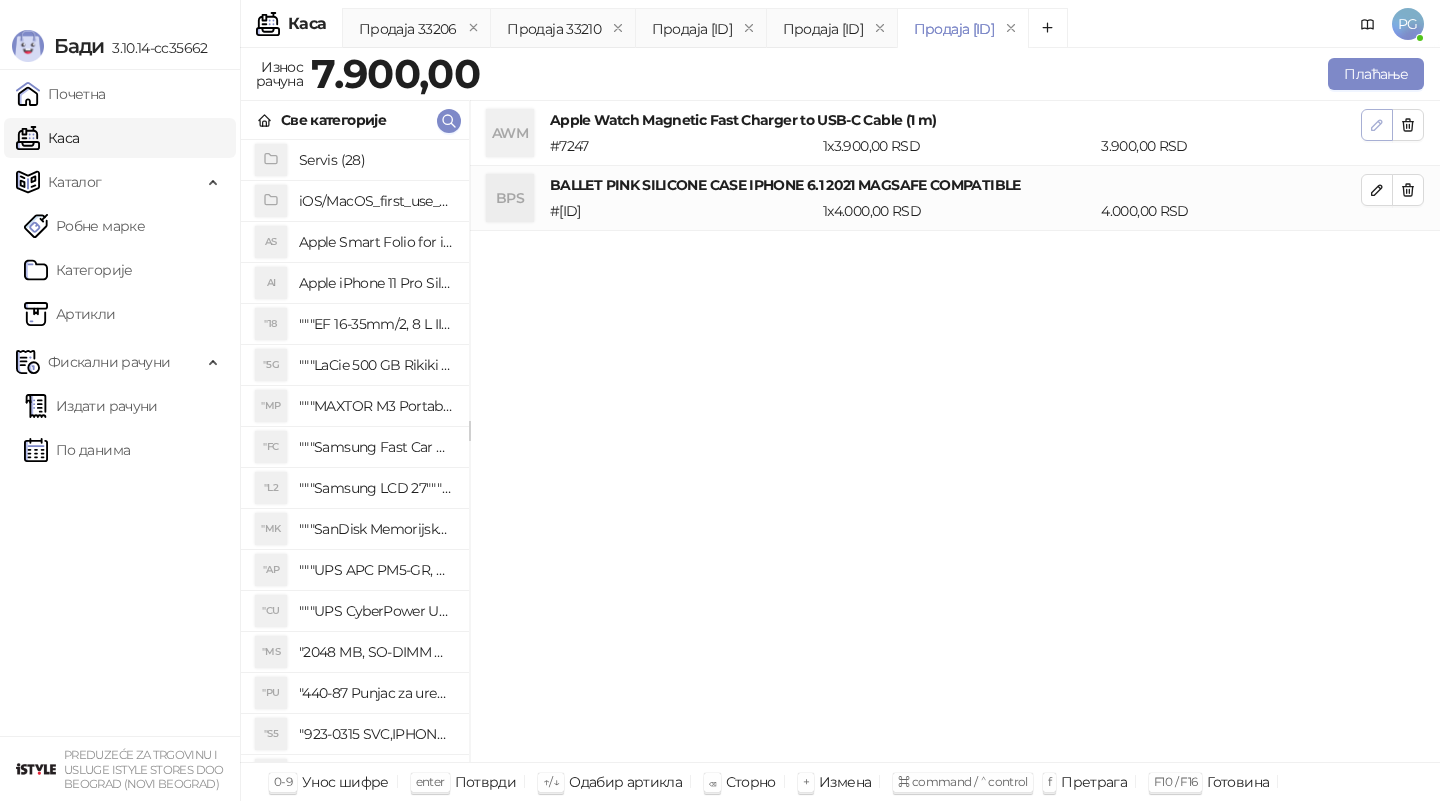 click 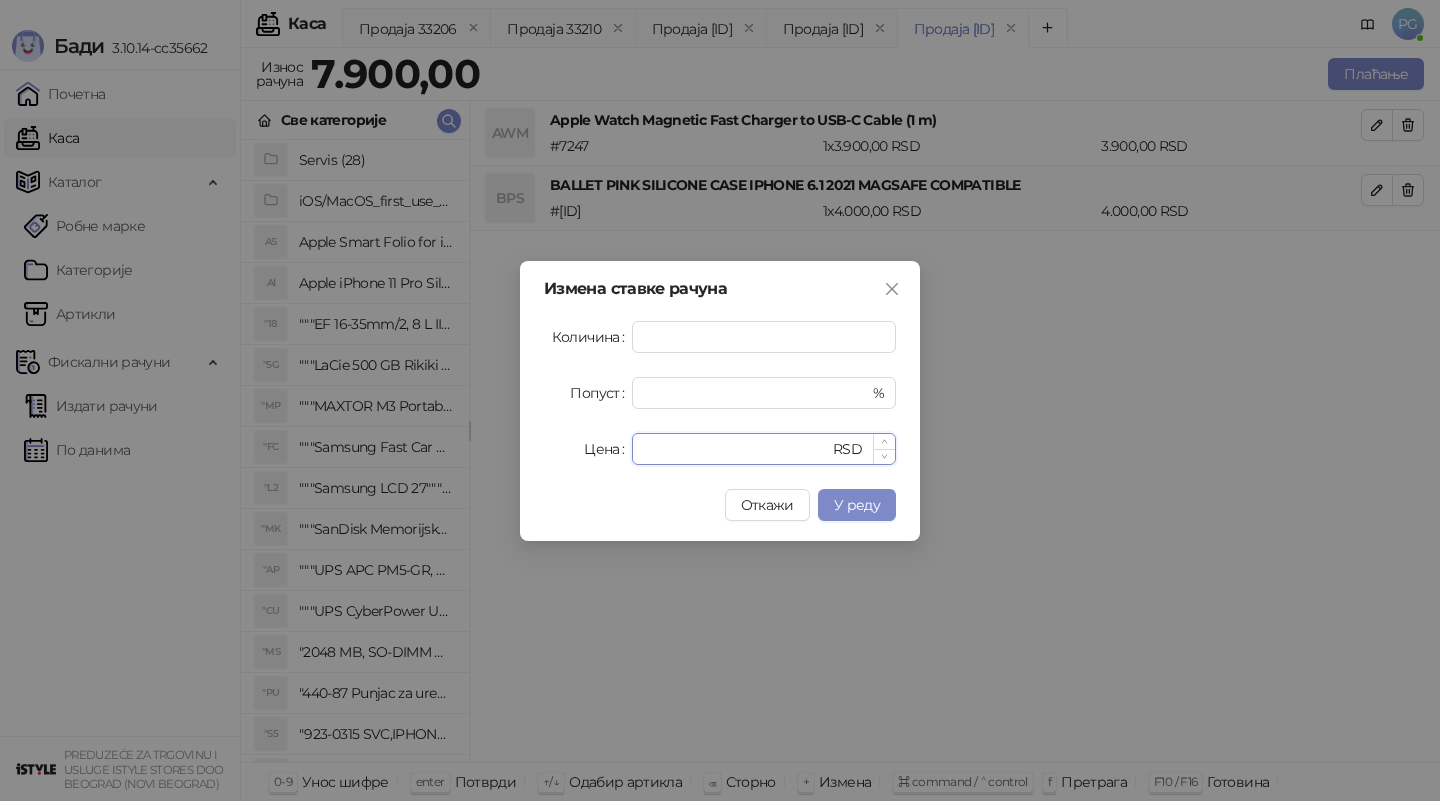 click on "****" at bounding box center [736, 449] 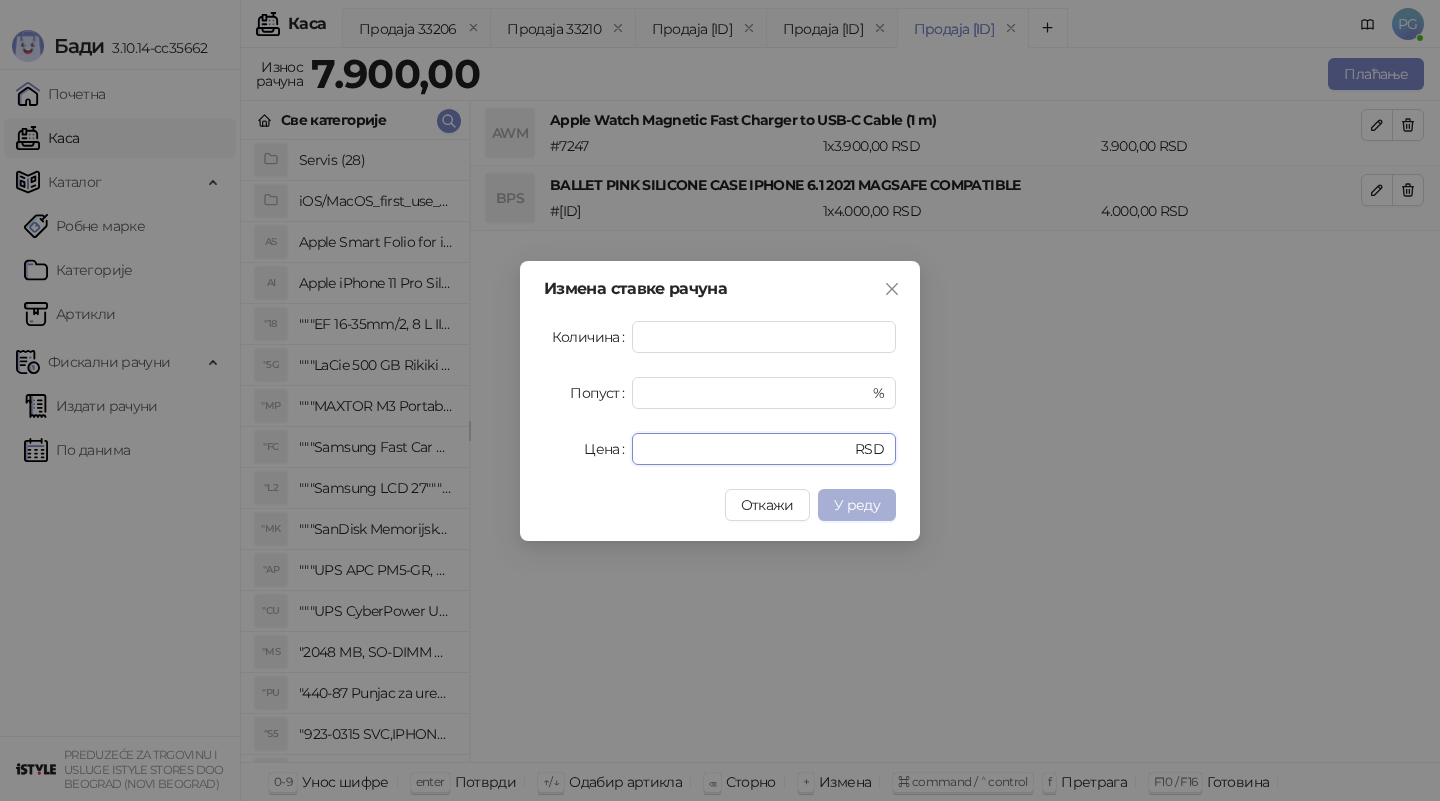 type on "****" 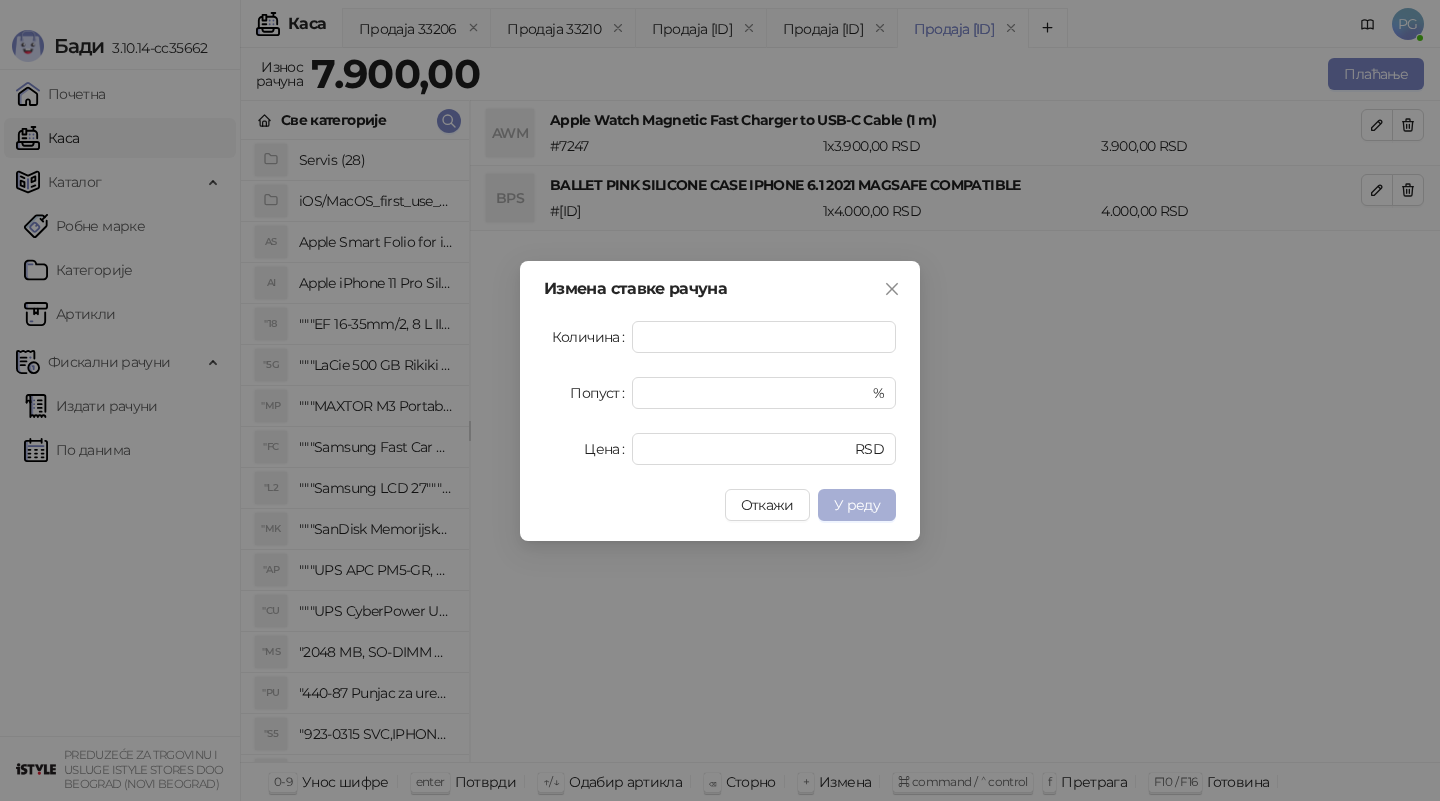 click on "У реду" at bounding box center [857, 505] 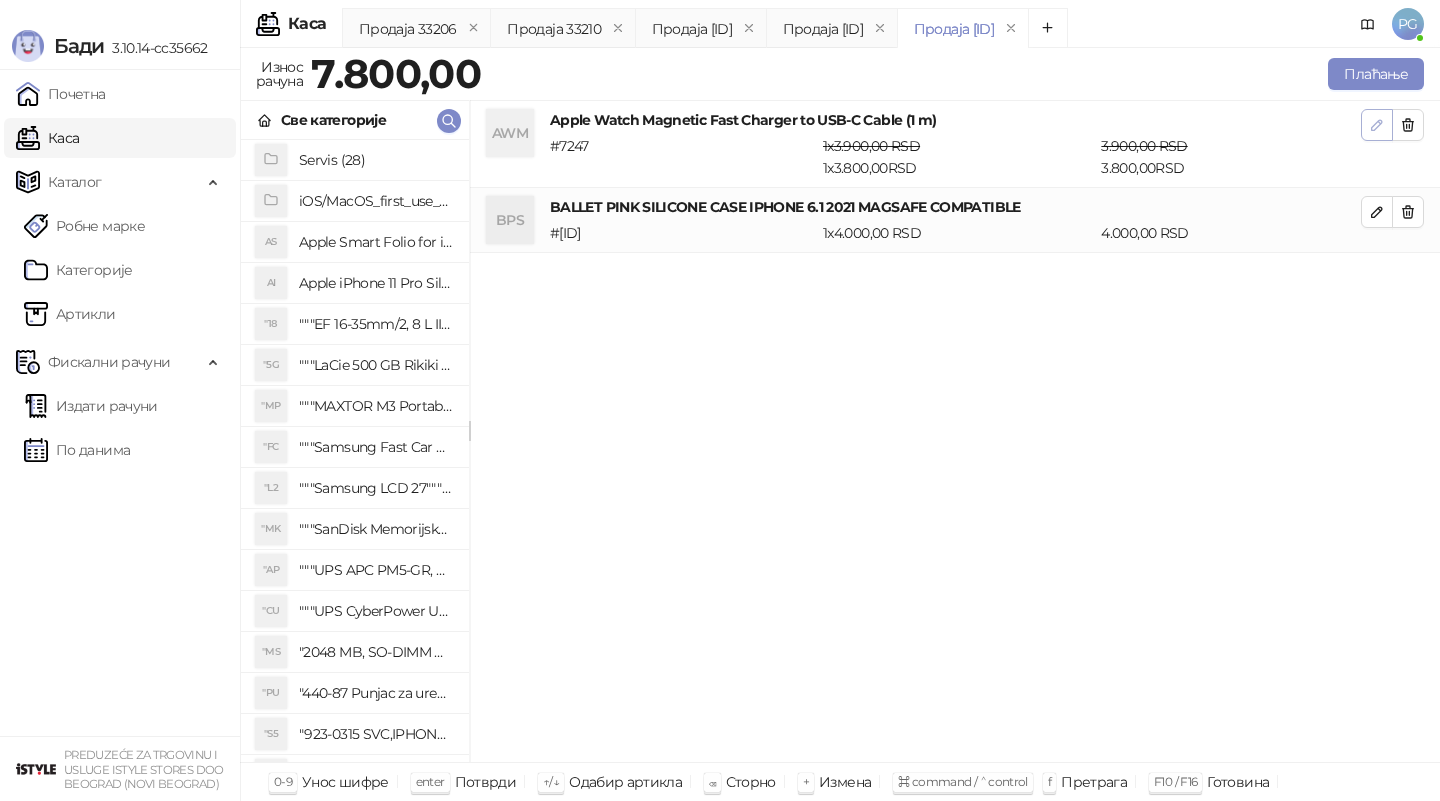 click 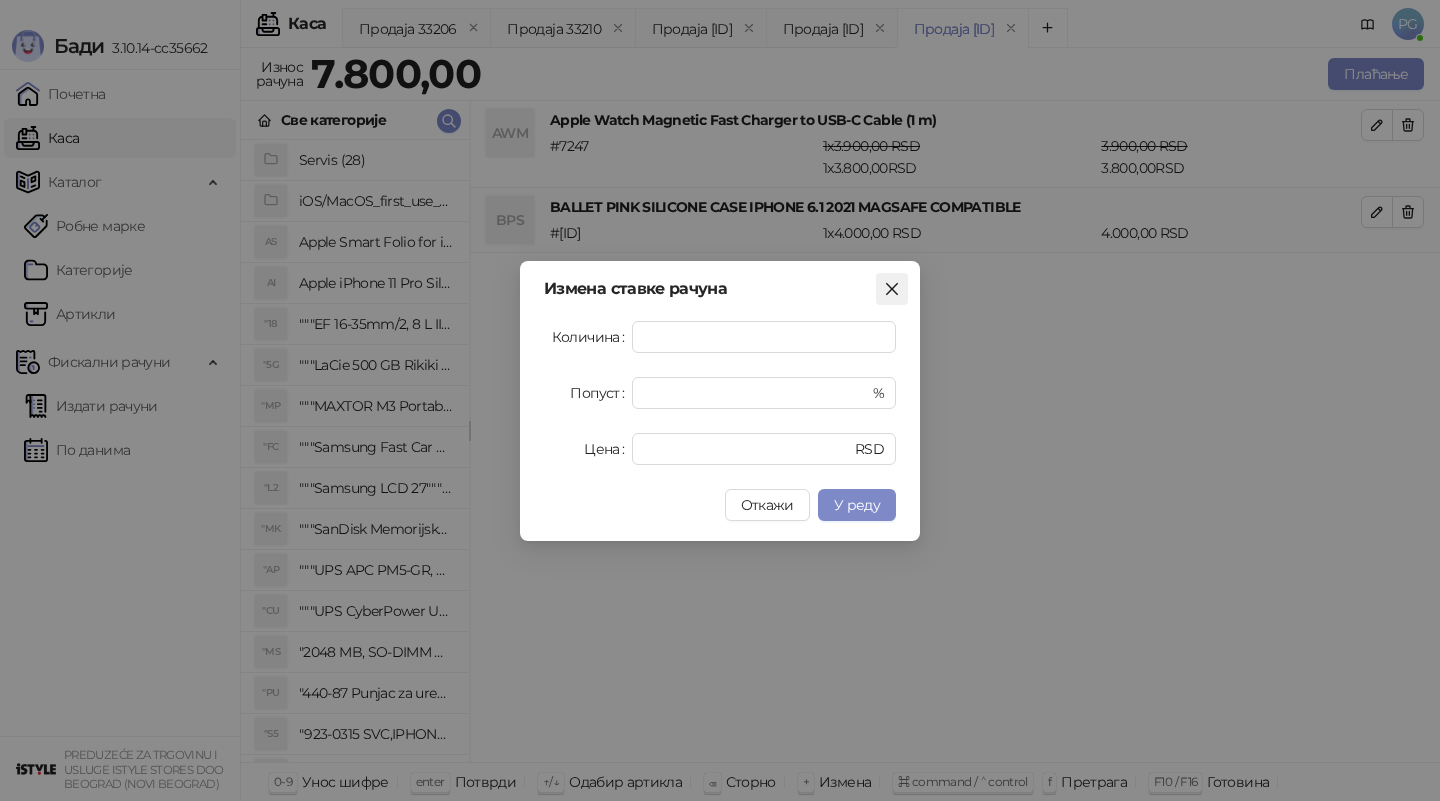 click at bounding box center [892, 289] 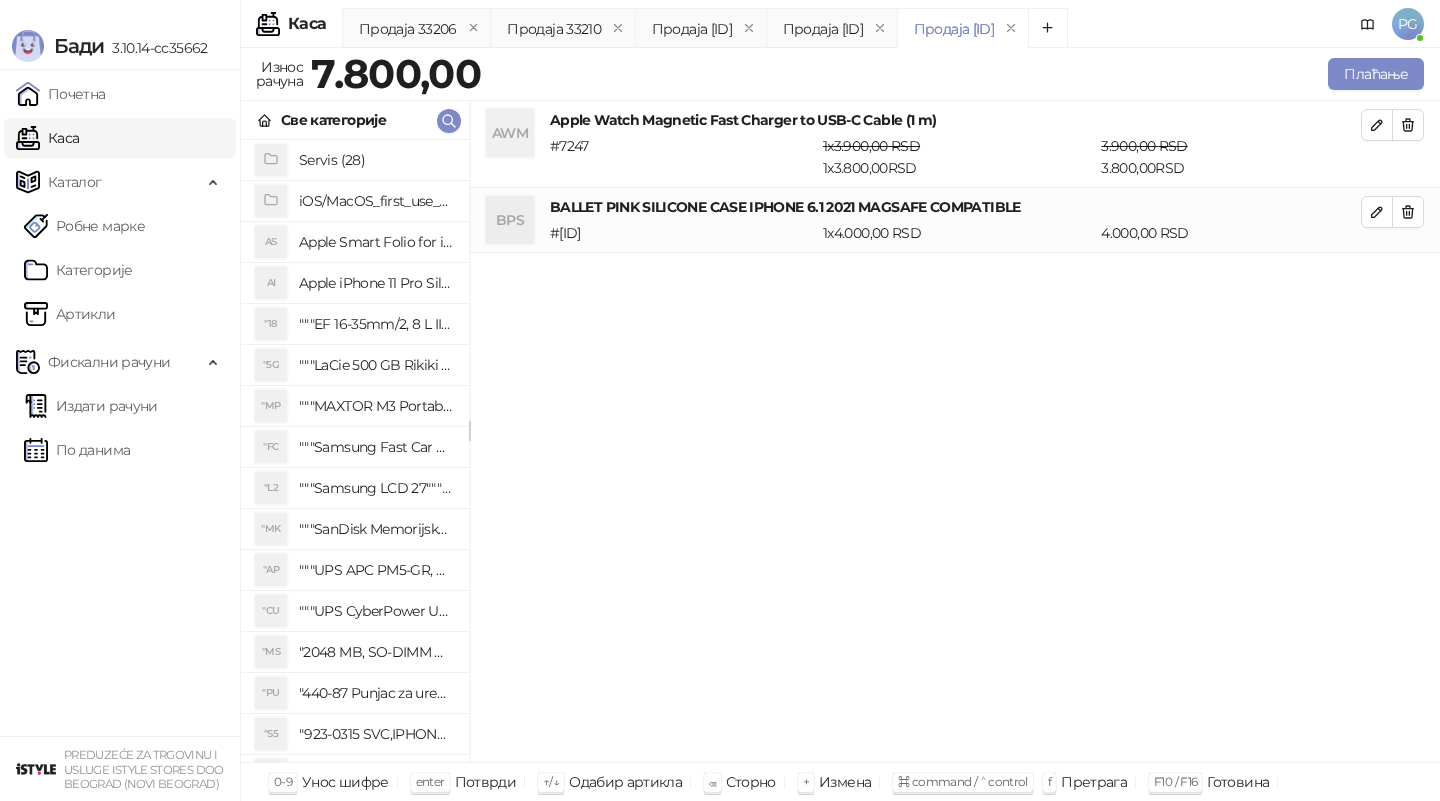 drag, startPoint x: 895, startPoint y: 279, endPoint x: 1263, endPoint y: 261, distance: 368.43994 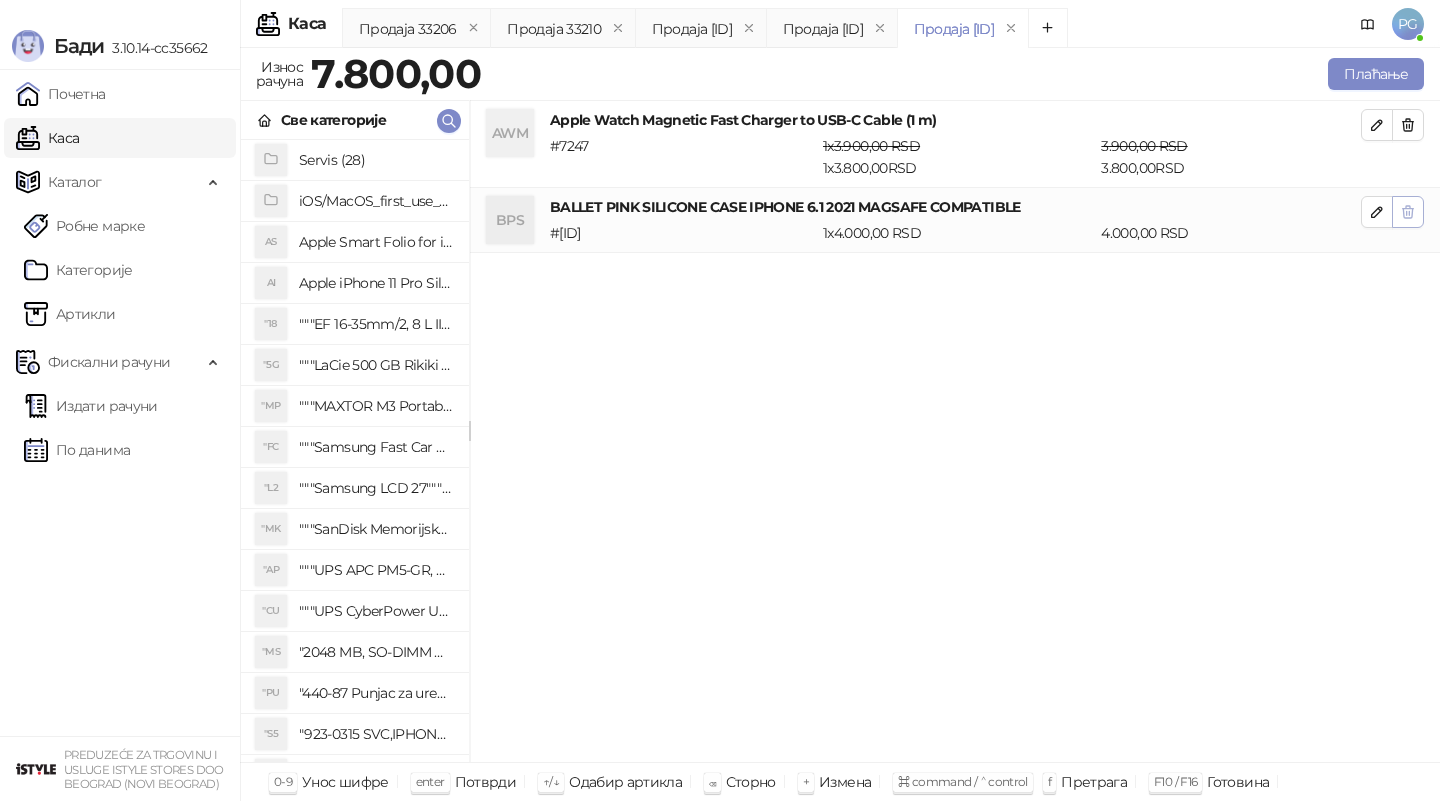 click at bounding box center (1408, 212) 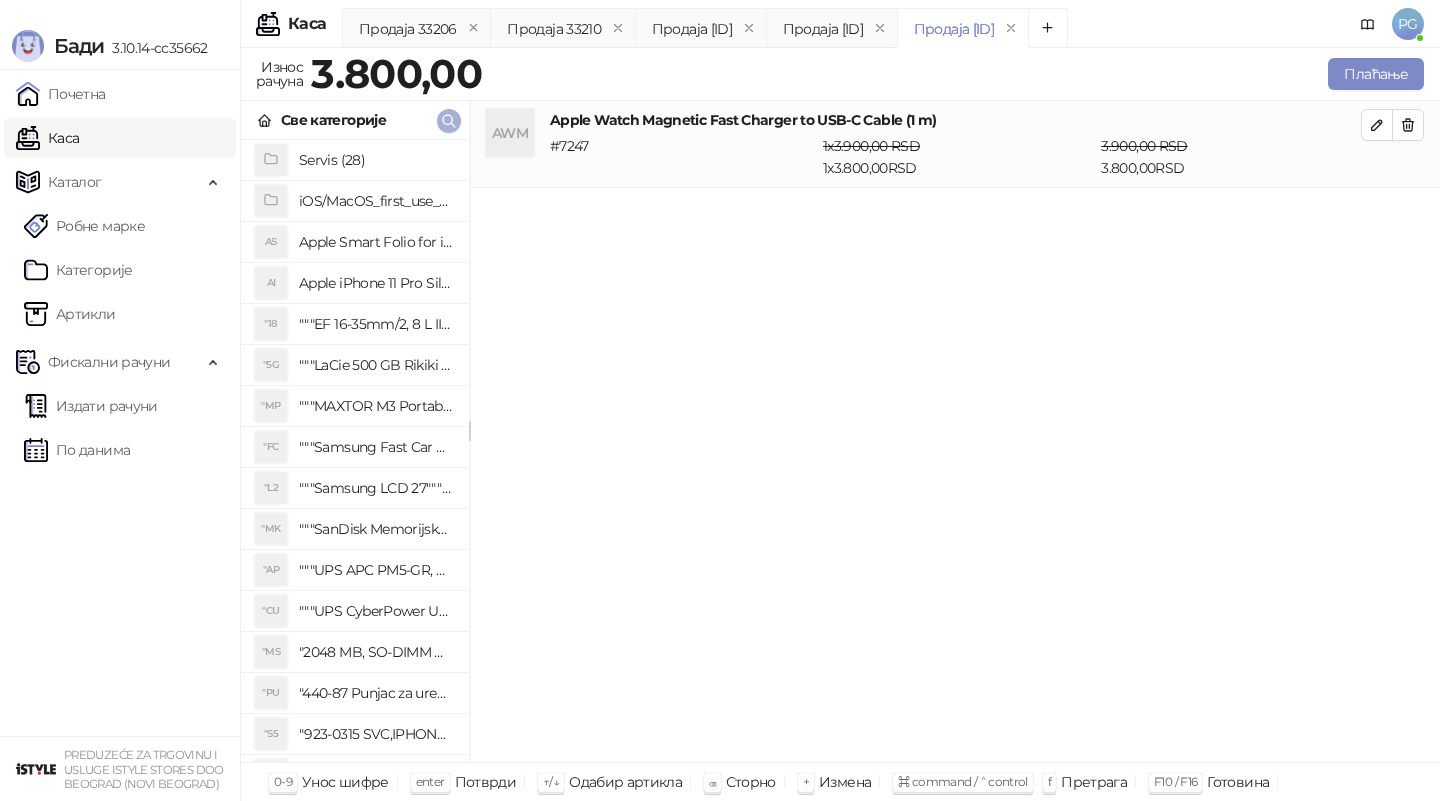 click 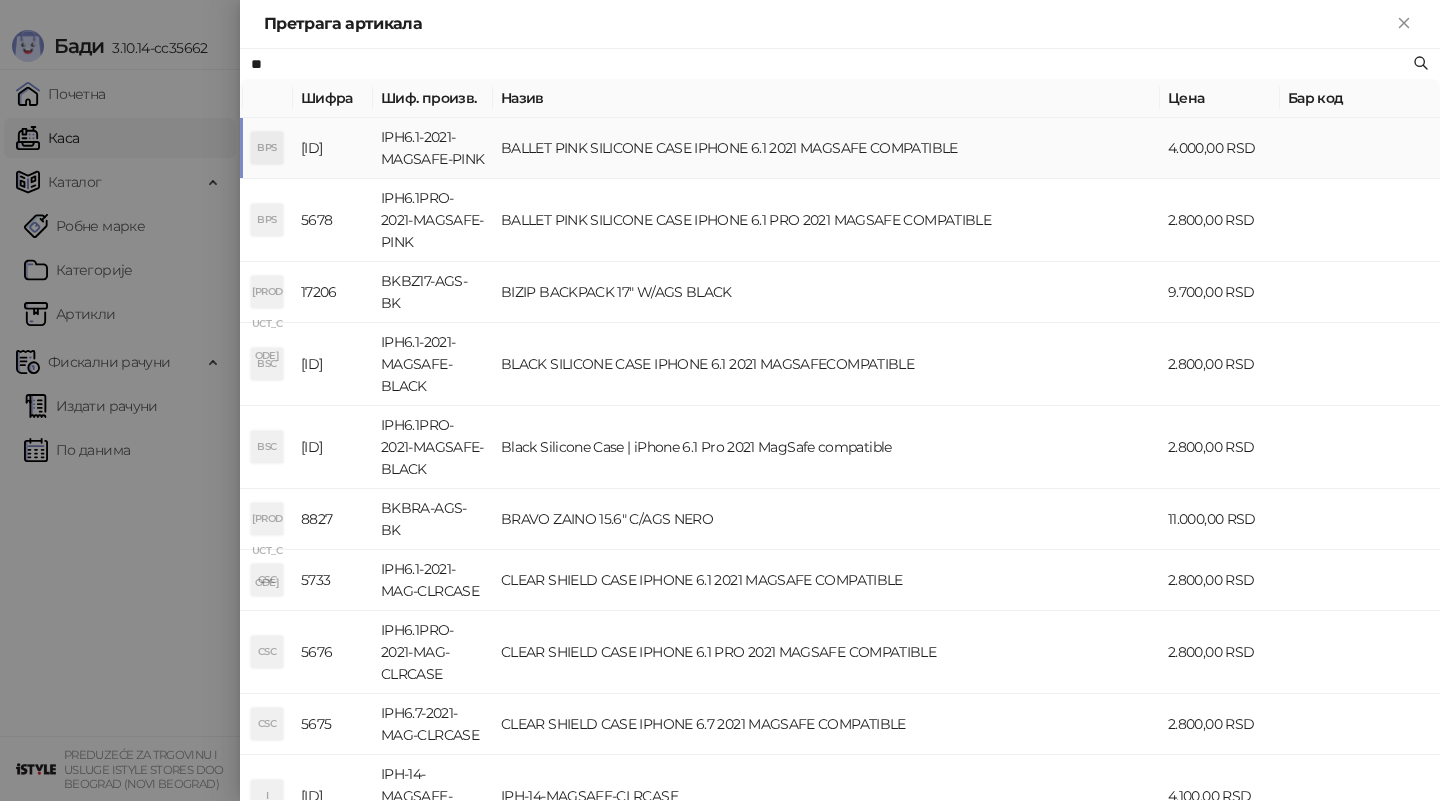 type on "*" 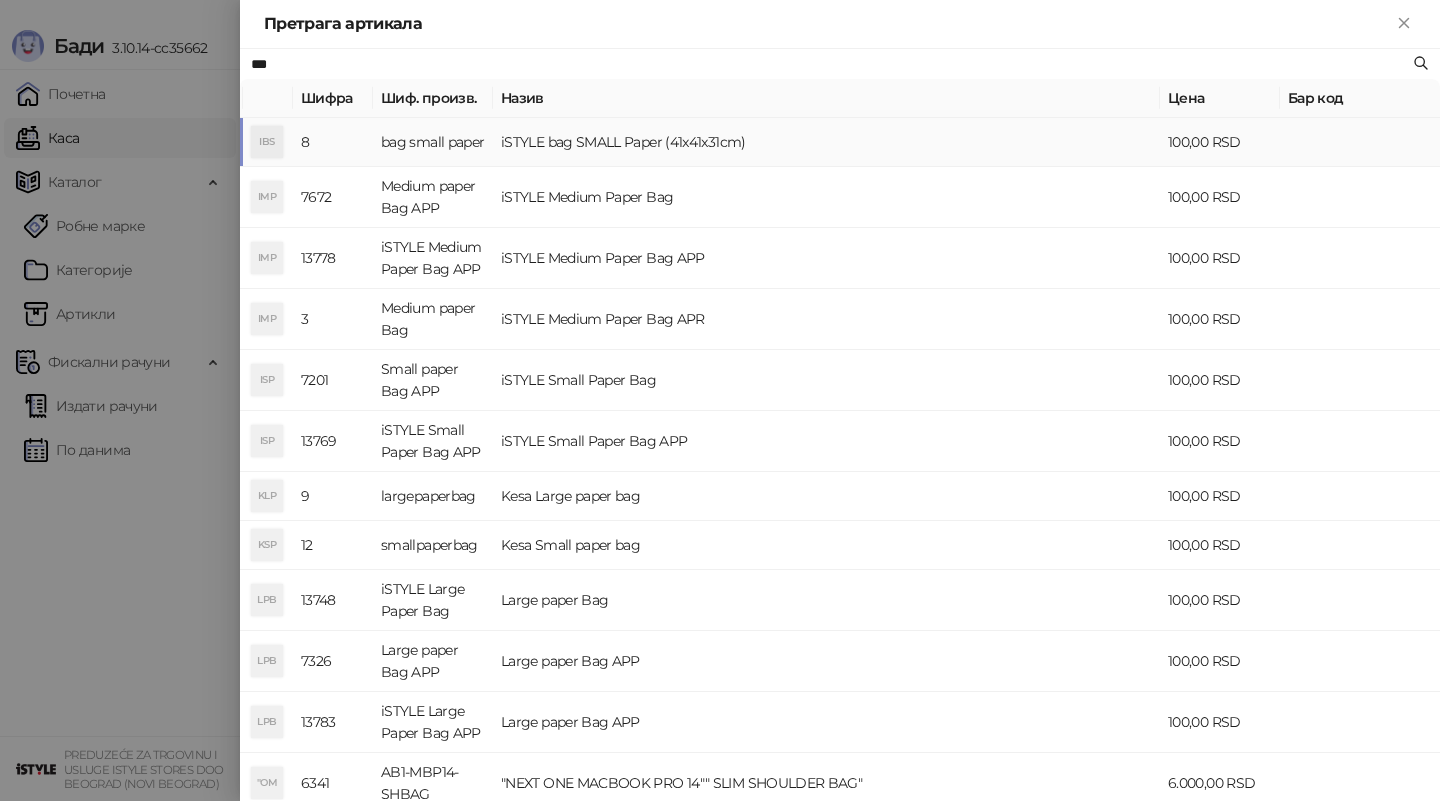 type on "***" 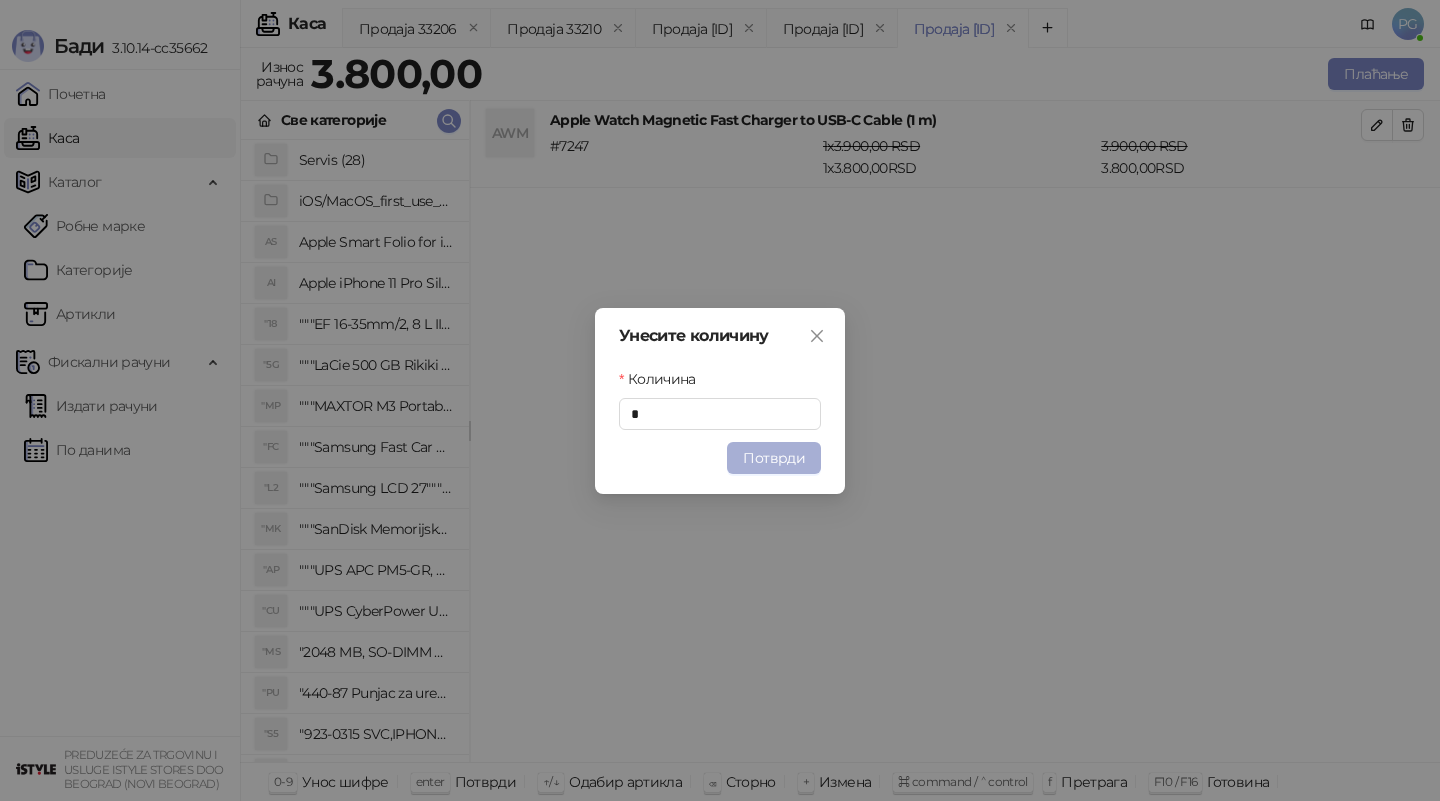 click on "Потврди" at bounding box center (774, 458) 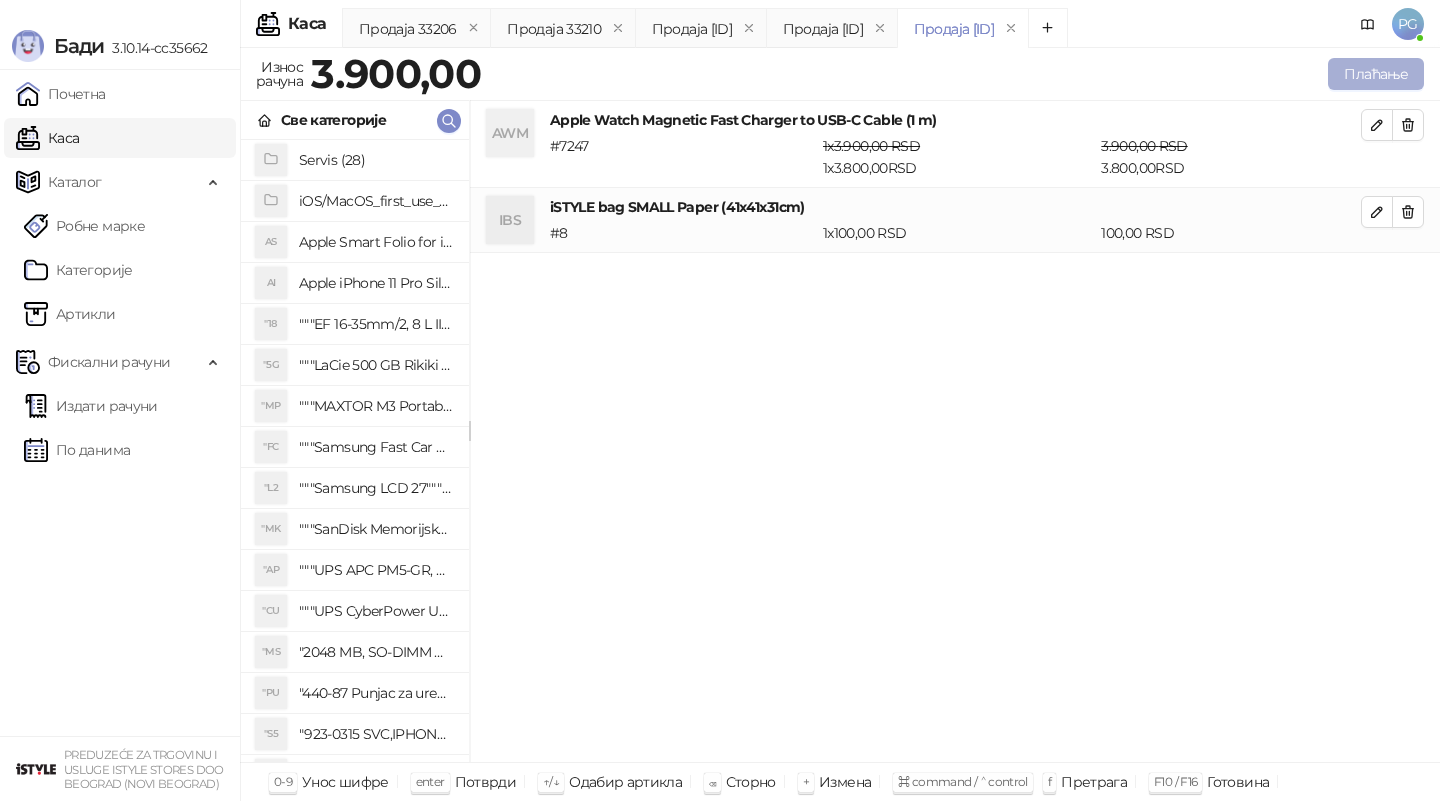 click on "Плаћање" at bounding box center (1376, 74) 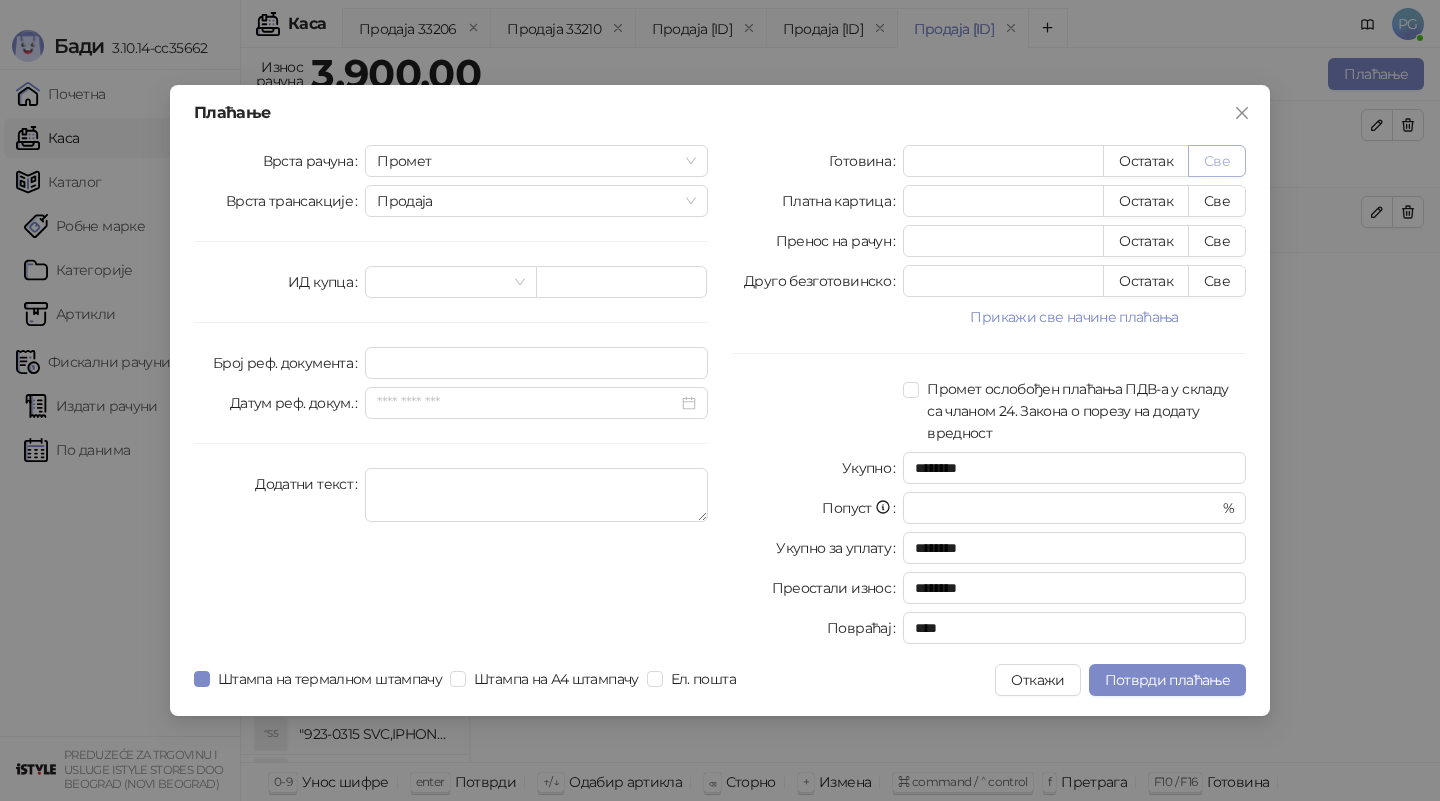 click on "Све" at bounding box center (1217, 161) 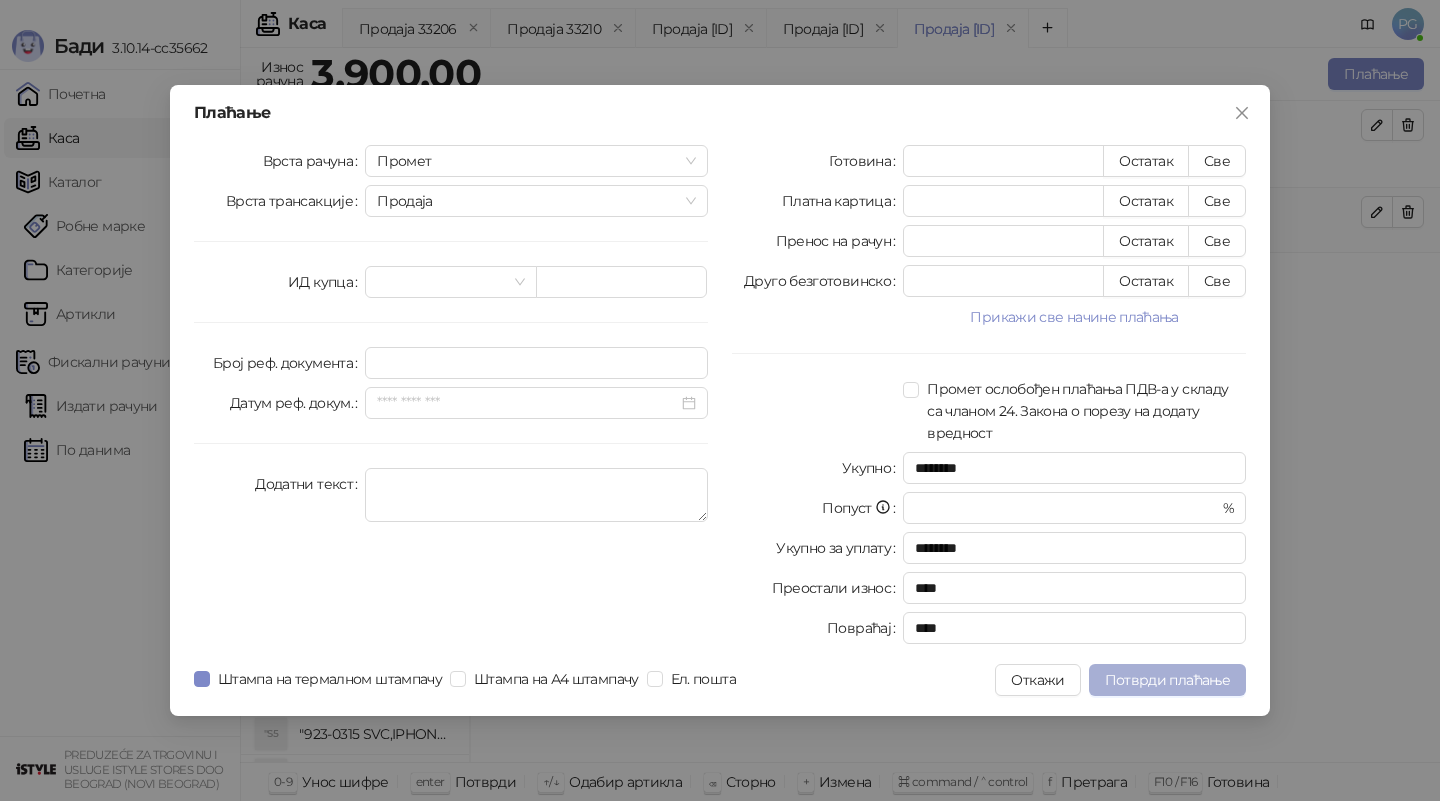 click on "Потврди плаћање" at bounding box center (1167, 680) 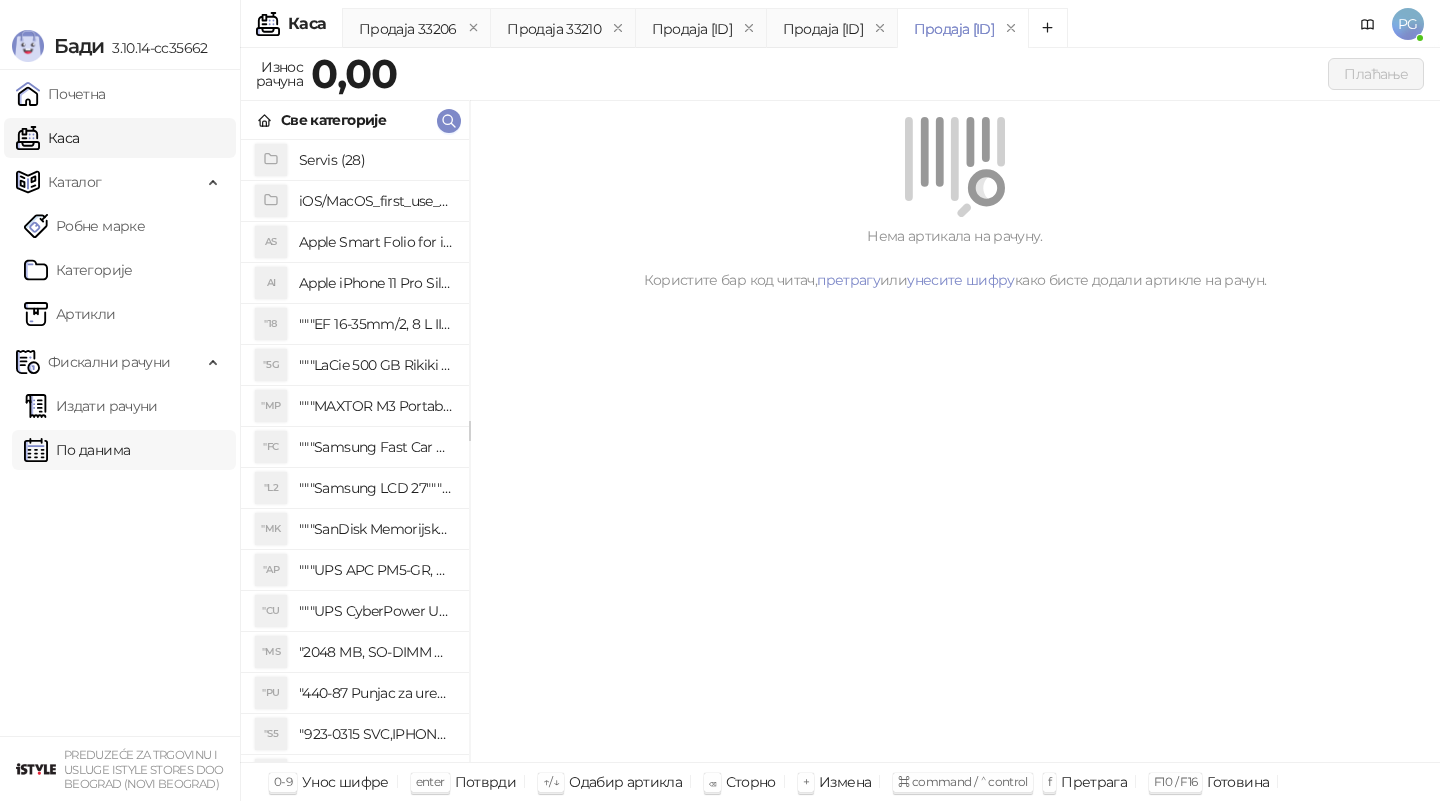 click on "По данима" at bounding box center (77, 450) 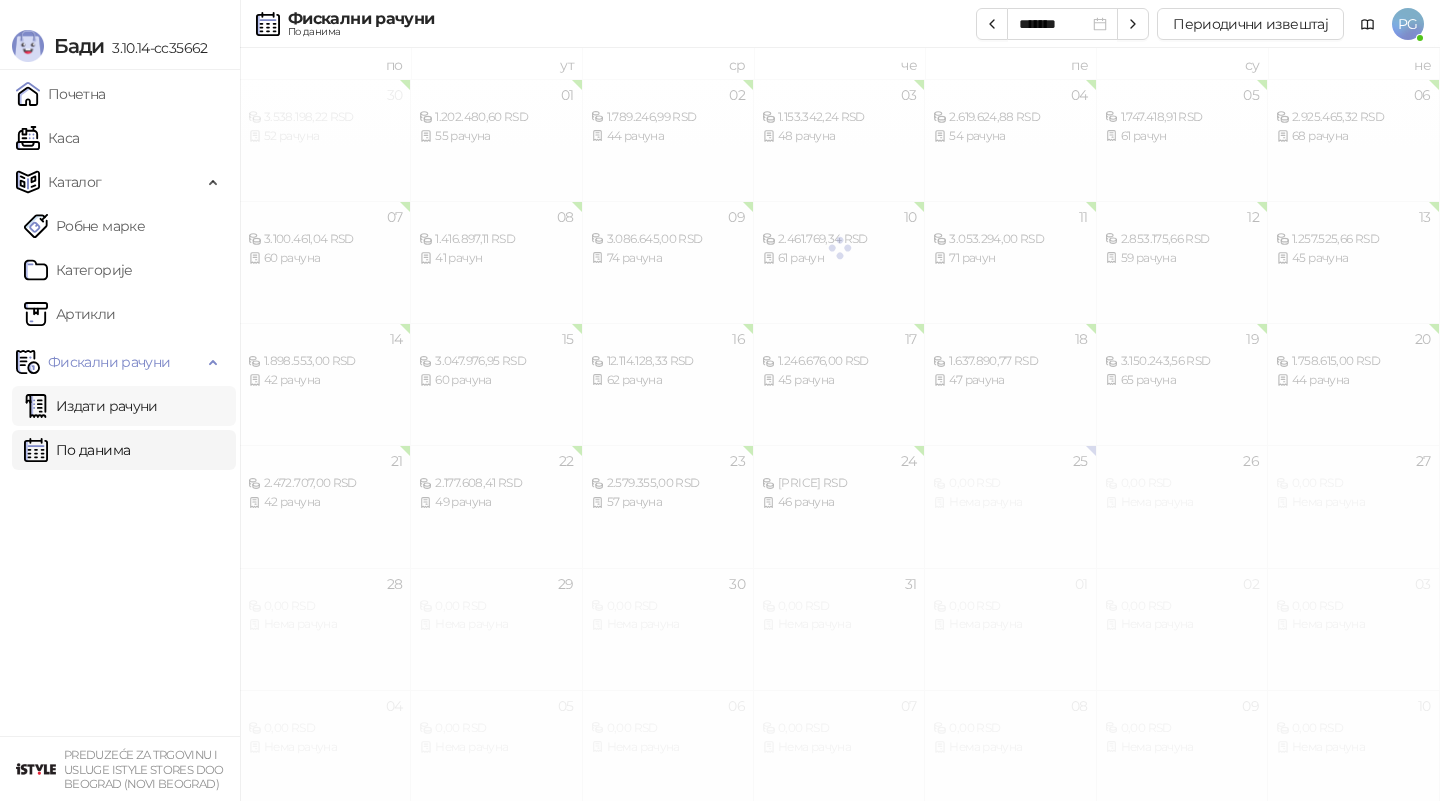 click on "Издати рачуни" at bounding box center [91, 406] 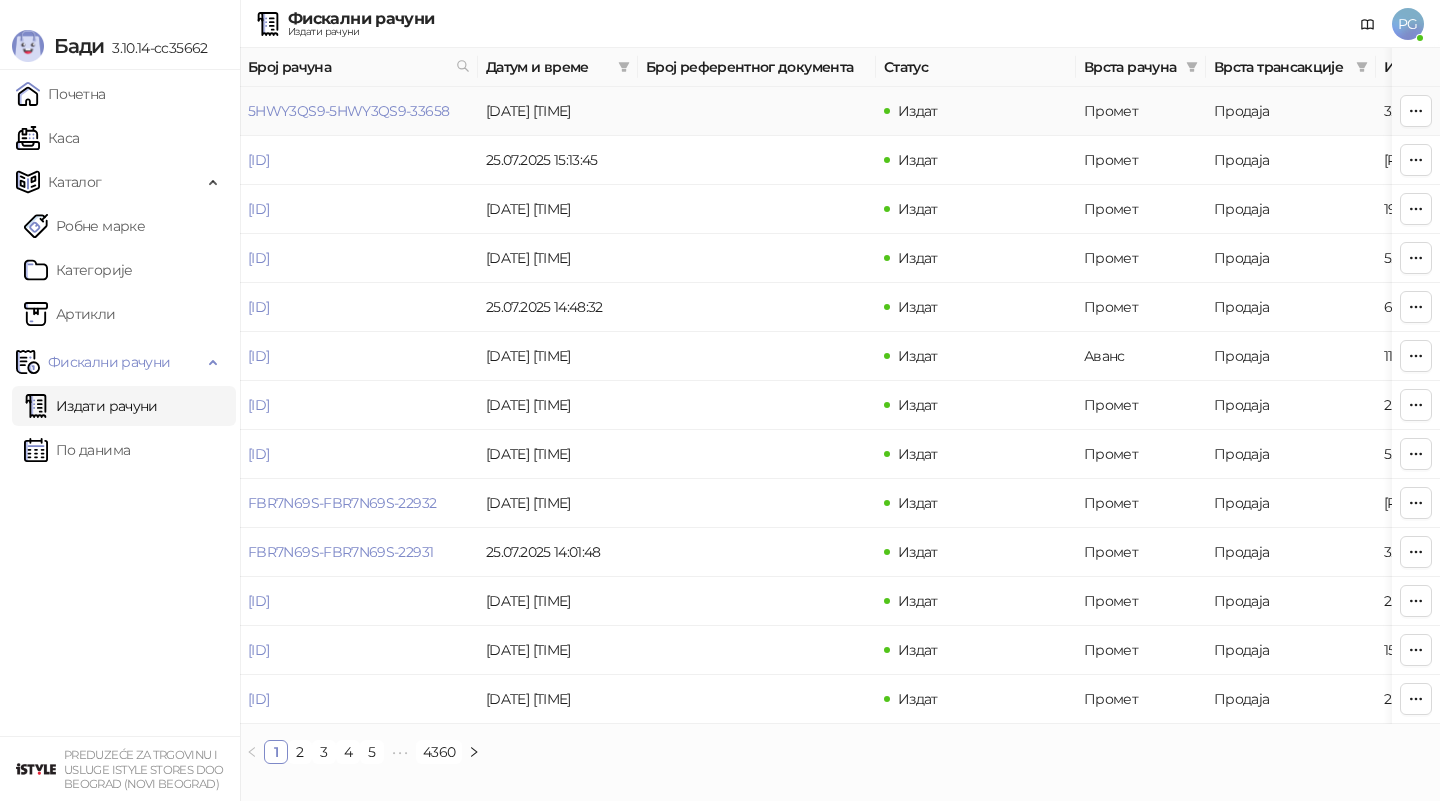 click on "5HWY3QS9-5HWY3QS9-33658" at bounding box center (348, 111) 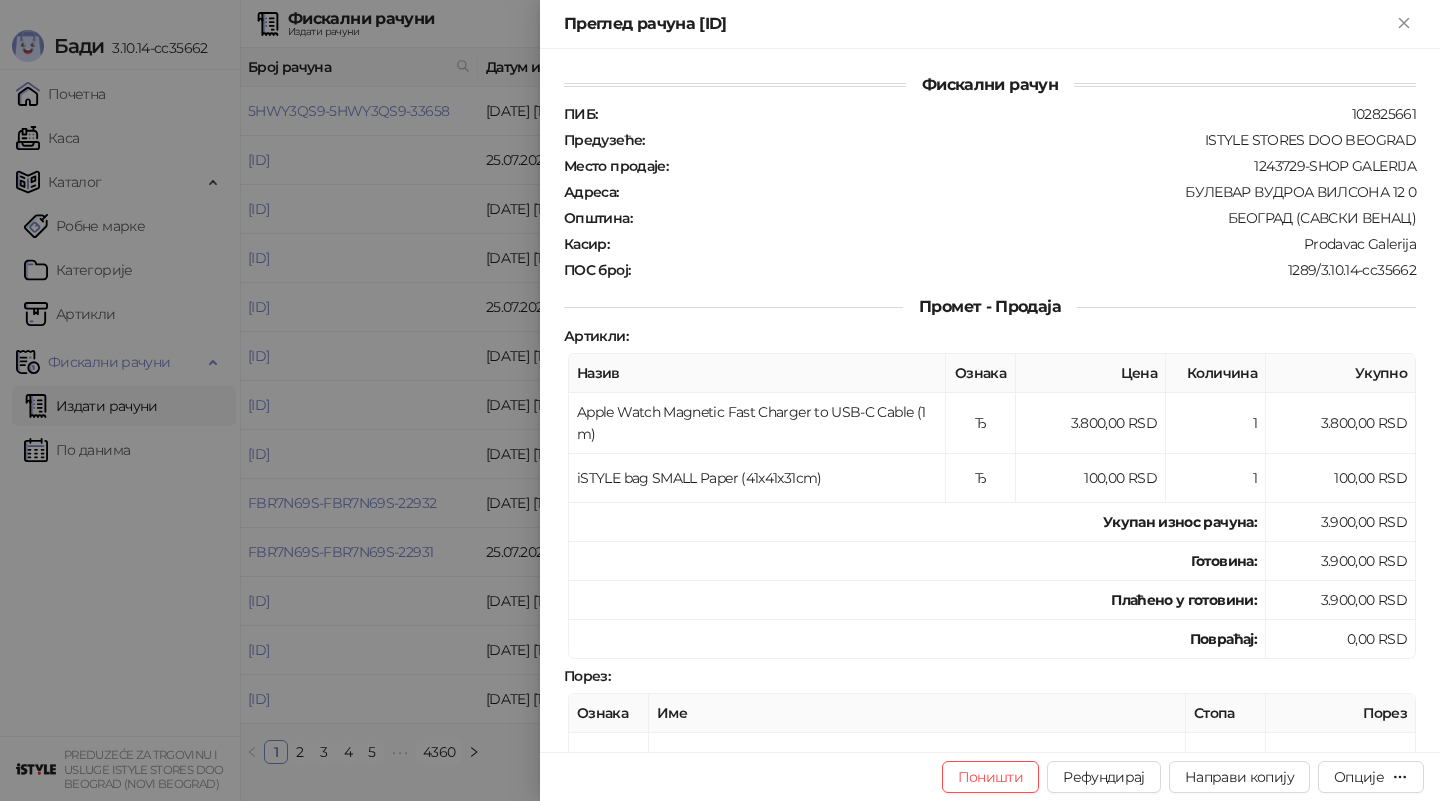click at bounding box center [720, 400] 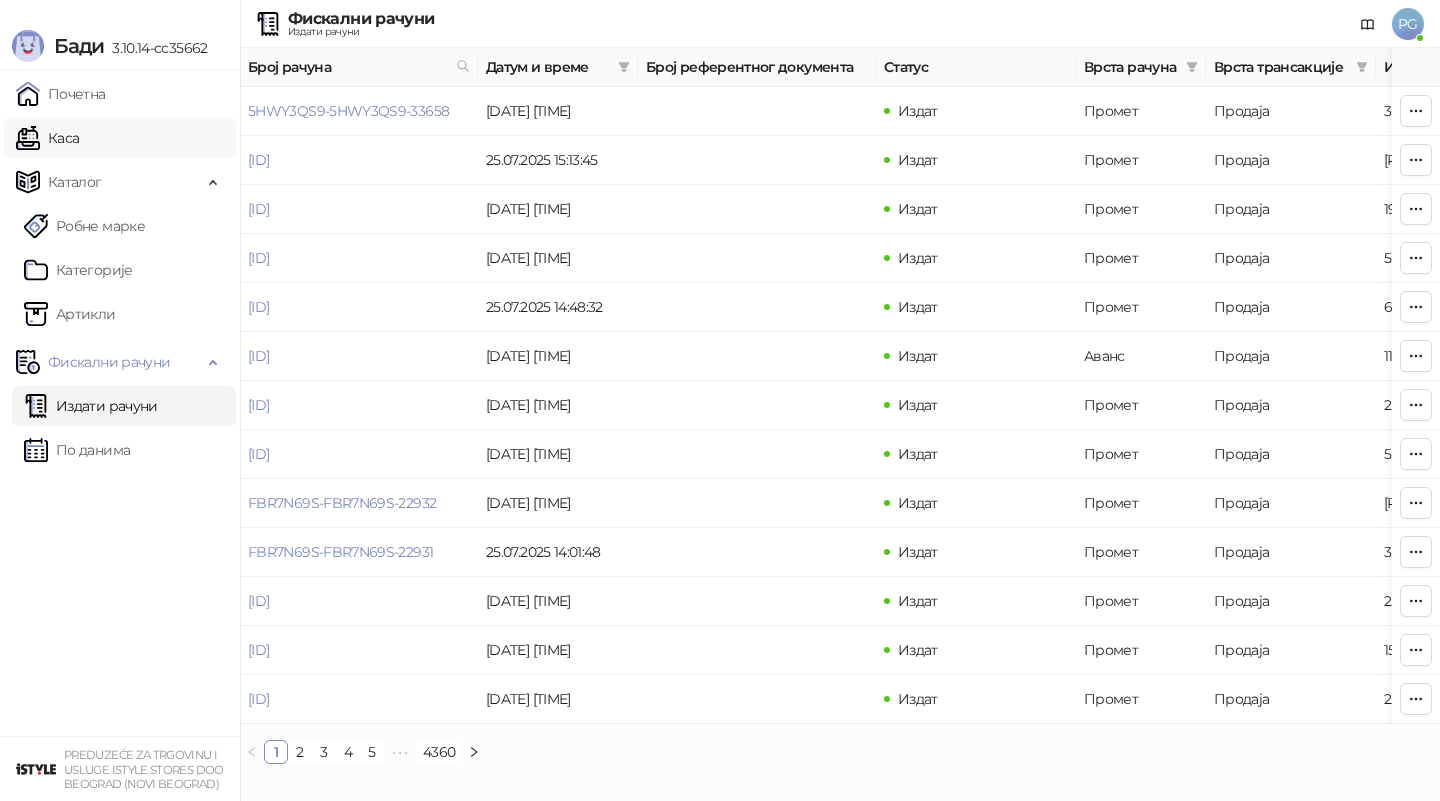 click on "Каса" at bounding box center (47, 138) 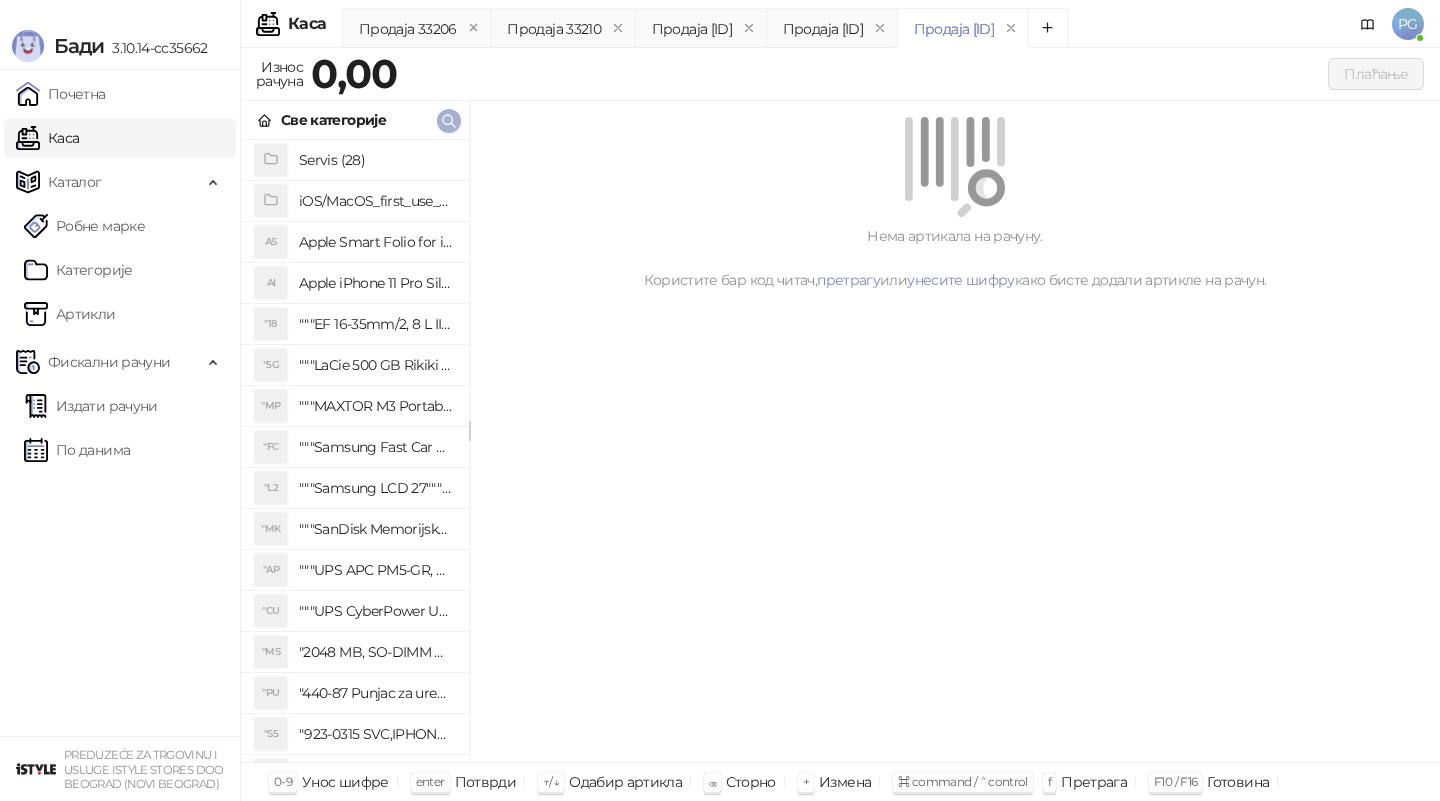 click 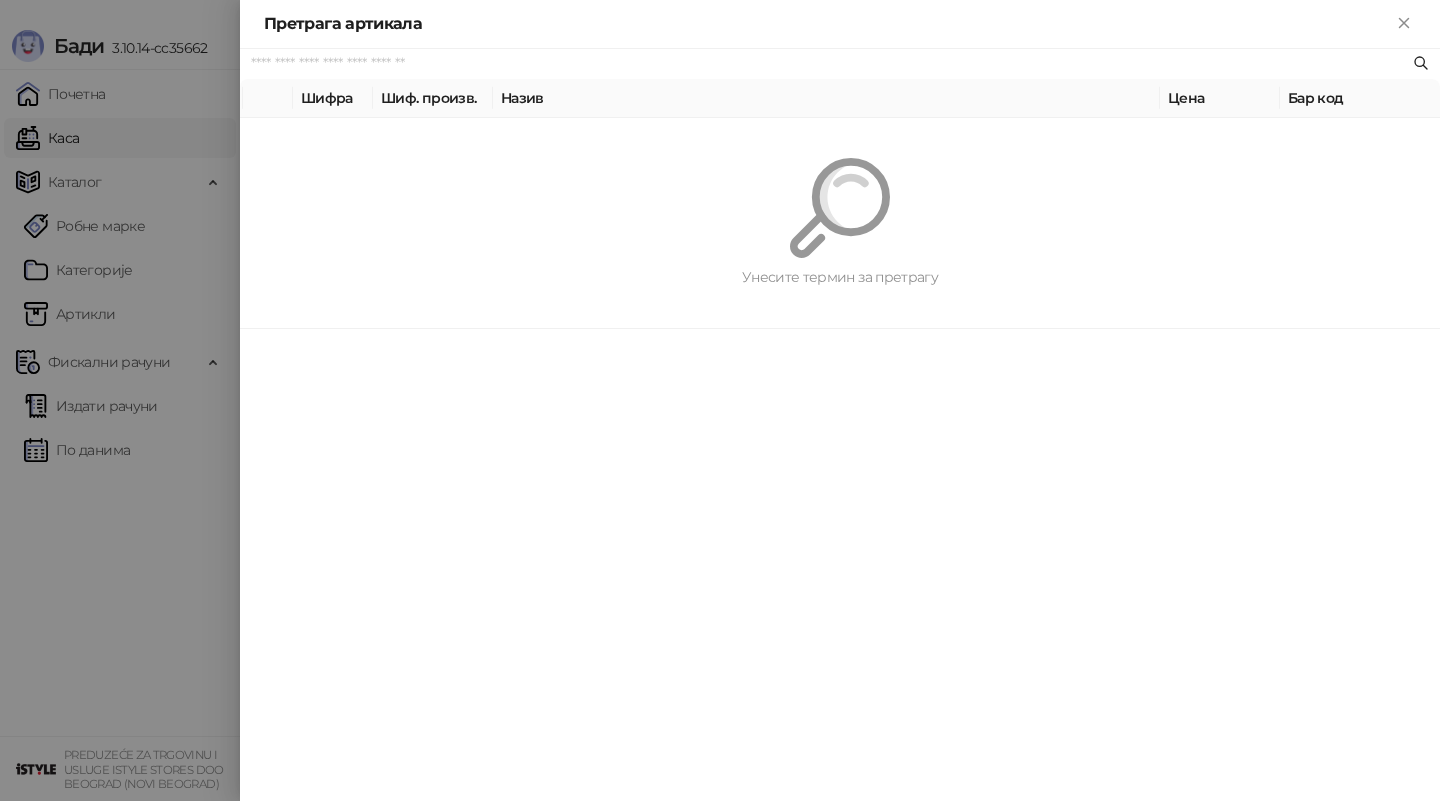 paste on "**********" 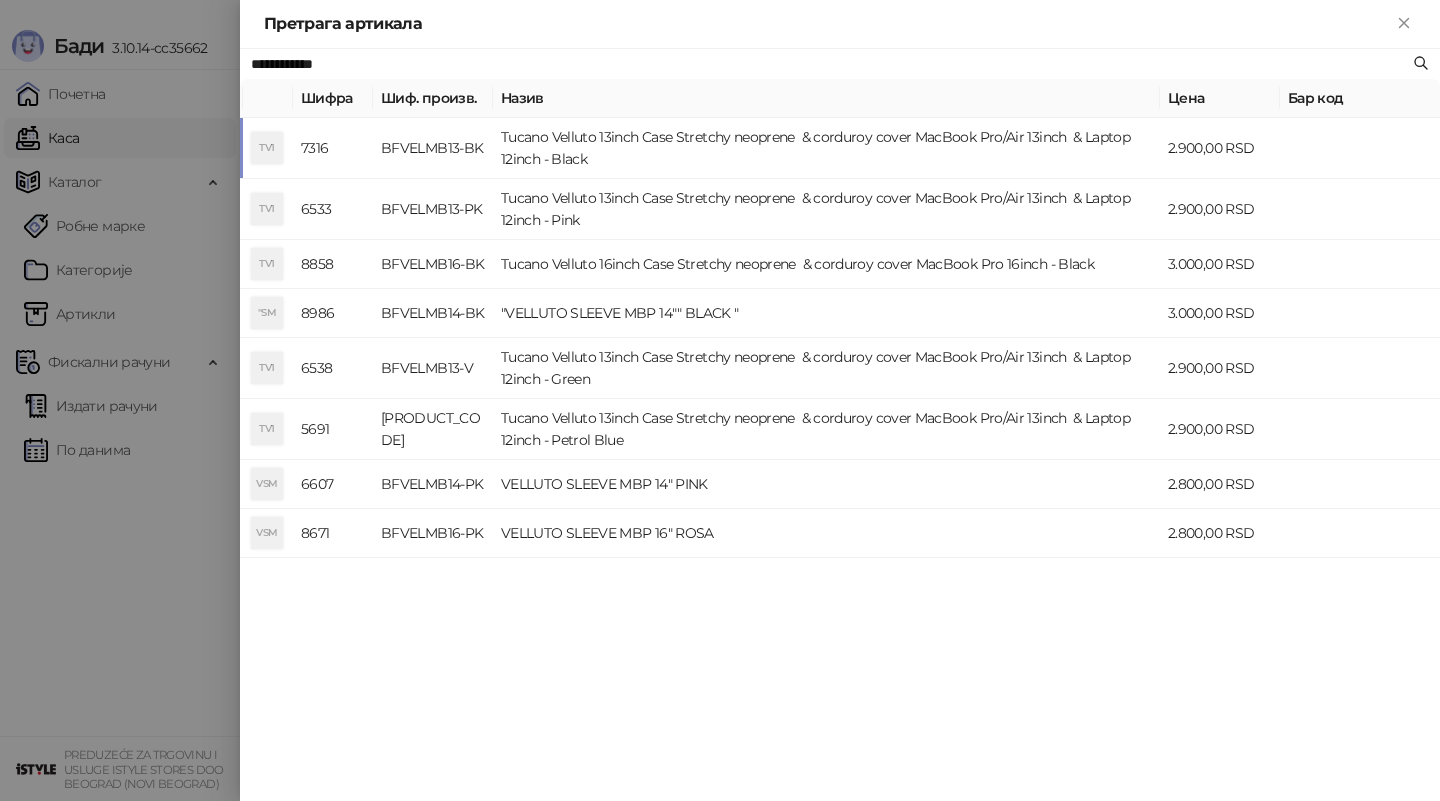 click on "BFVELMB13-BK" at bounding box center [433, 148] 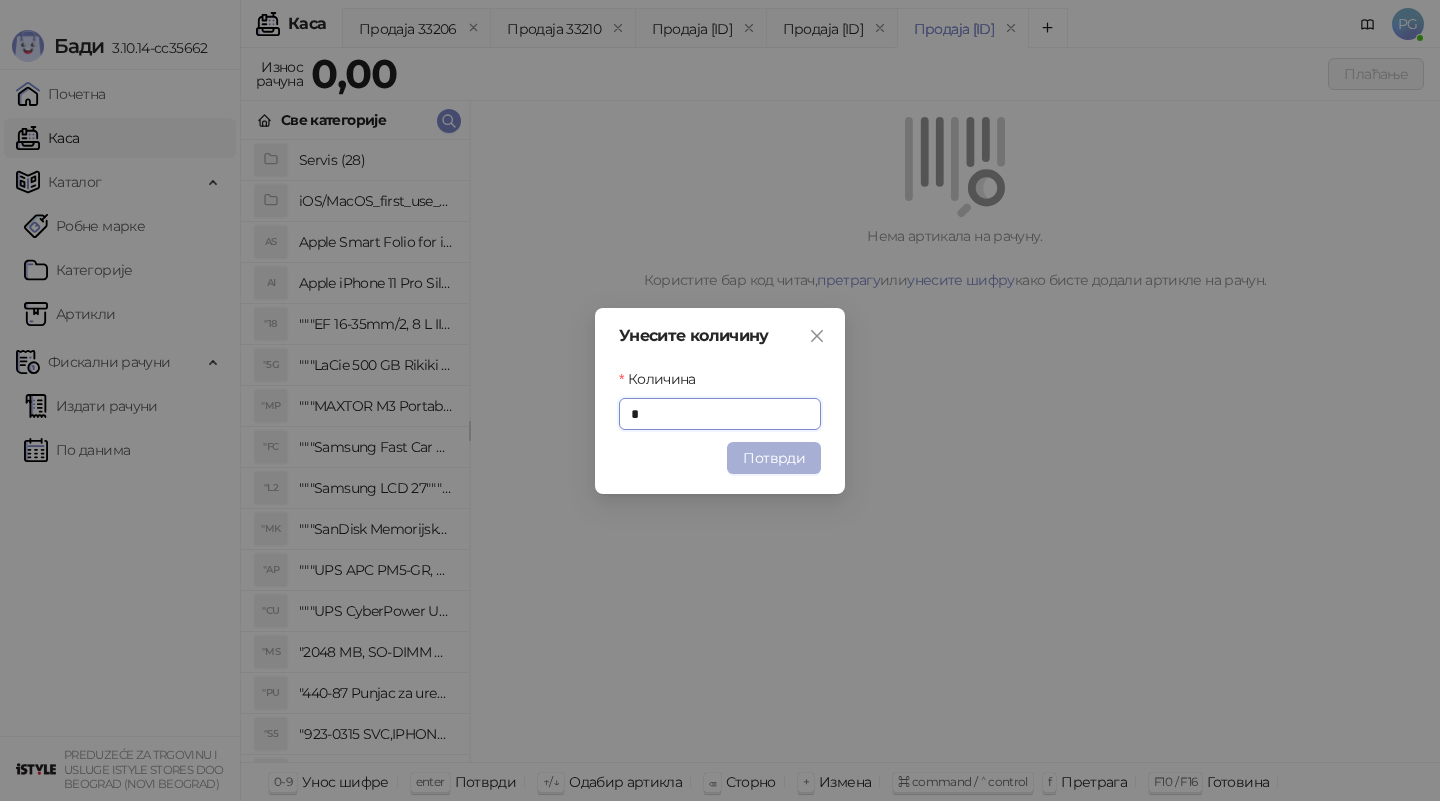 click on "Потврди" at bounding box center [774, 458] 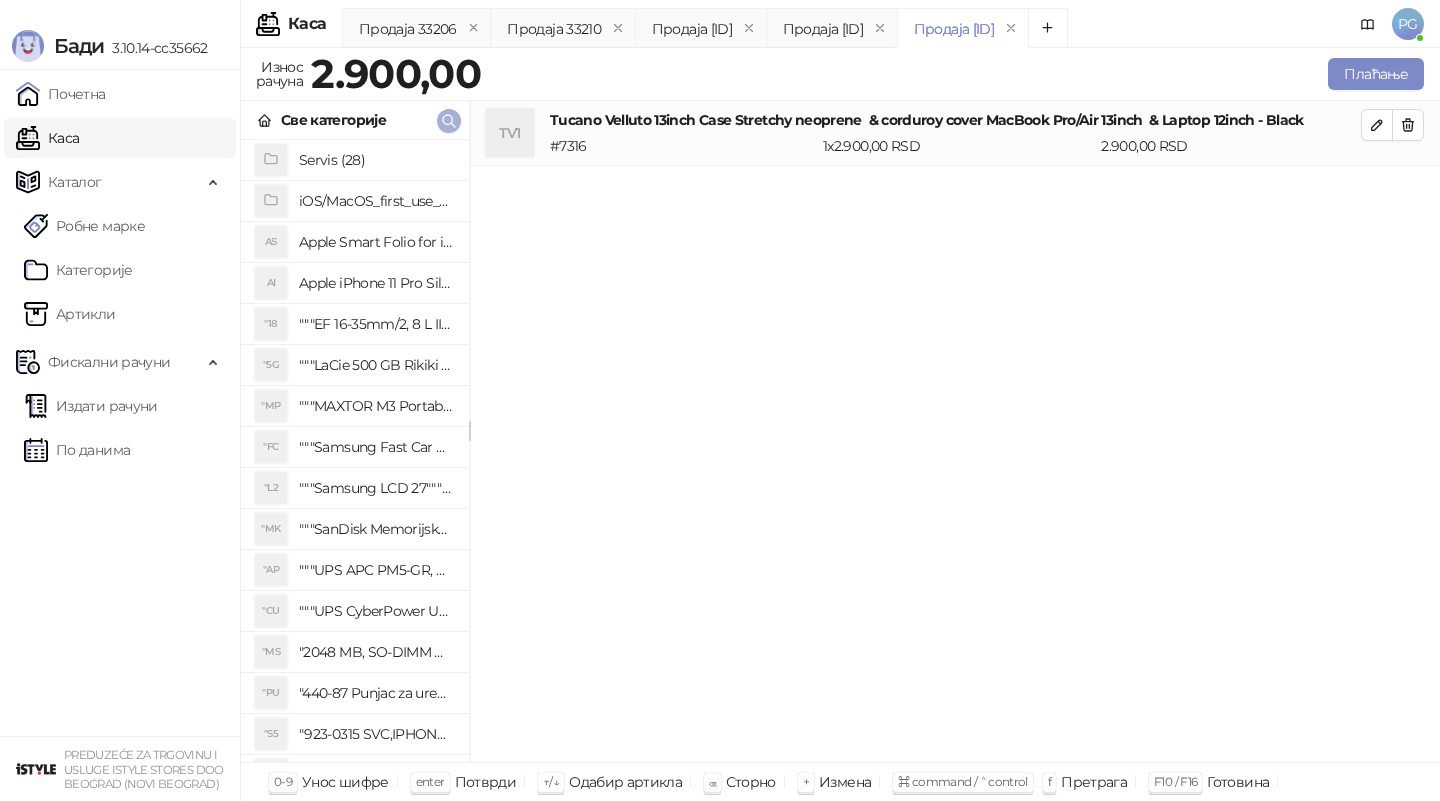 click 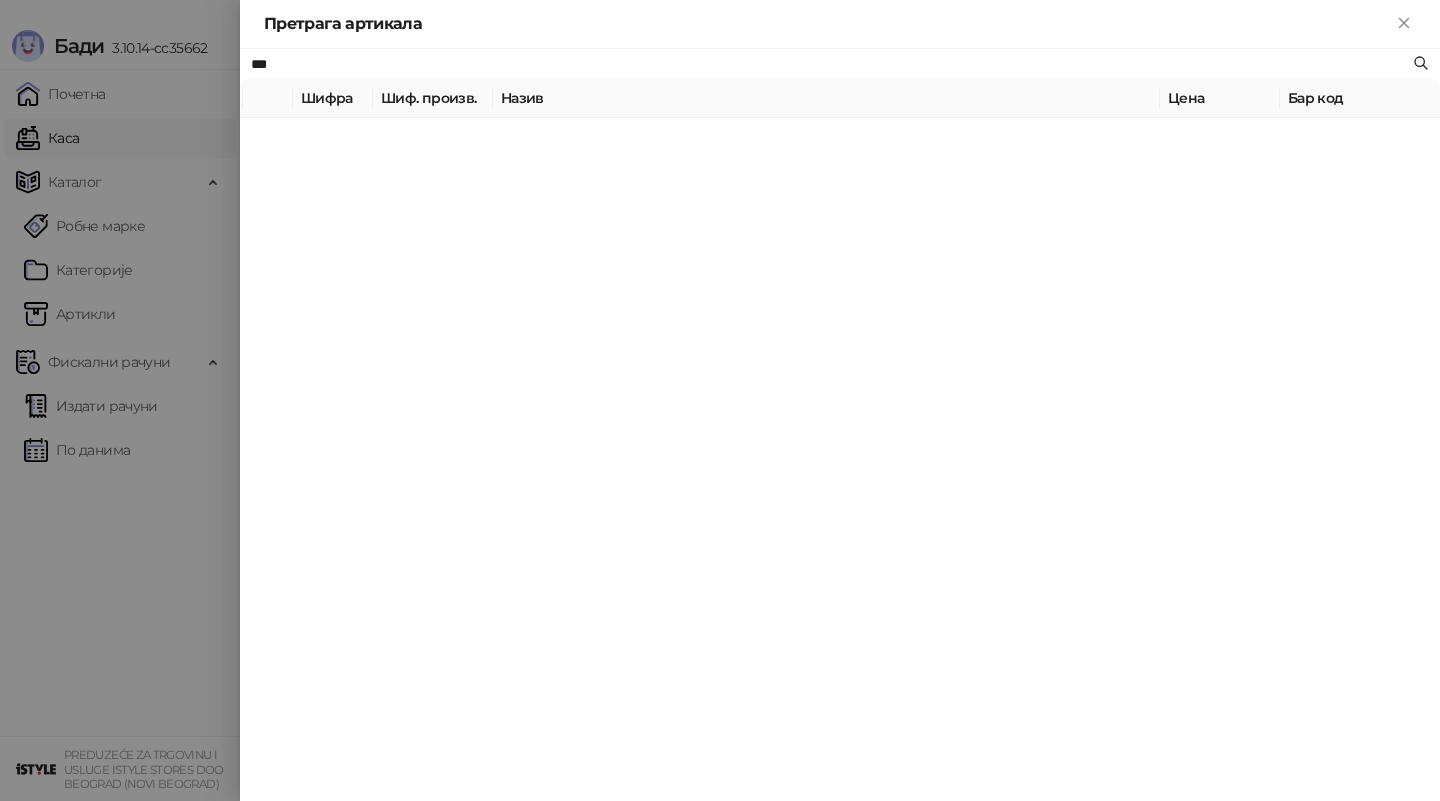 type on "***" 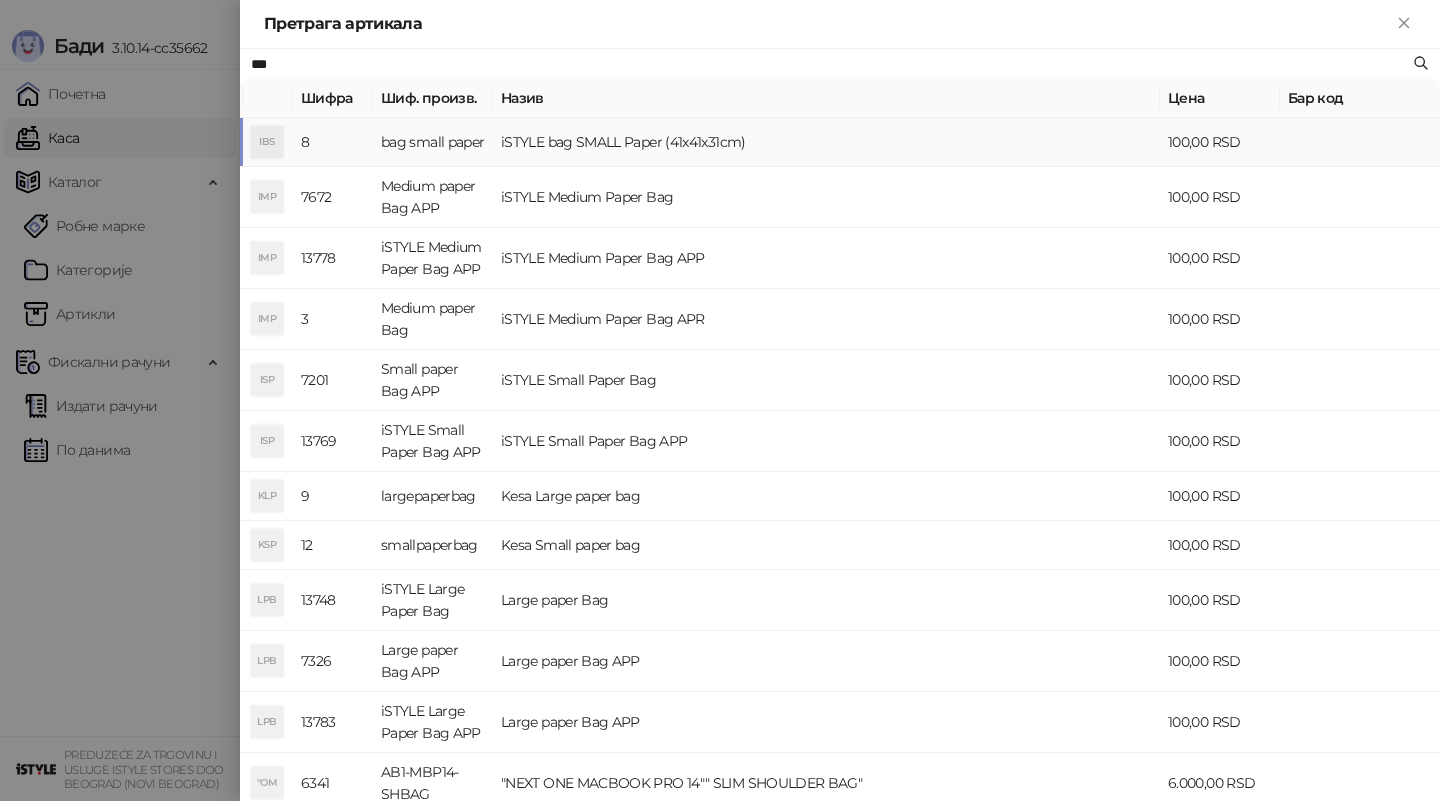 click on "bag small paper" at bounding box center (433, 142) 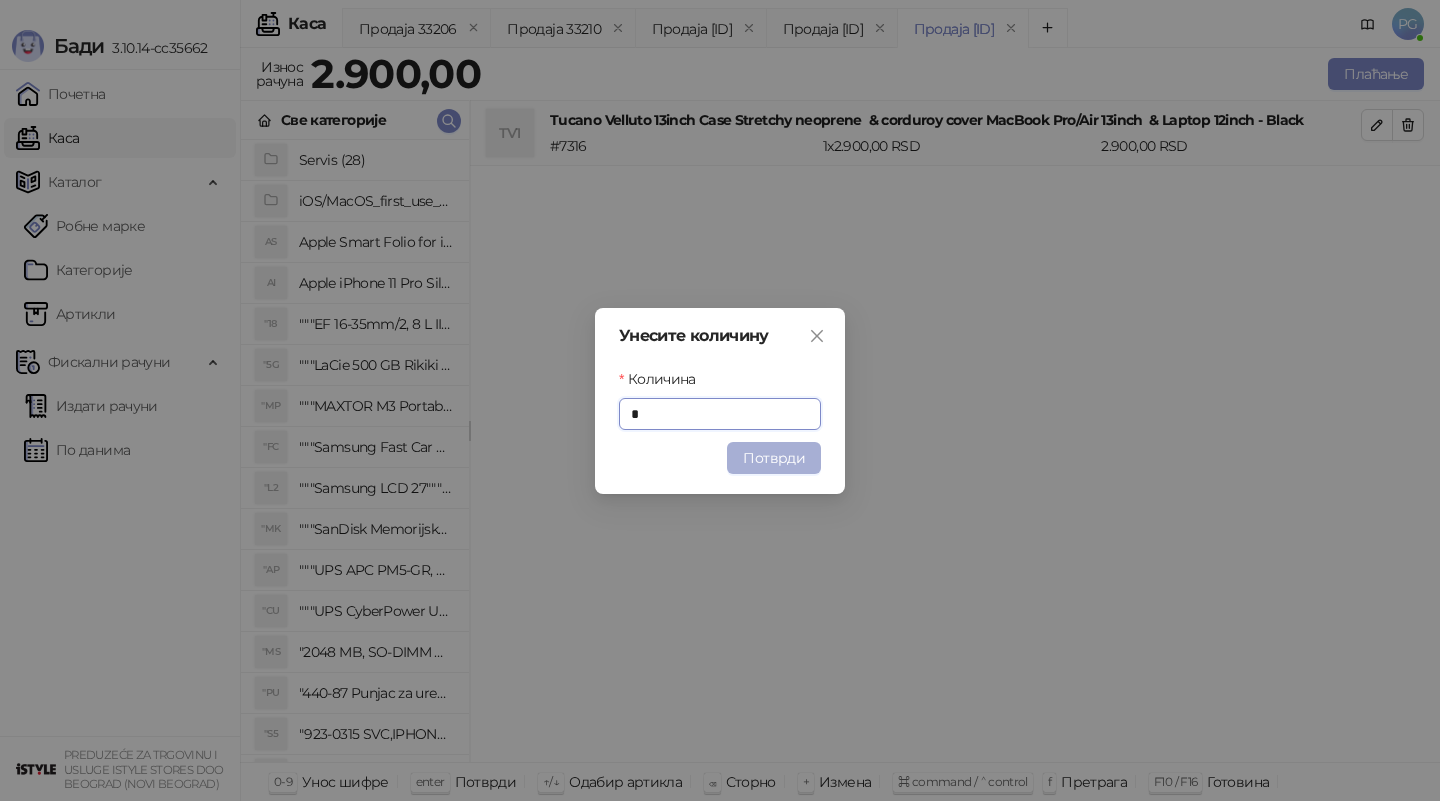 click on "Потврди" at bounding box center [774, 458] 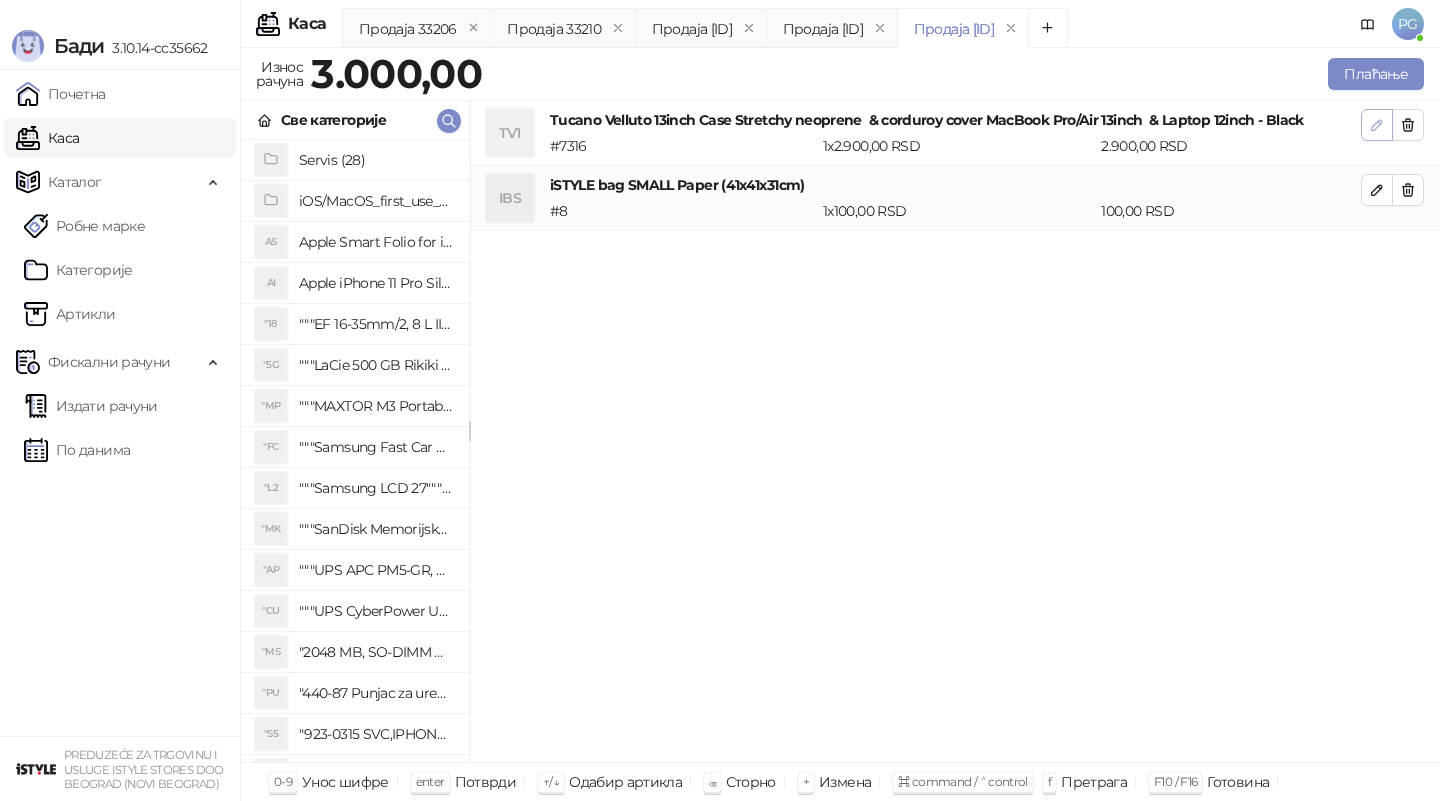 click at bounding box center (1377, 125) 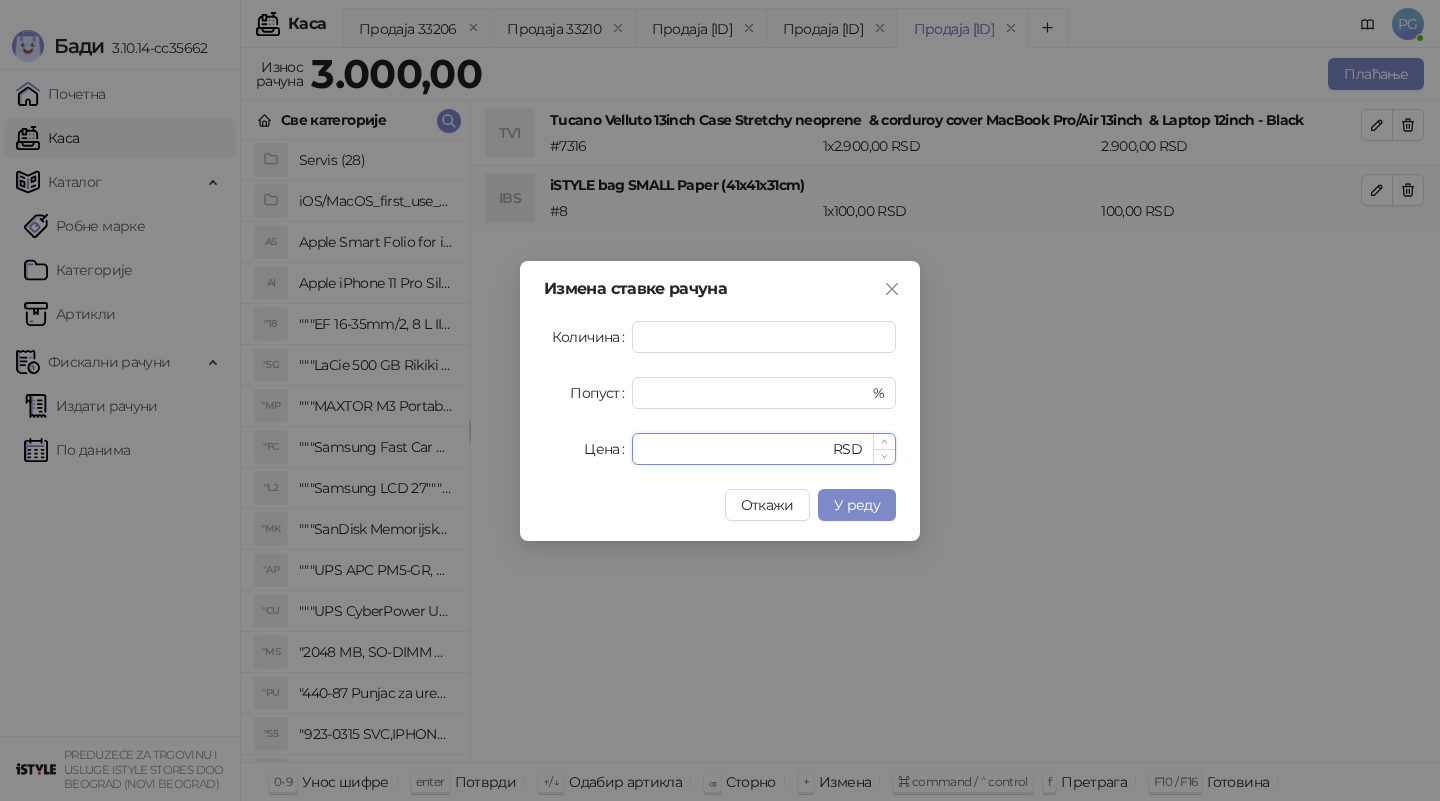 click on "****" at bounding box center (736, 449) 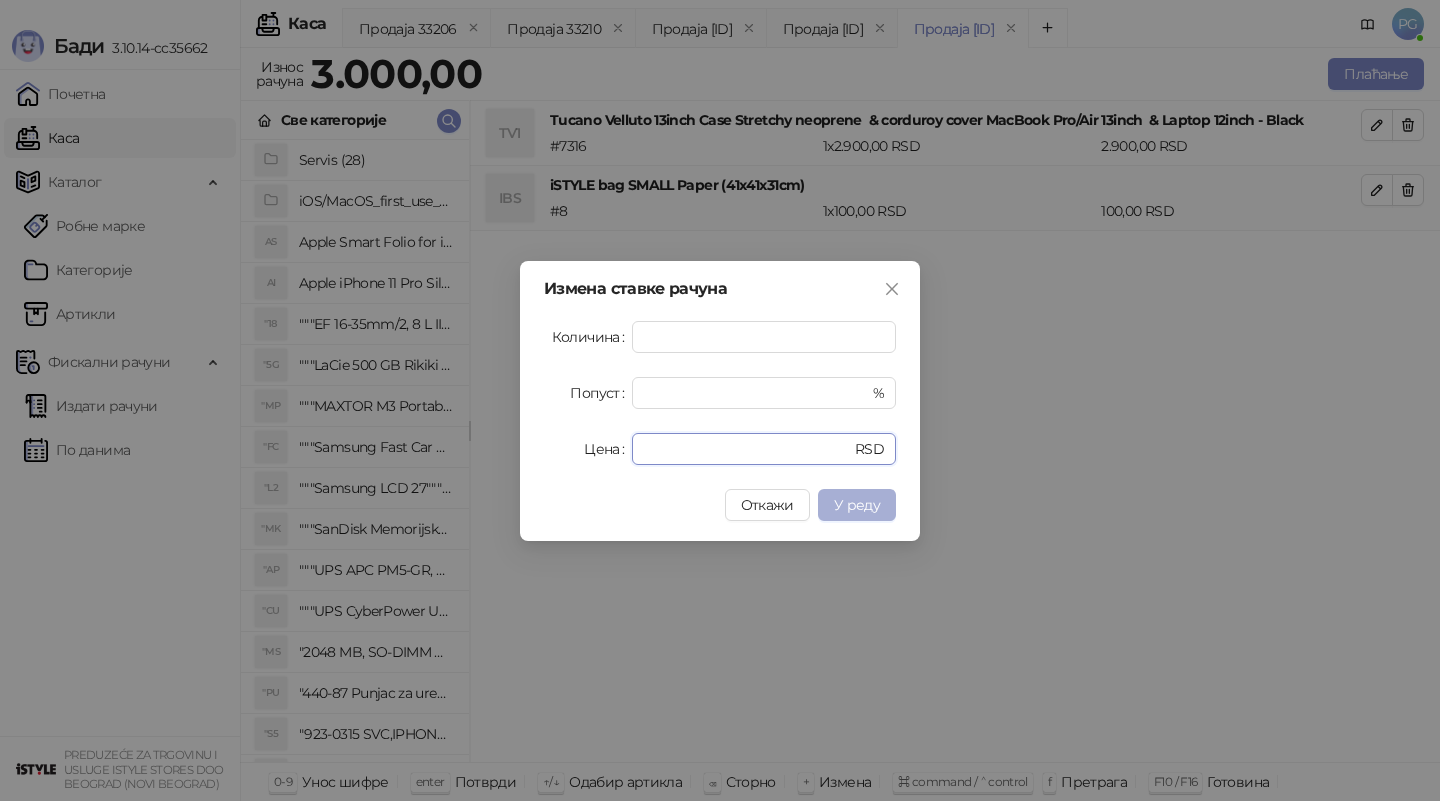 type on "****" 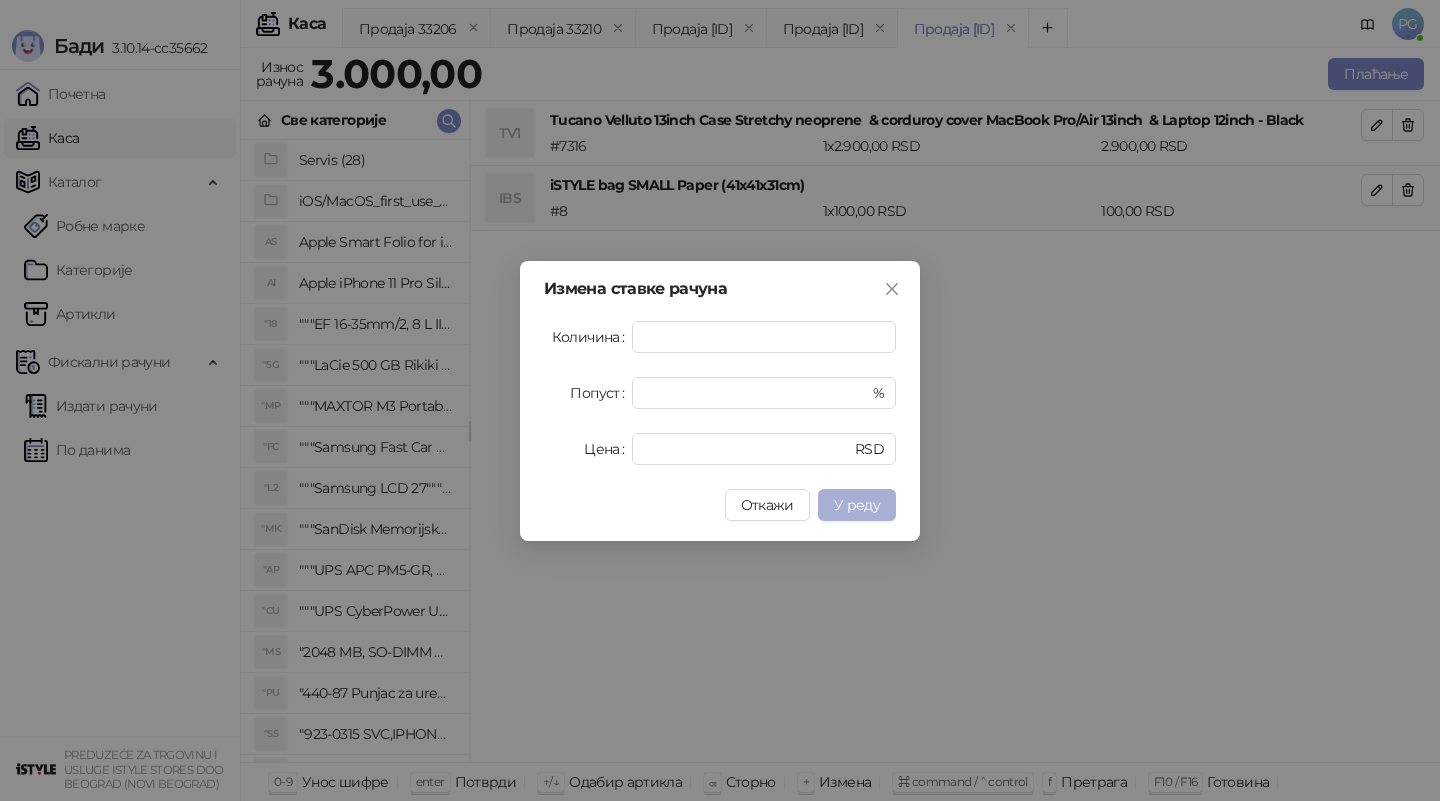 click on "У реду" at bounding box center [857, 505] 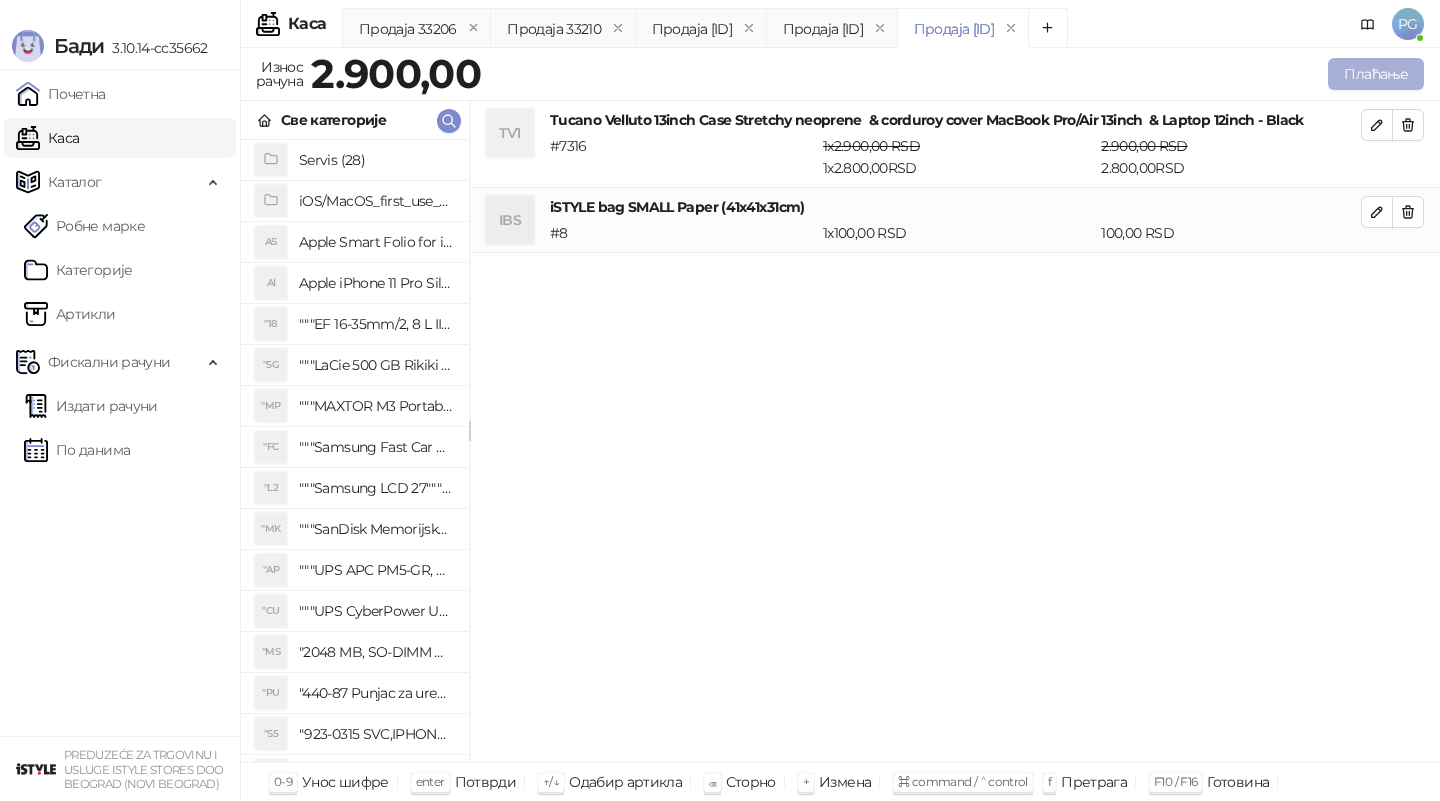 click on "Плаћање" at bounding box center [1376, 74] 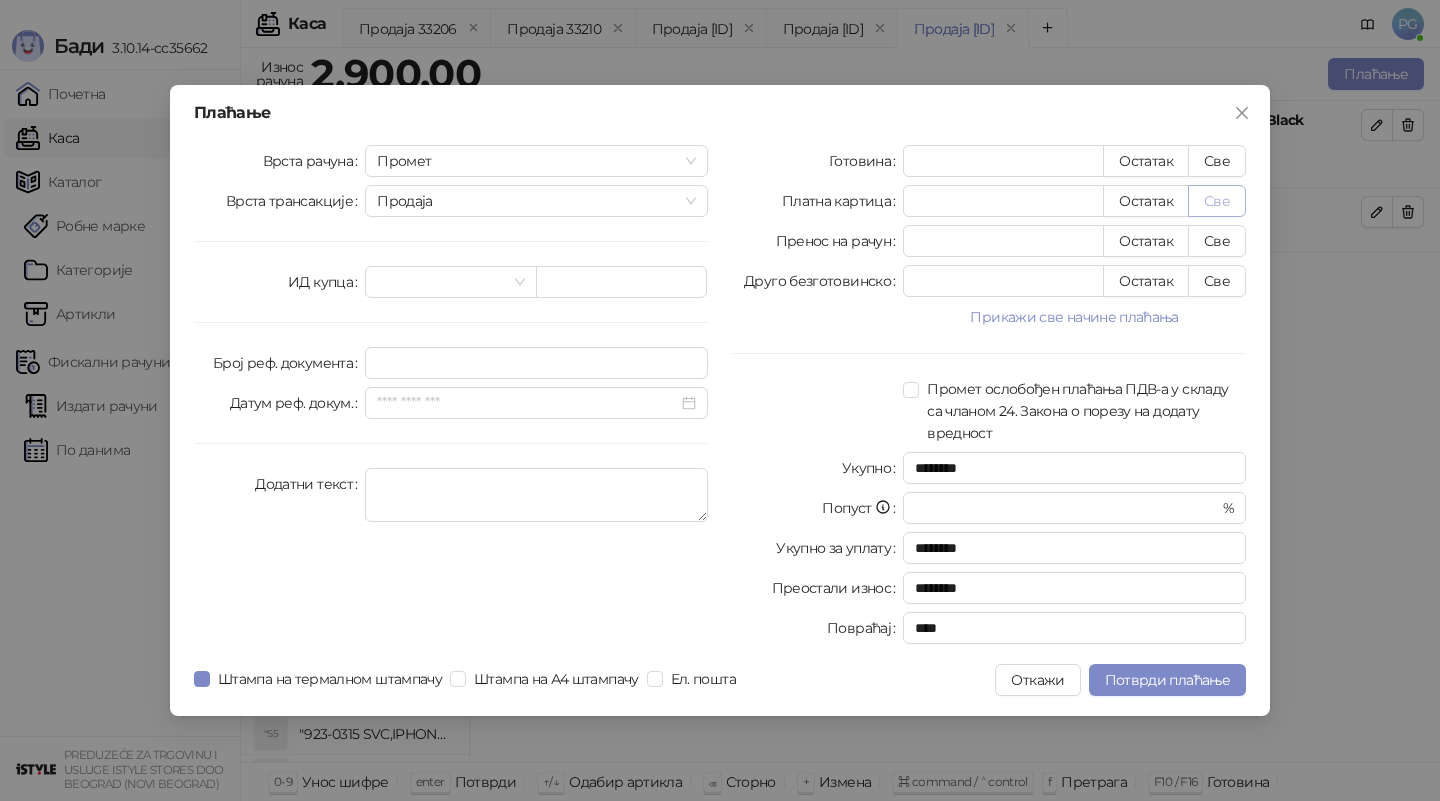 click on "Све" at bounding box center [1217, 201] 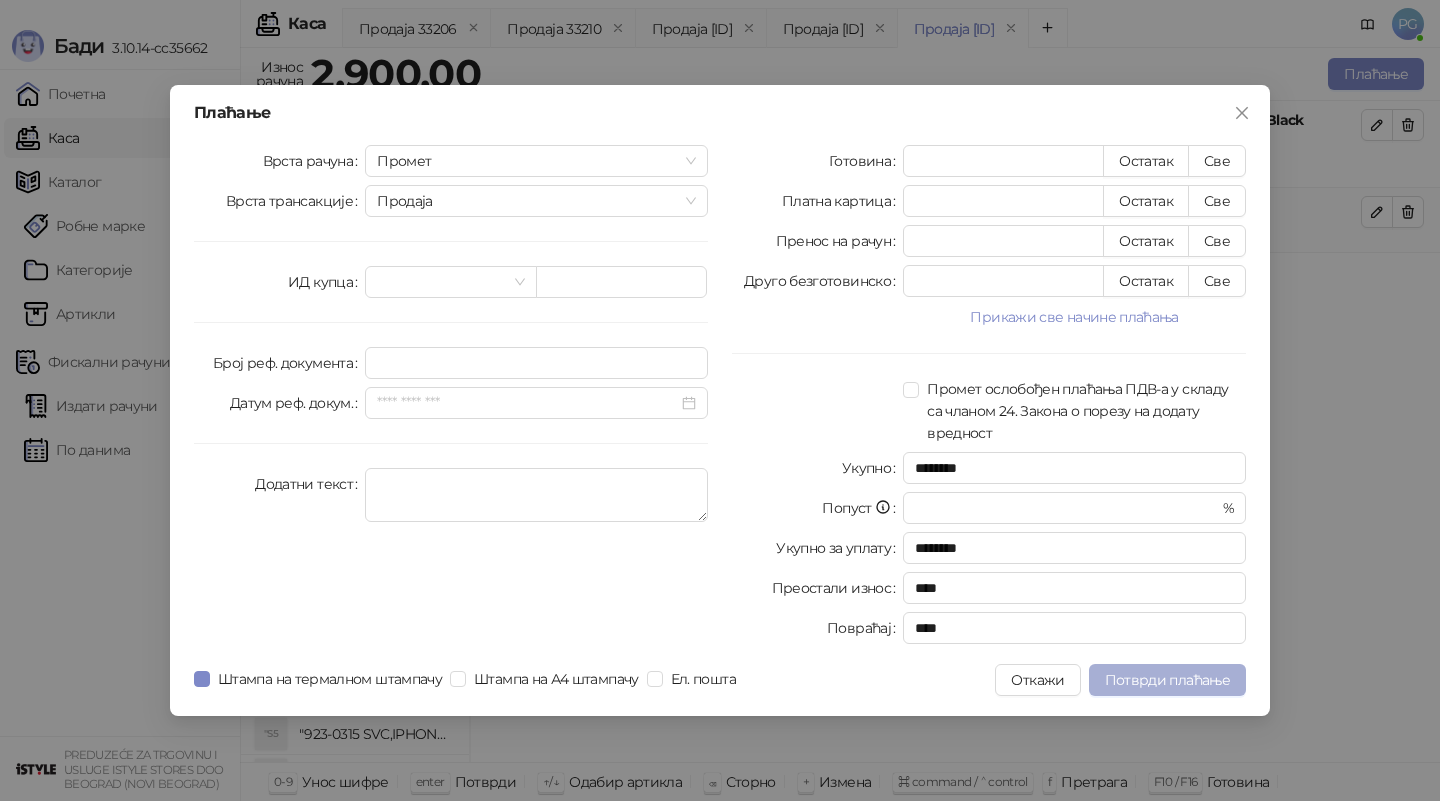 click on "Потврди плаћање" at bounding box center (1167, 680) 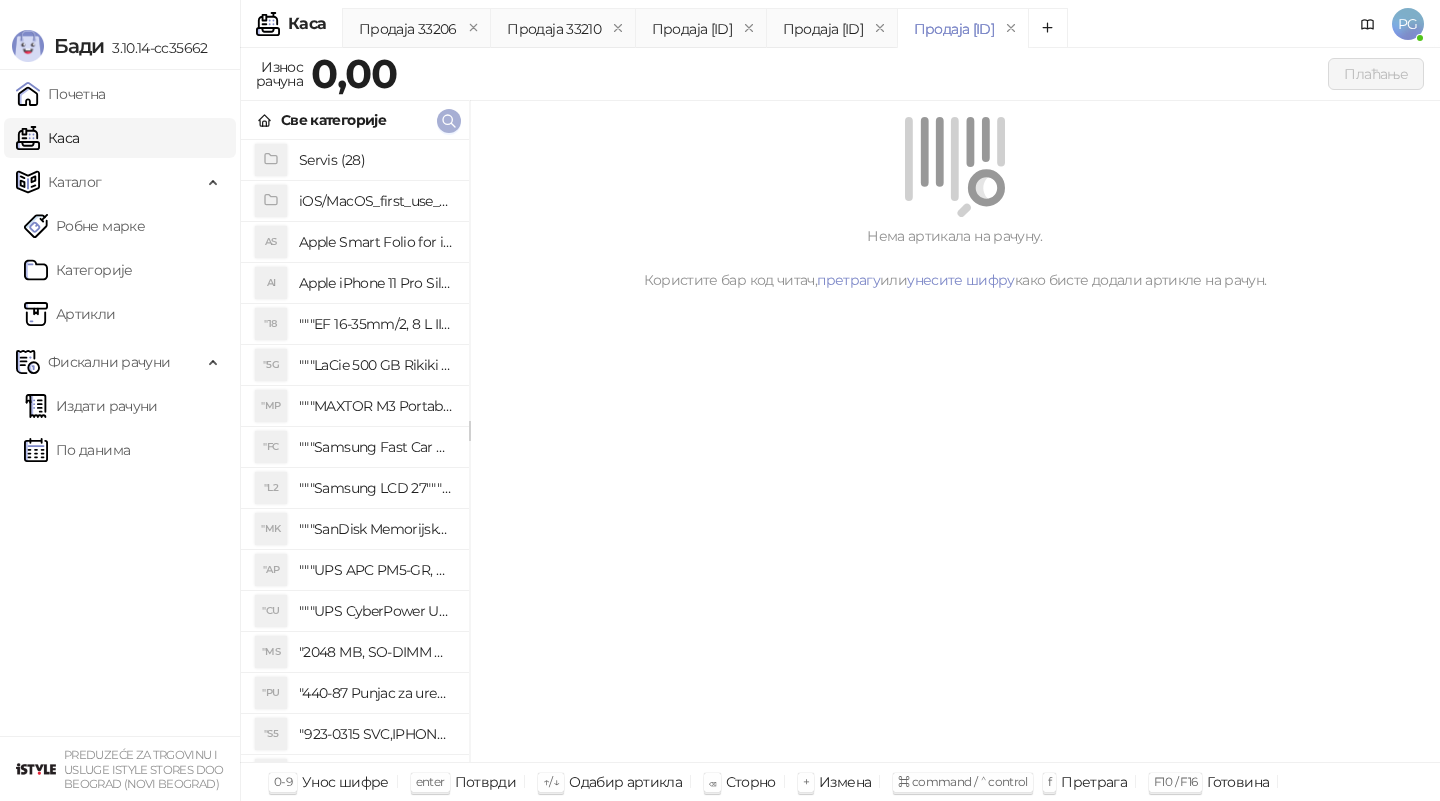 click 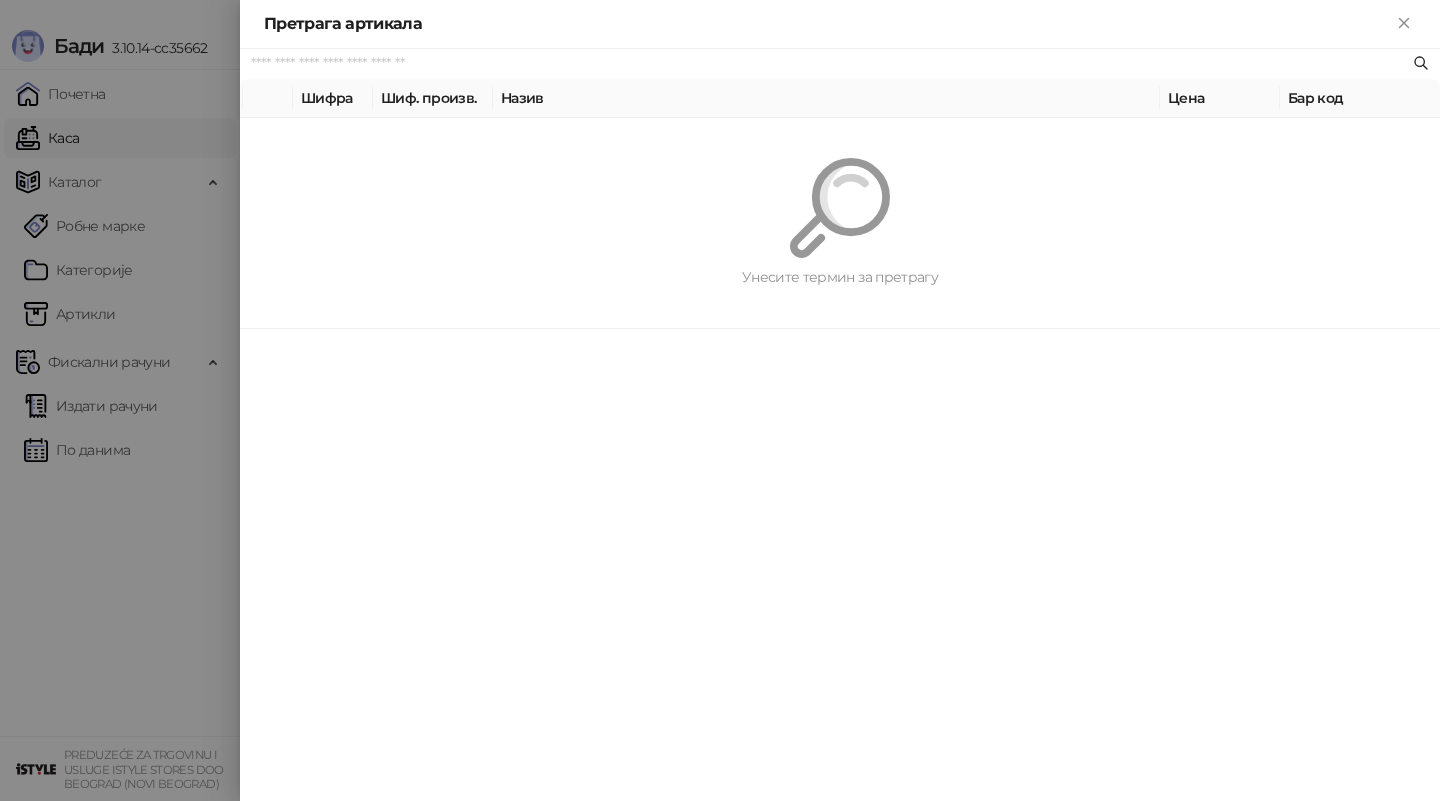 paste on "*********" 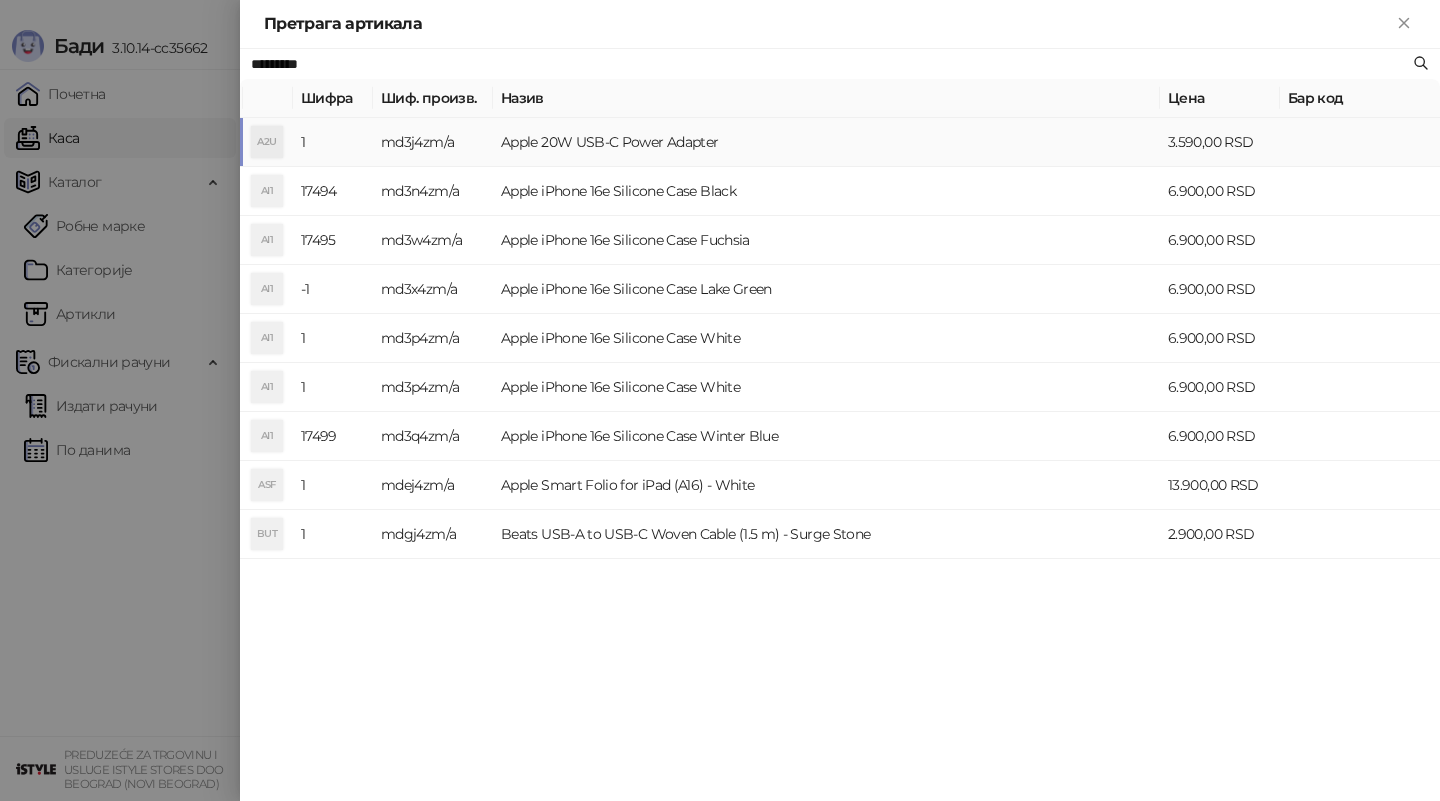 click on "md3j4zm/a" at bounding box center (433, 142) 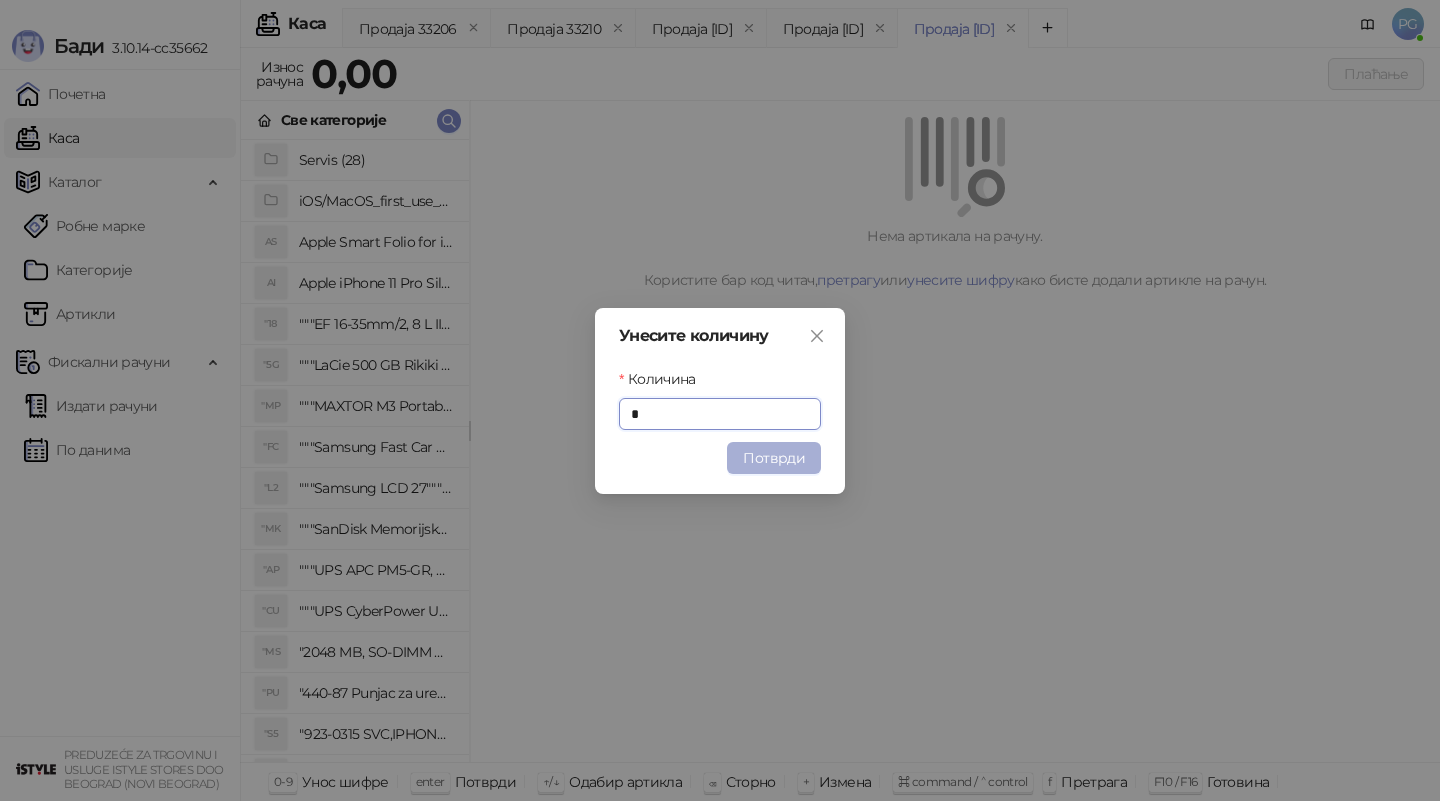 click on "Потврди" at bounding box center (774, 458) 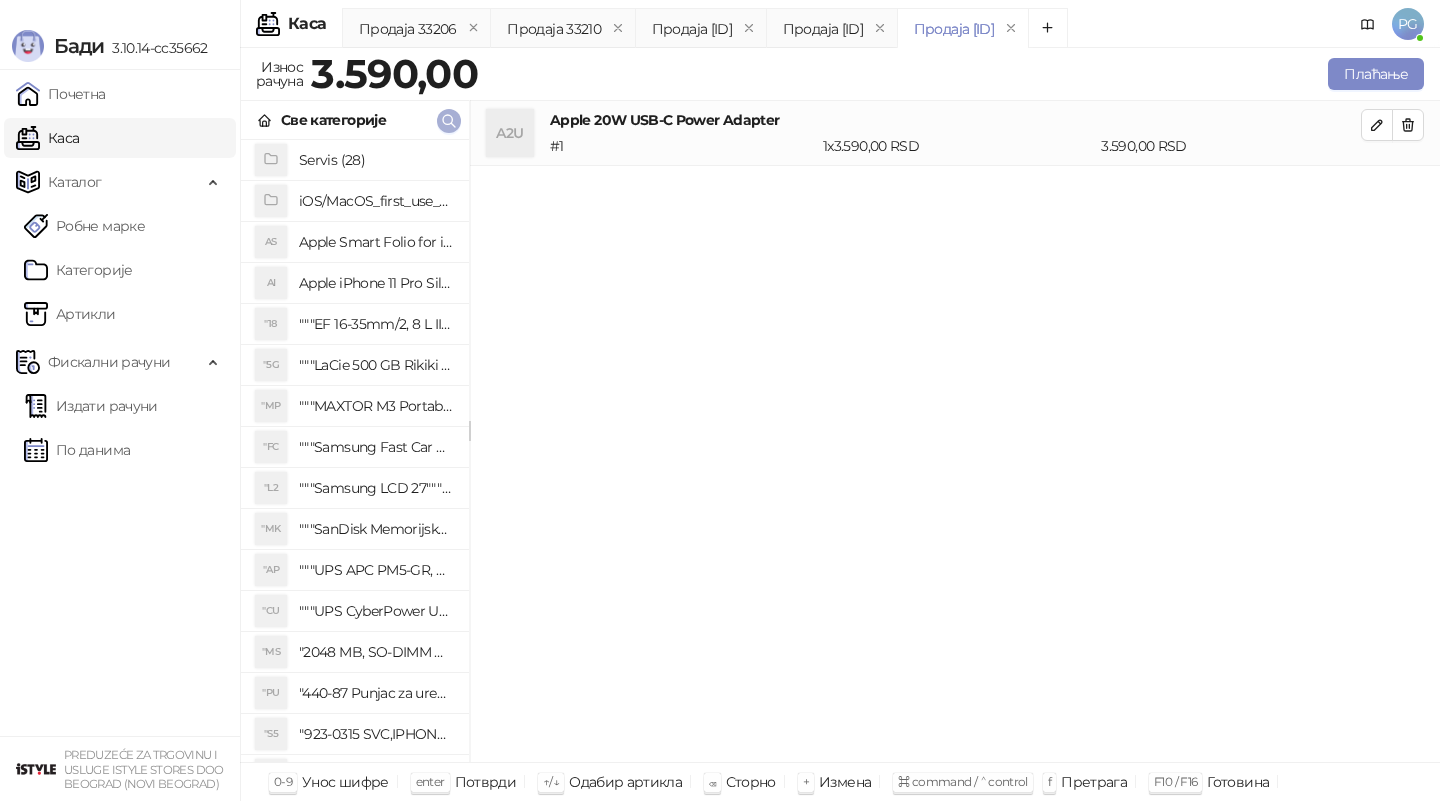 click at bounding box center (449, 121) 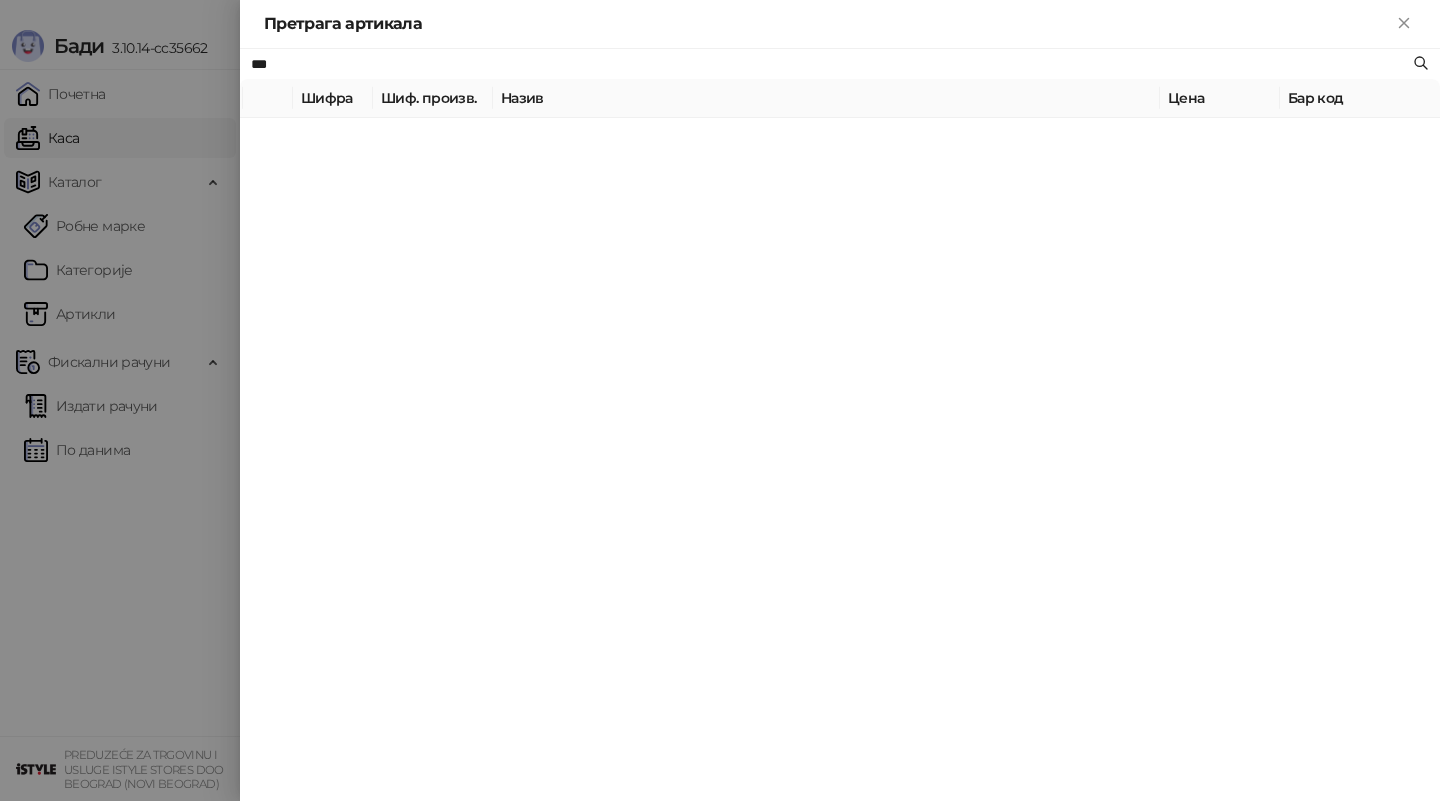 type on "***" 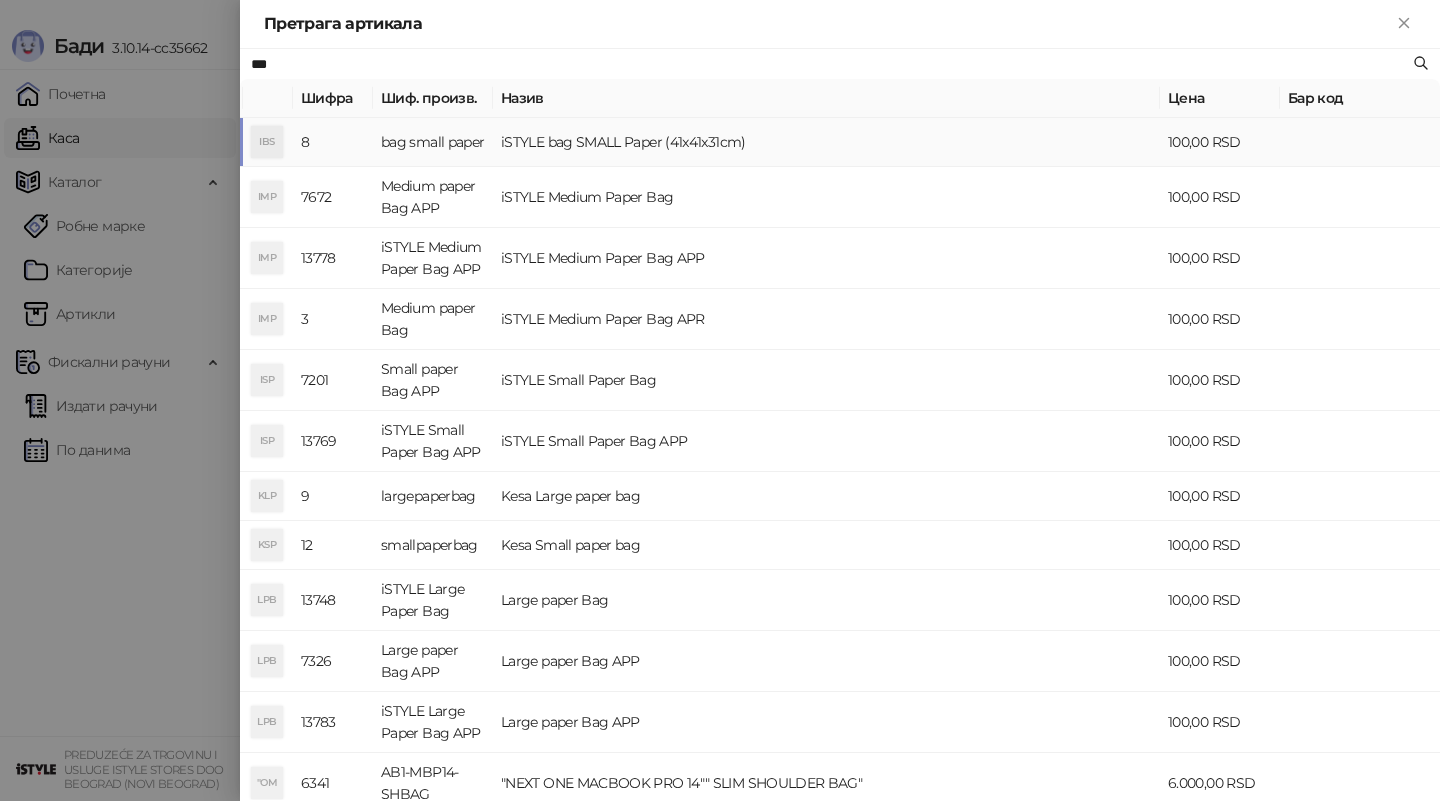 click on "bag small paper" at bounding box center [433, 142] 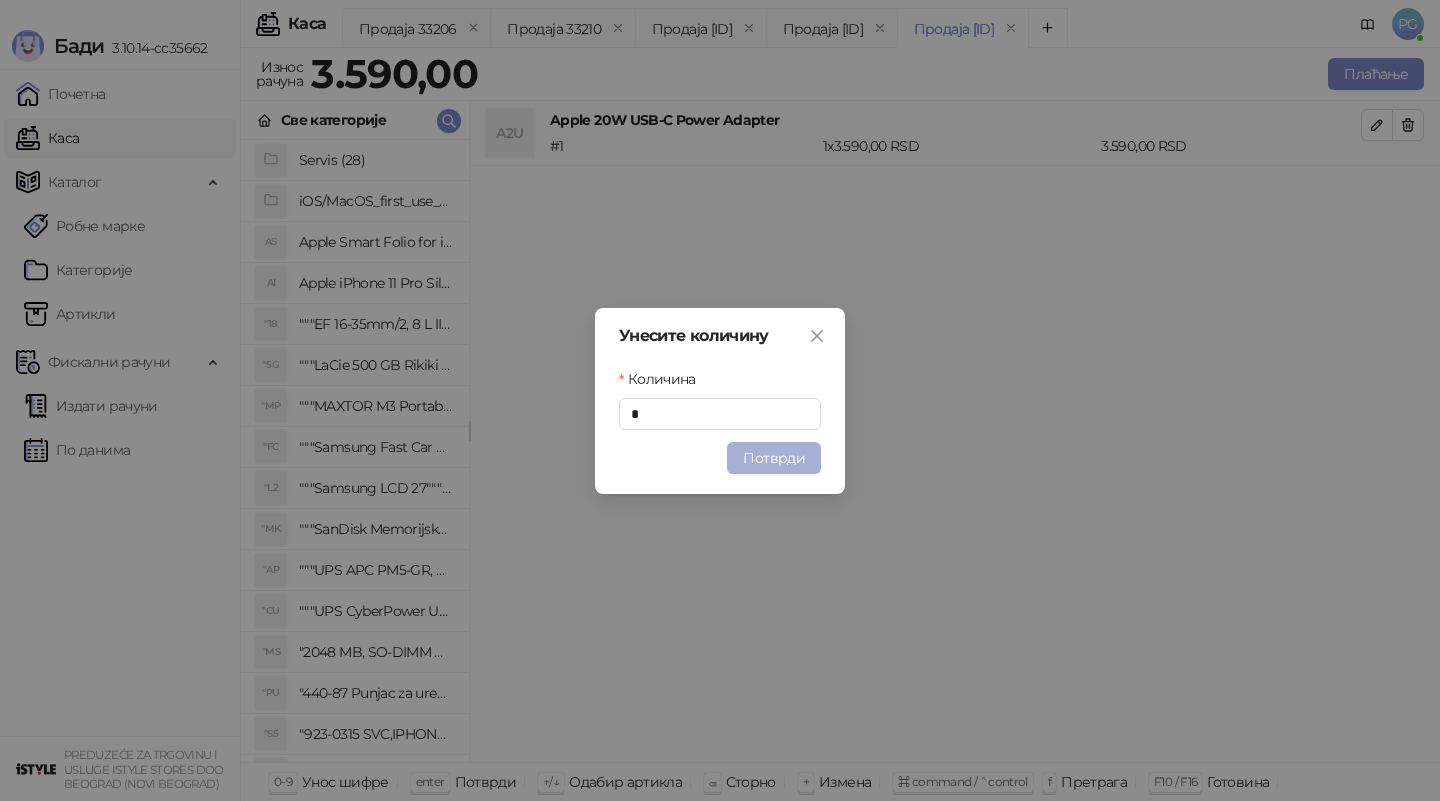 click on "Потврди" at bounding box center (774, 458) 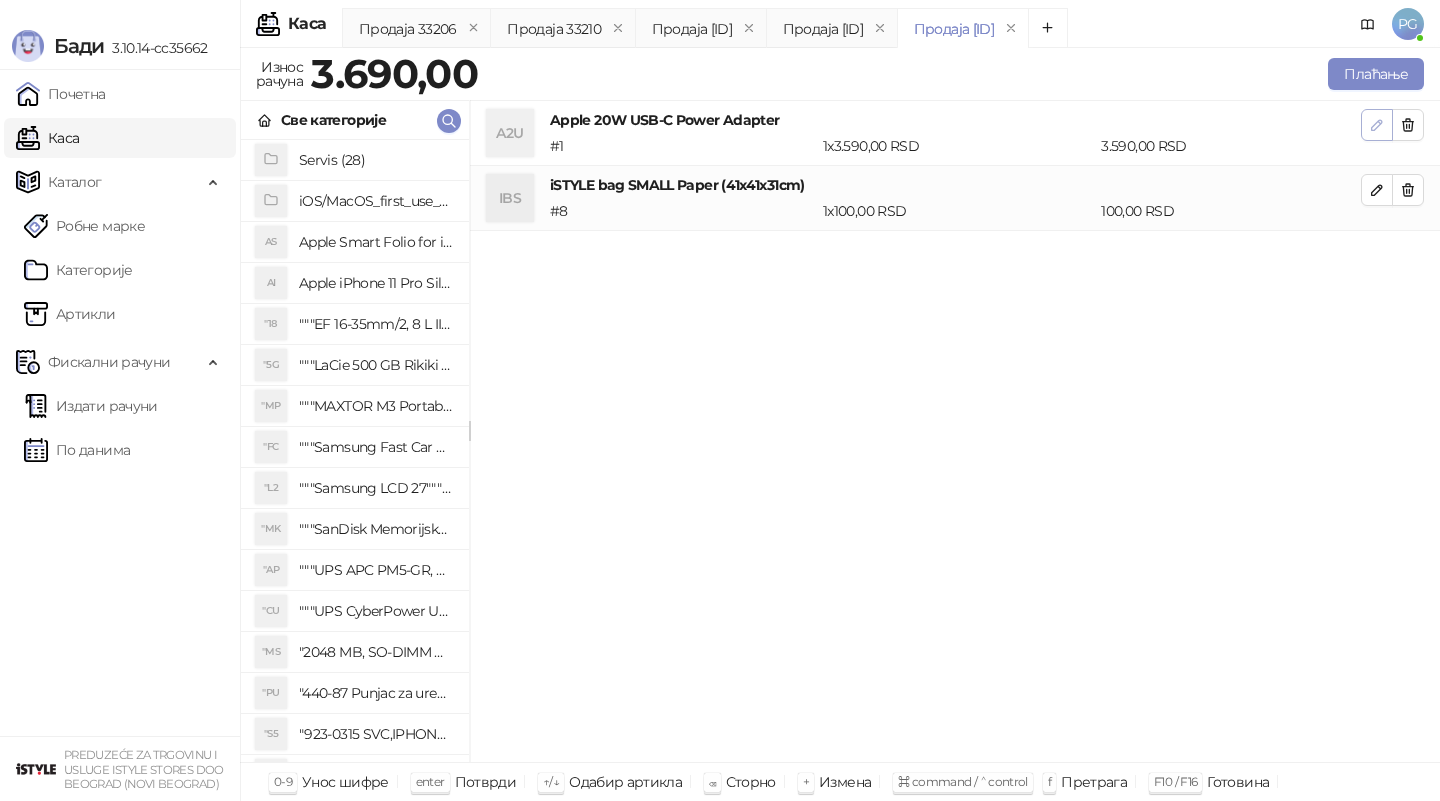 click 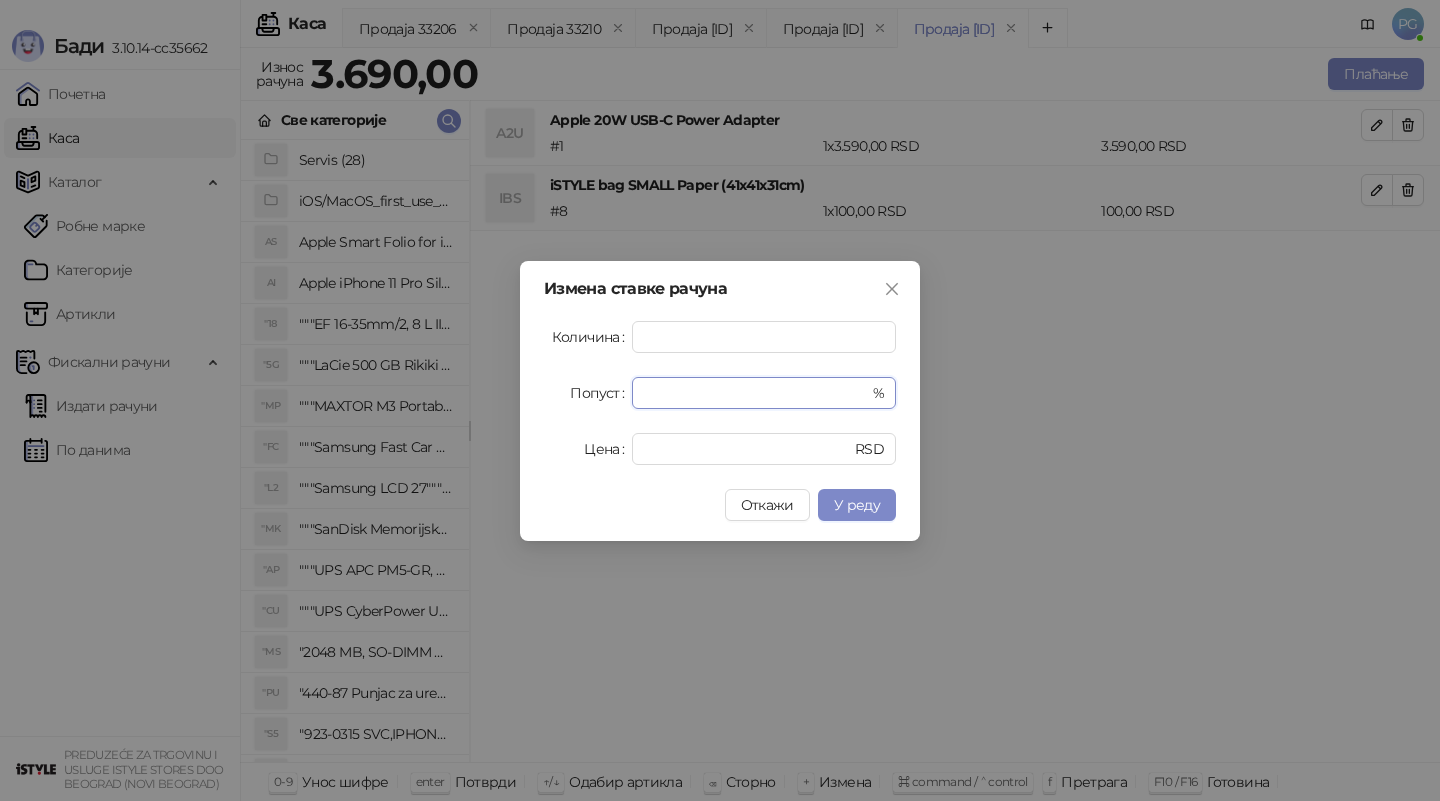 drag, startPoint x: 699, startPoint y: 389, endPoint x: 603, endPoint y: 384, distance: 96.13012 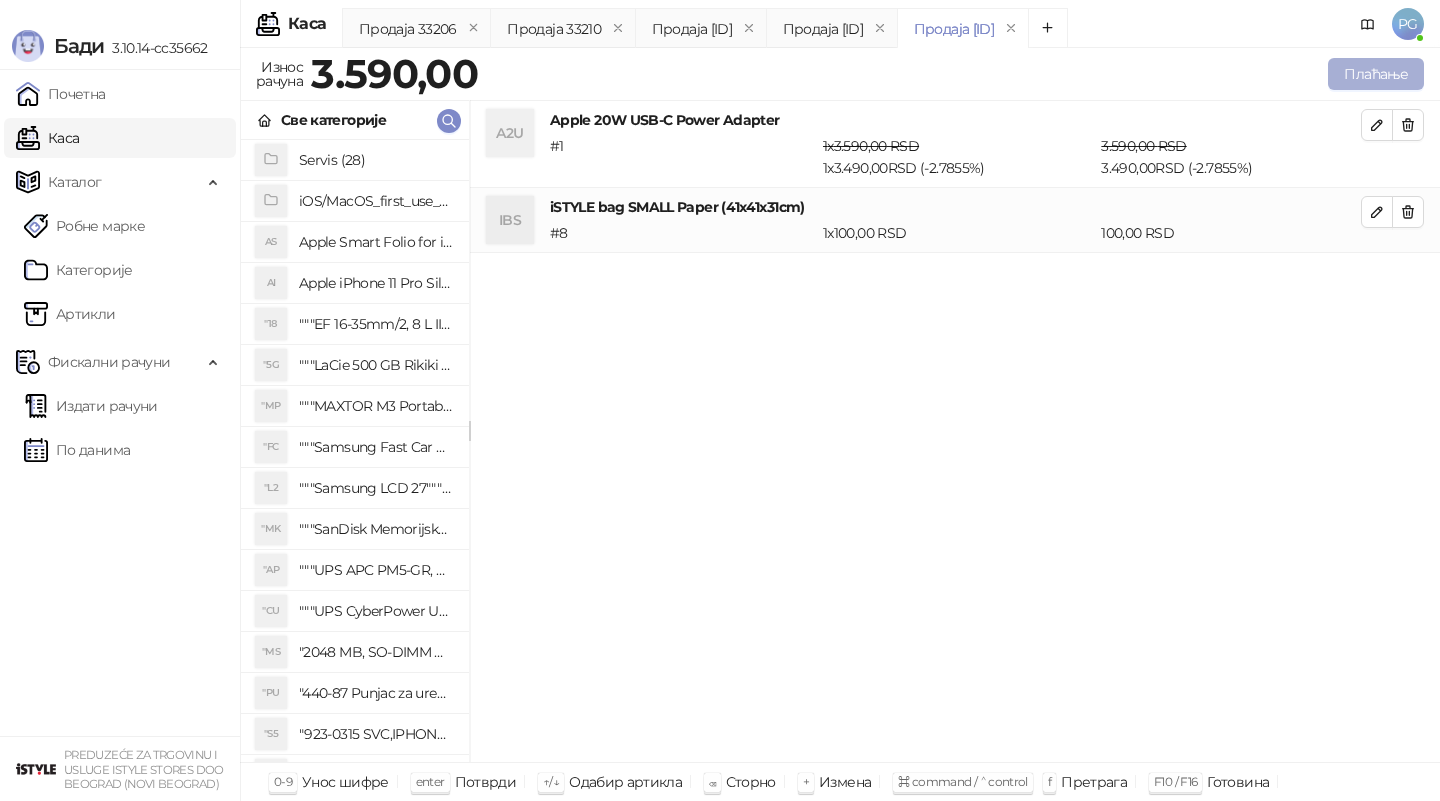 click on "Плаћање" at bounding box center [1376, 74] 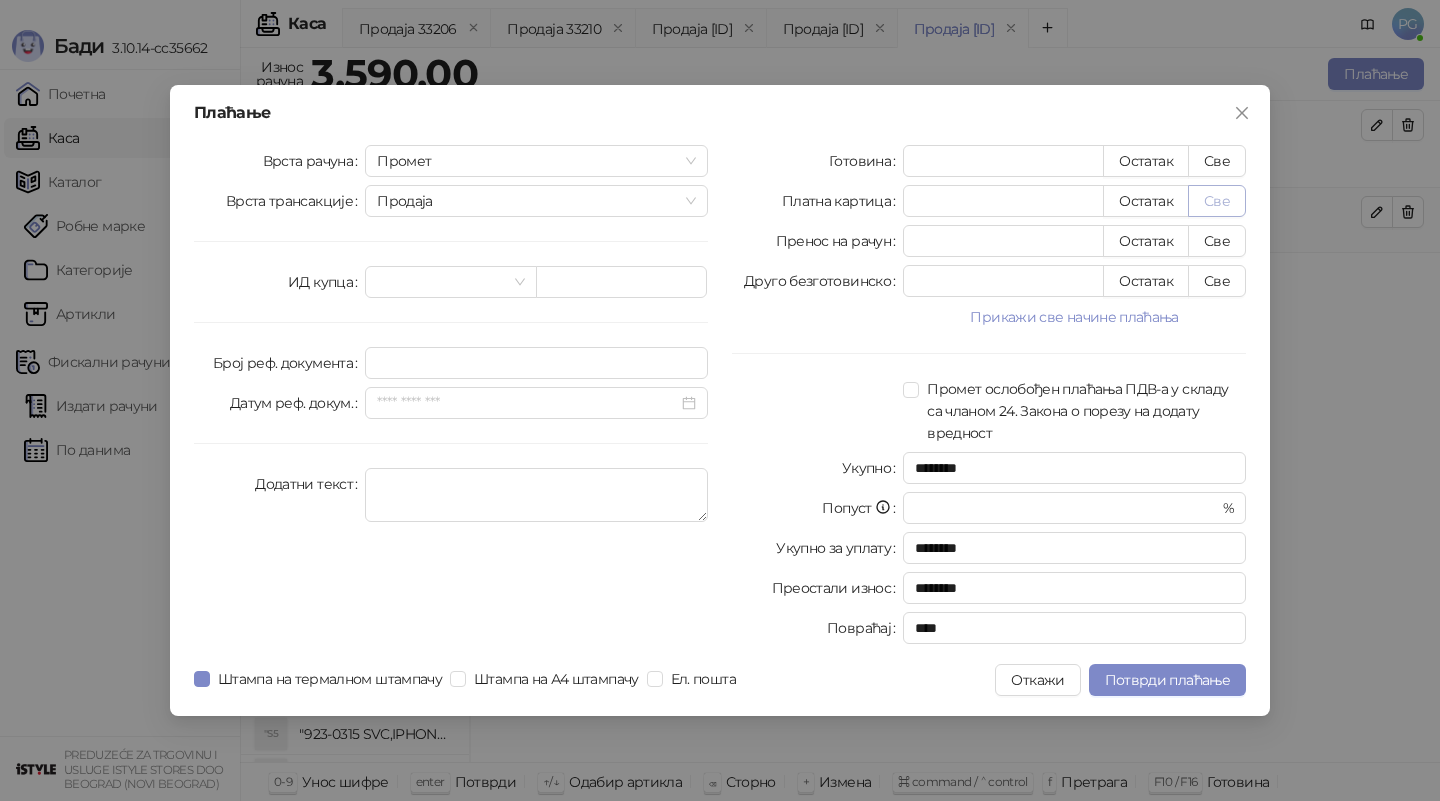 click on "Све" at bounding box center [1217, 201] 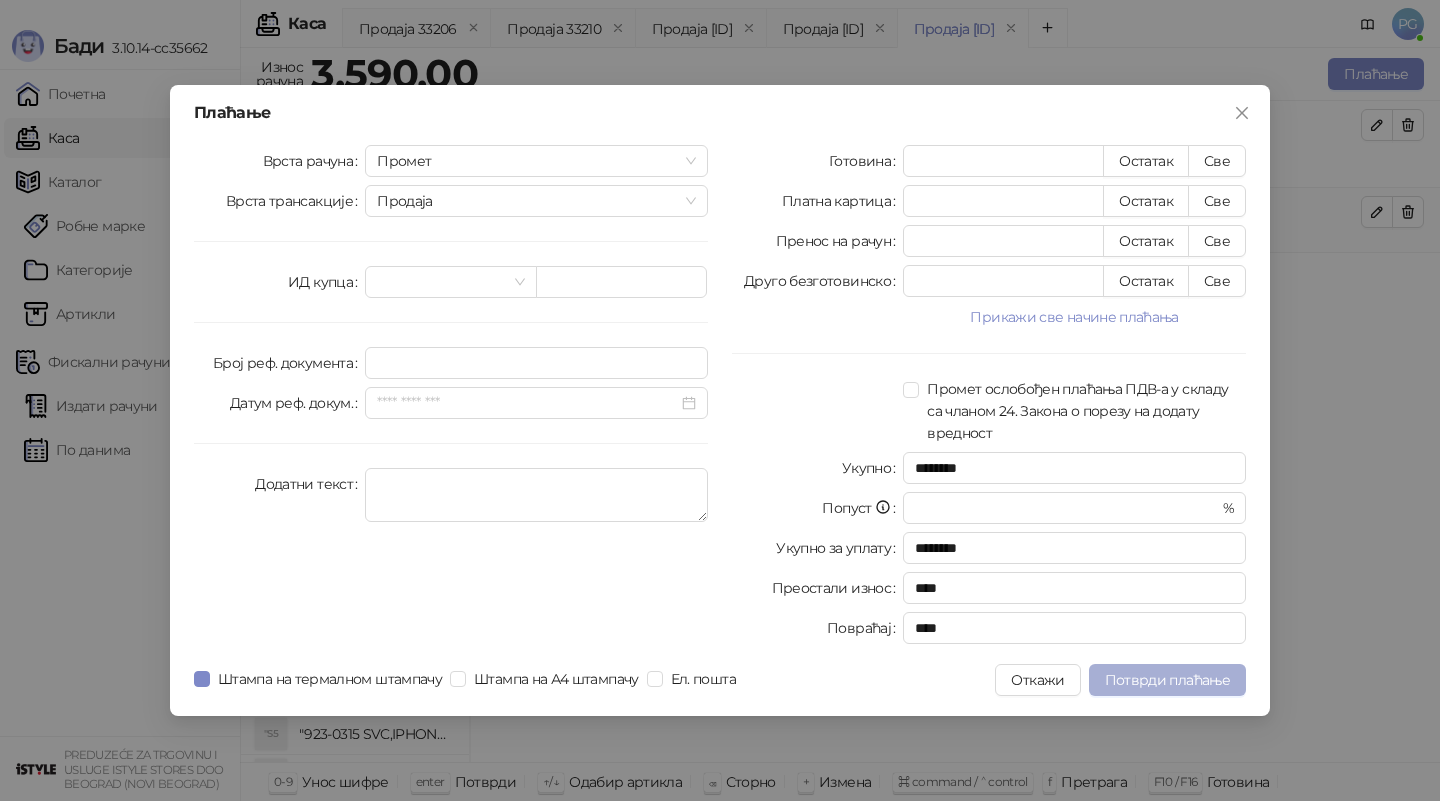 click on "Потврди плаћање" at bounding box center [1167, 680] 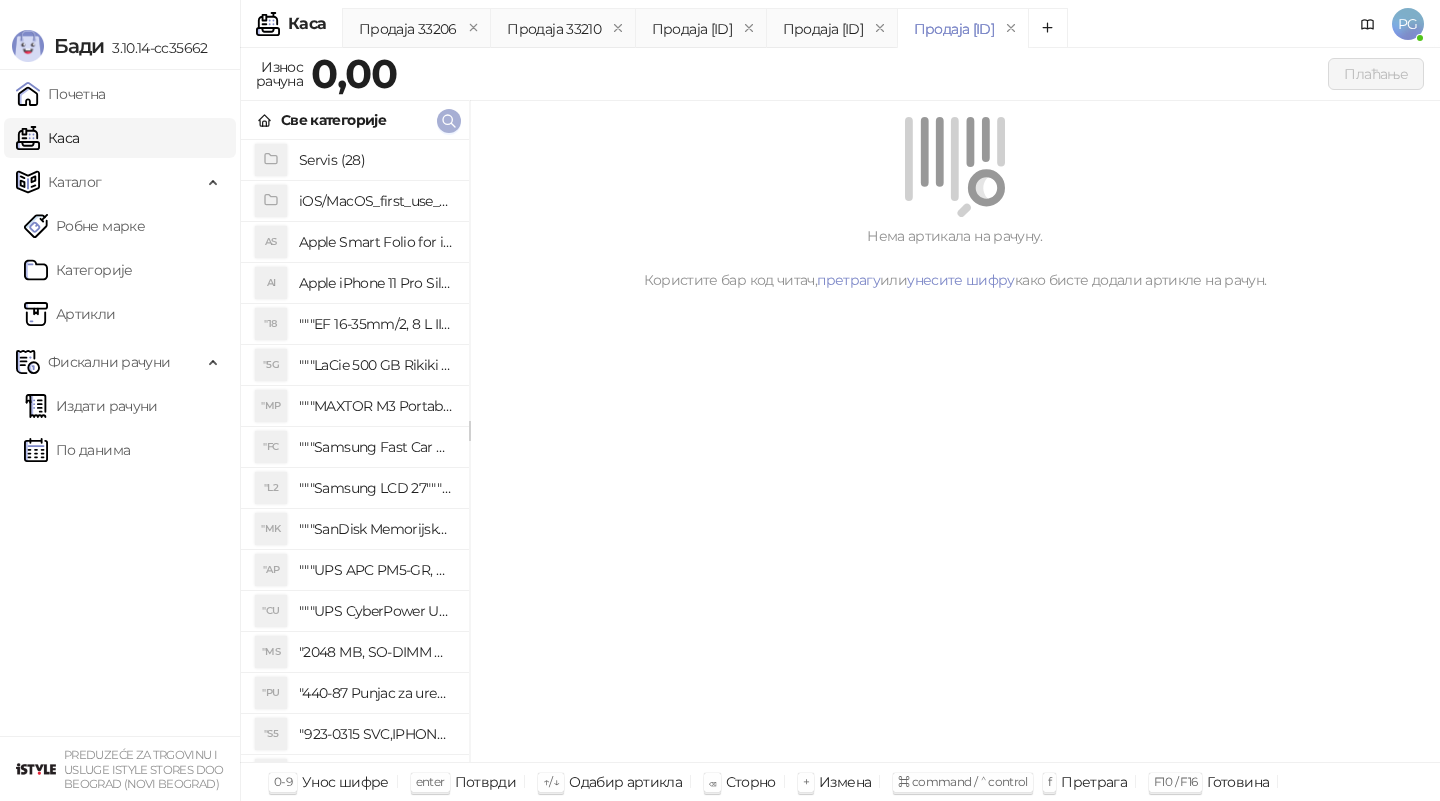 click at bounding box center [449, 121] 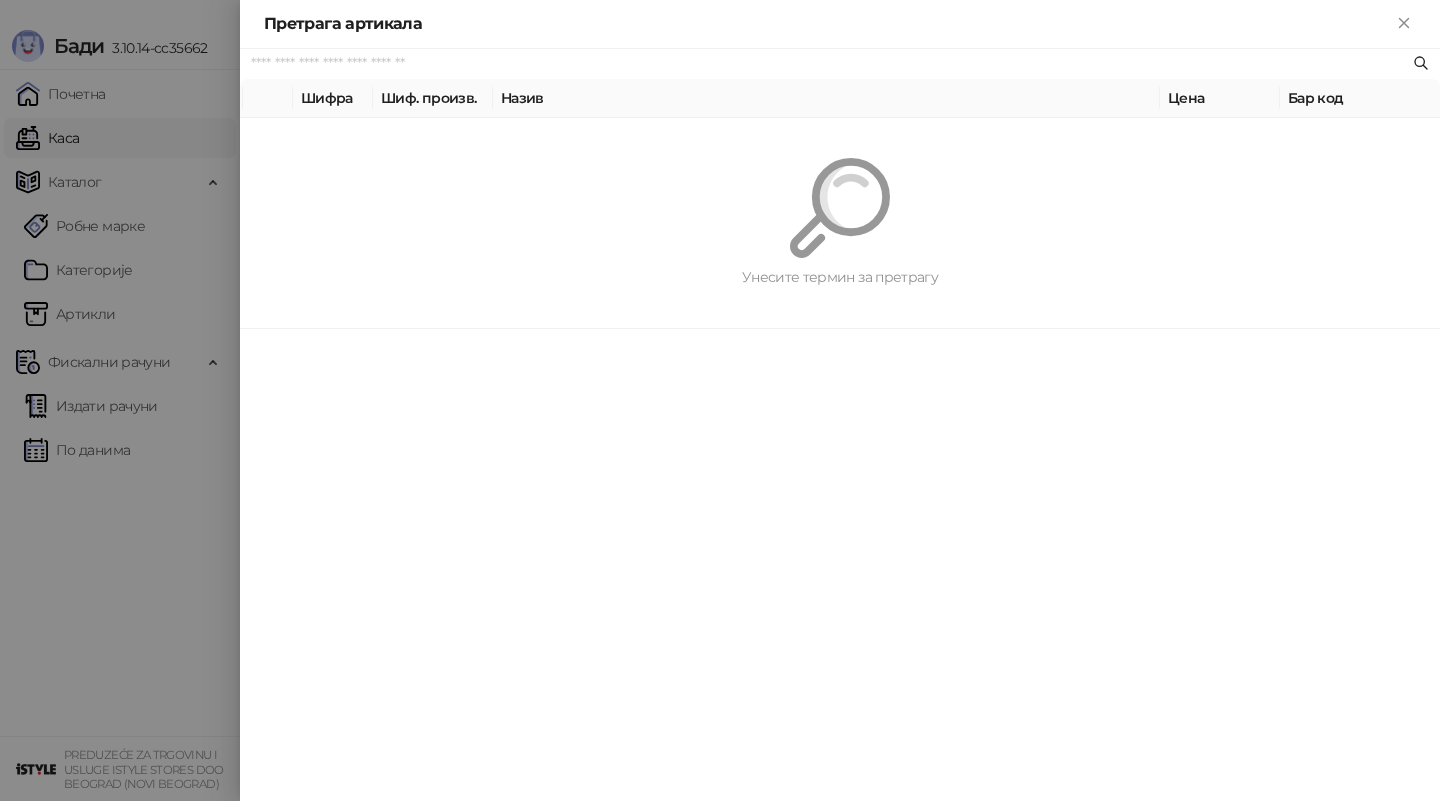paste on "*********" 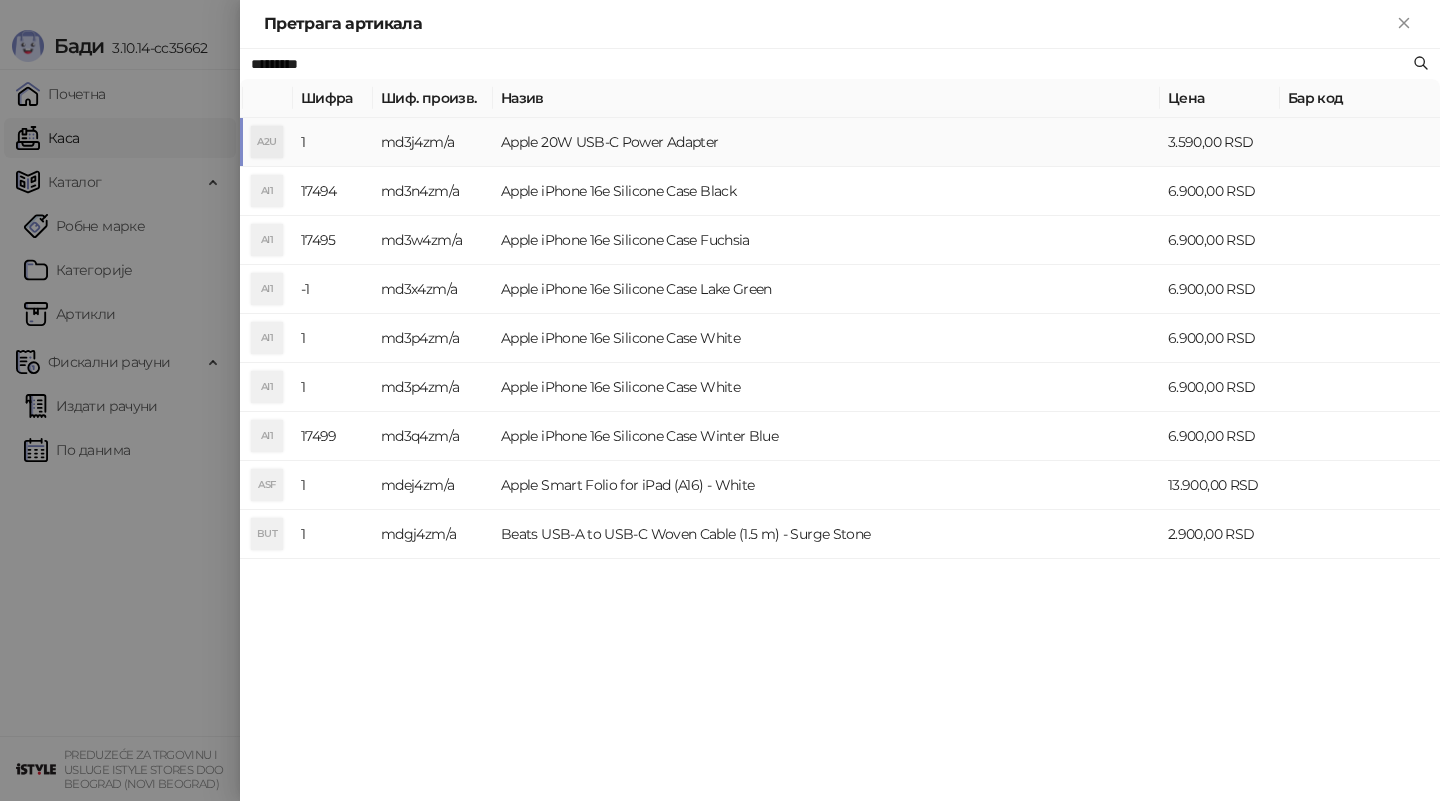 click on "md3j4zm/a" at bounding box center (433, 142) 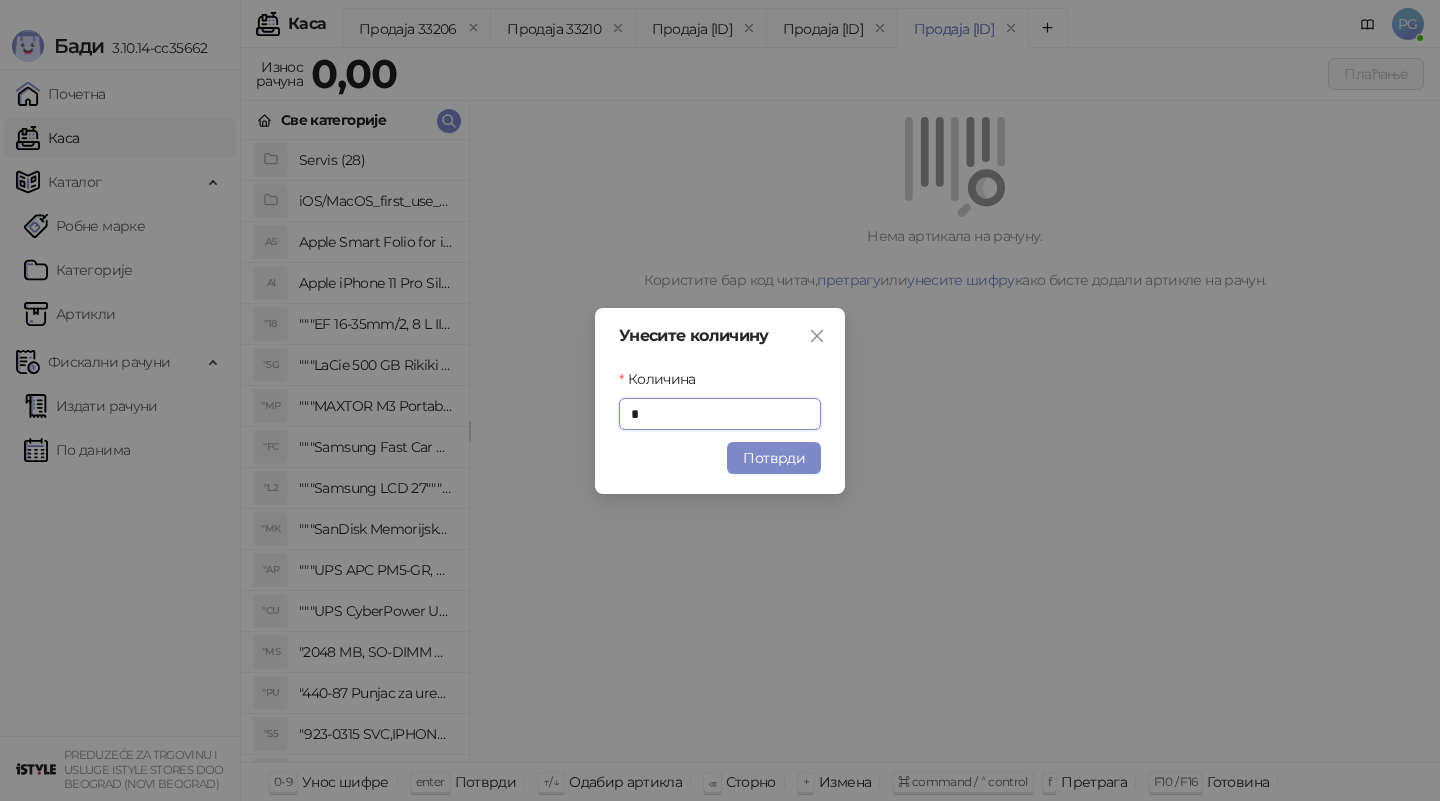 click on "Унесите количину Количина * Потврди" at bounding box center [720, 401] 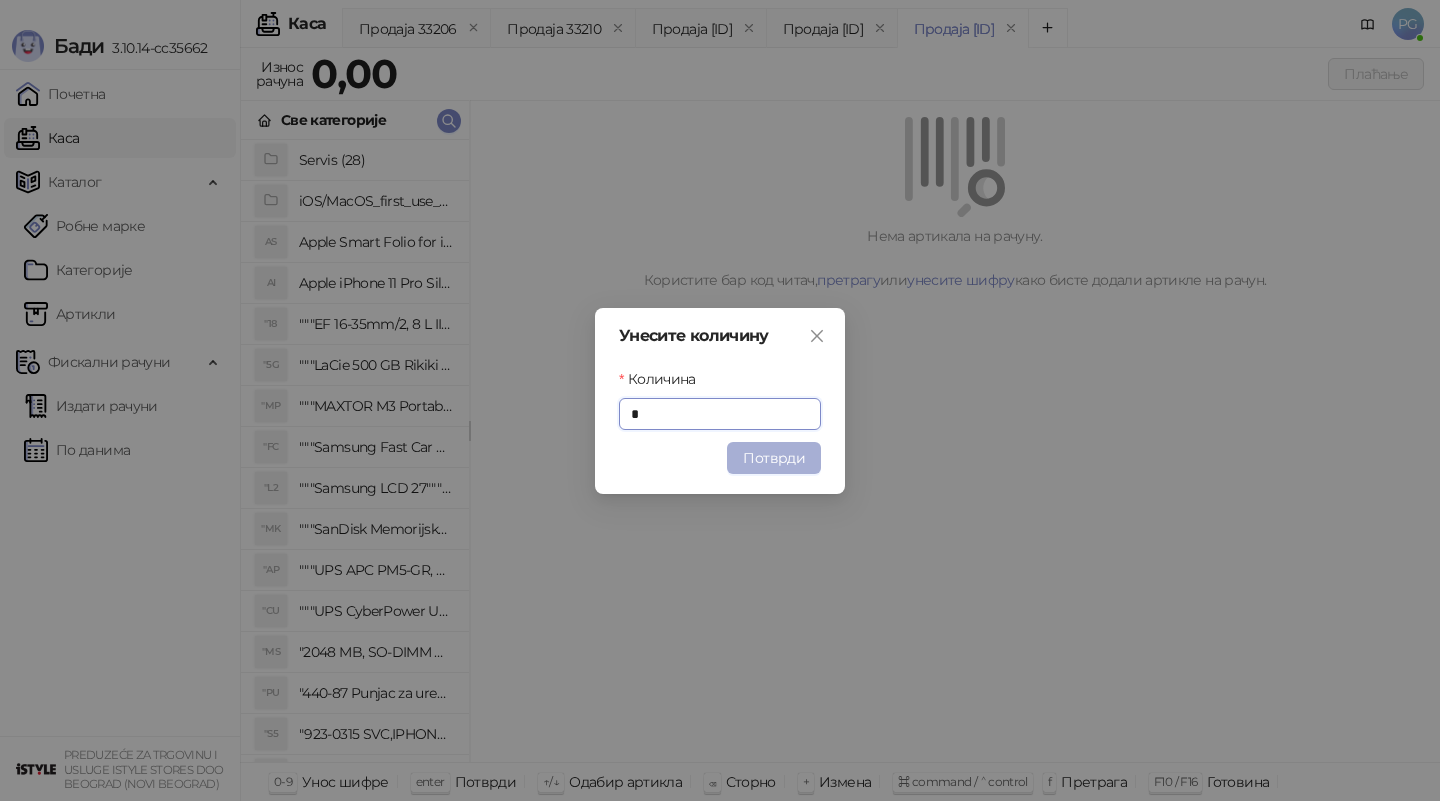click on "Потврди" at bounding box center (774, 458) 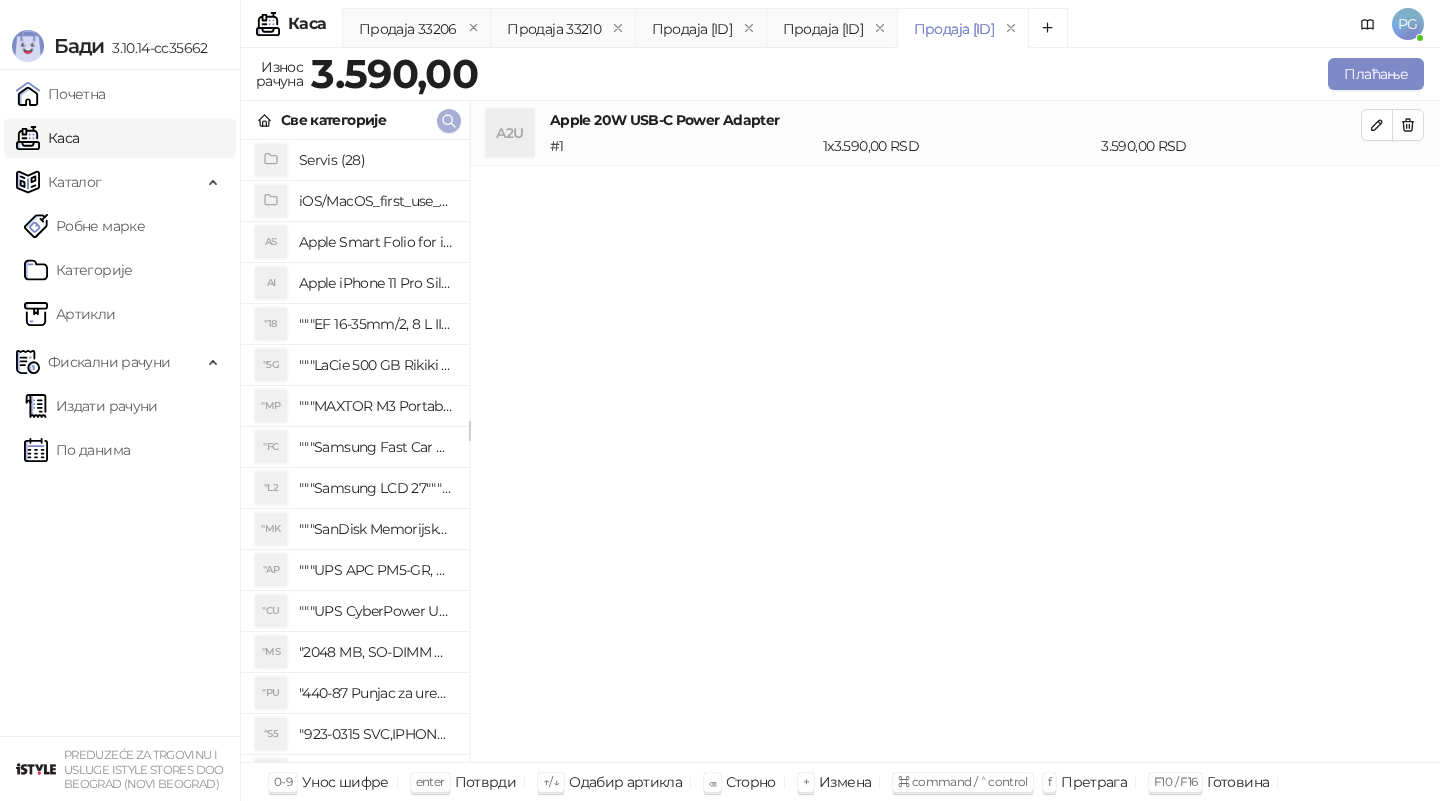 click 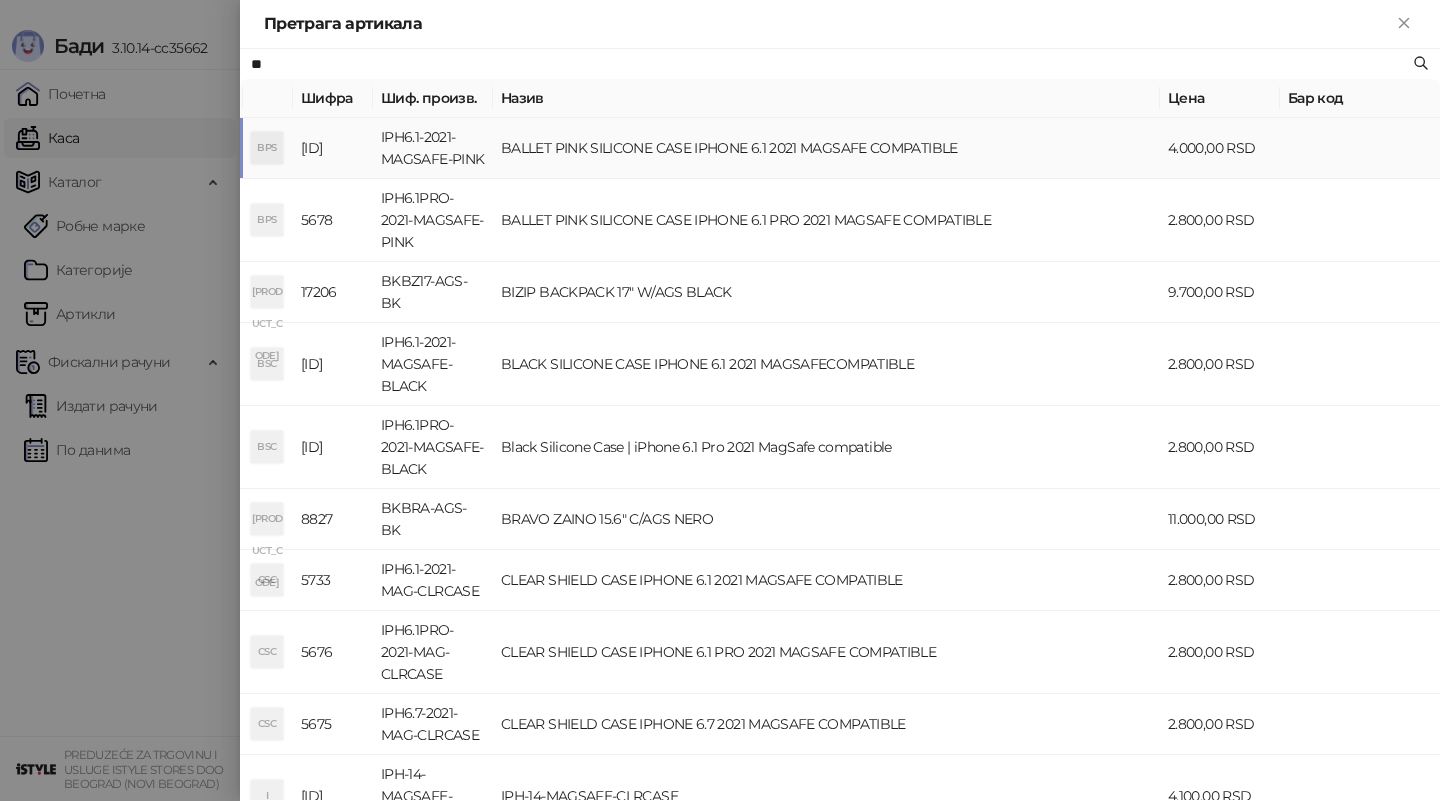 click on "BALLET PINK SILICONE CASE IPHONE 6.1 2021 MAGSAFE COMPATIBLE" at bounding box center (826, 148) 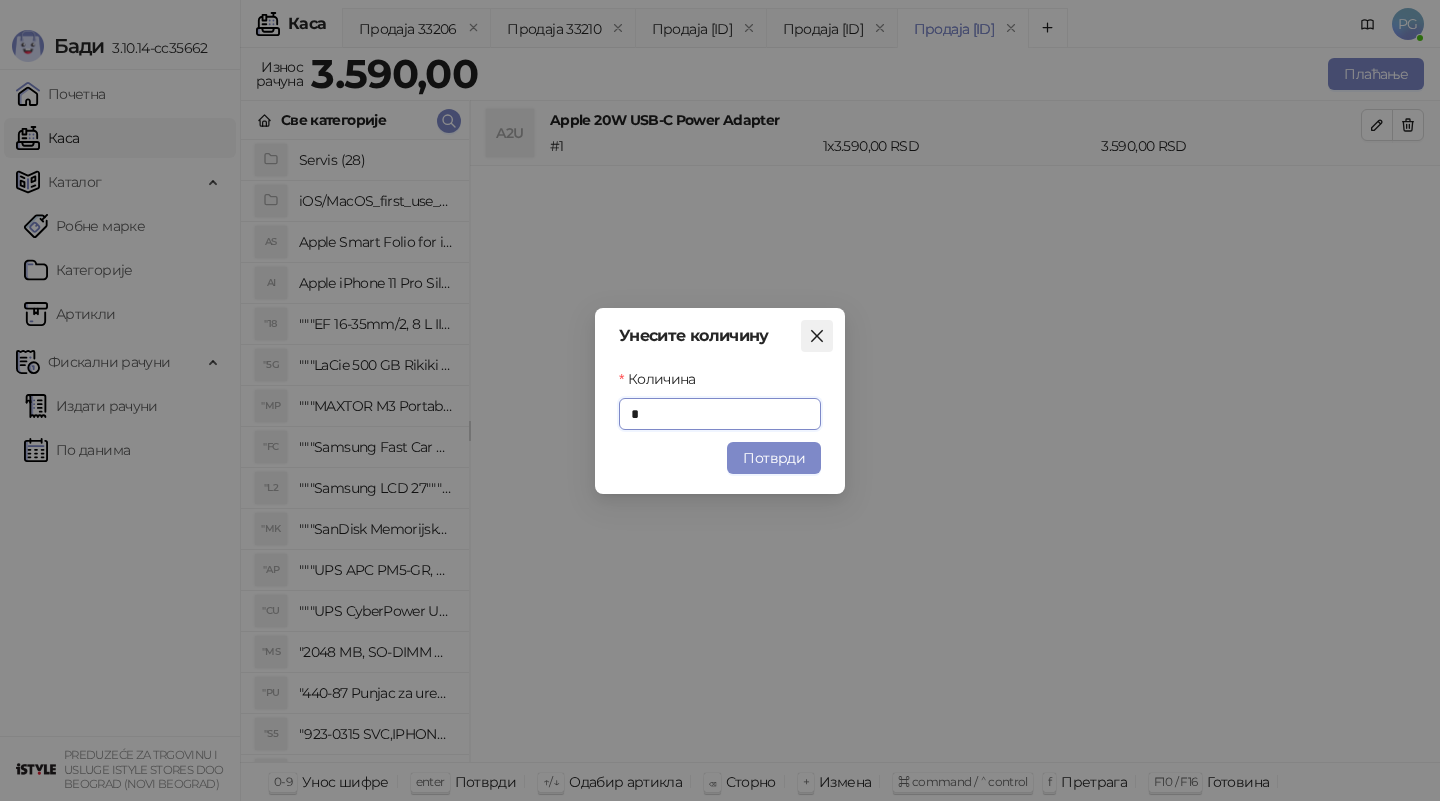 click at bounding box center [817, 336] 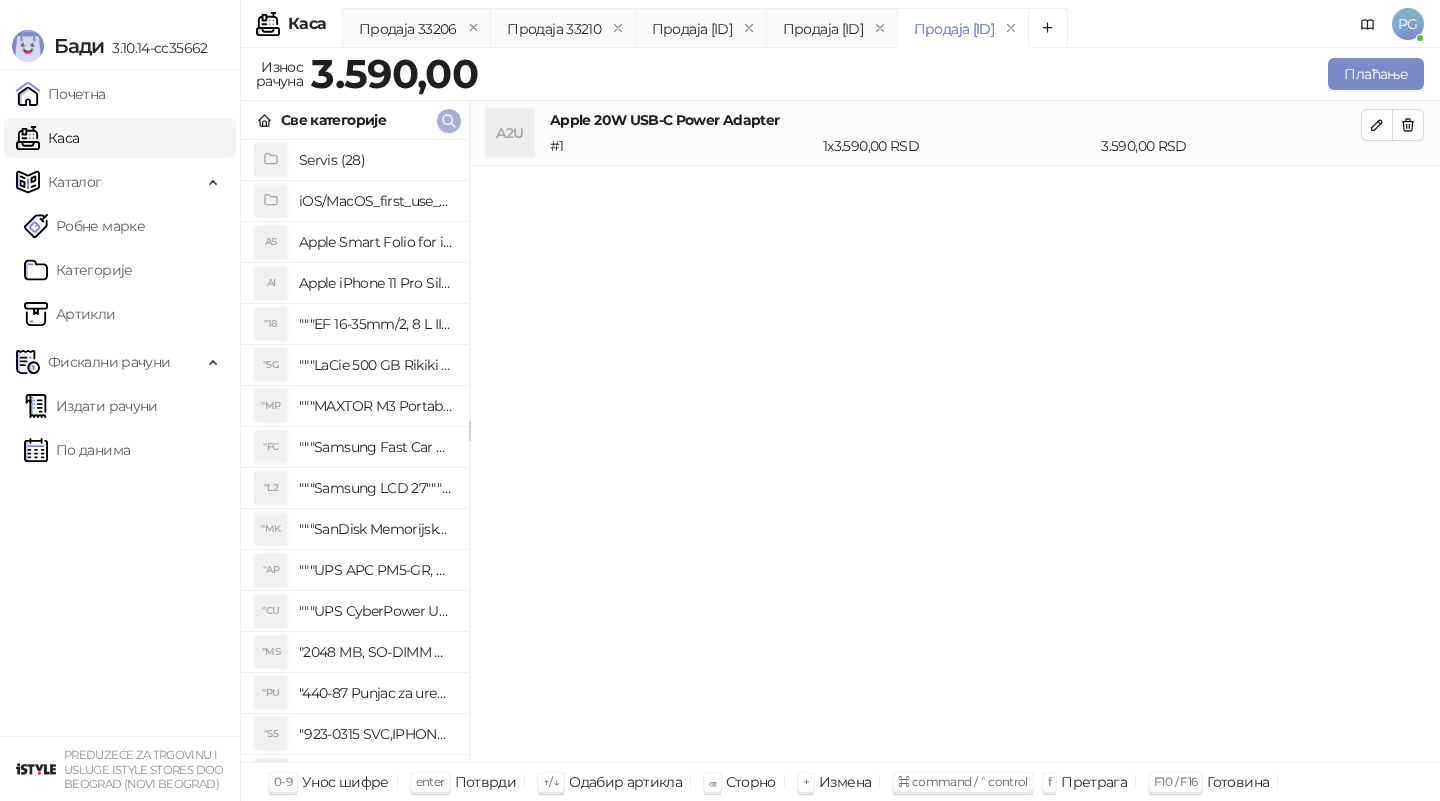 click 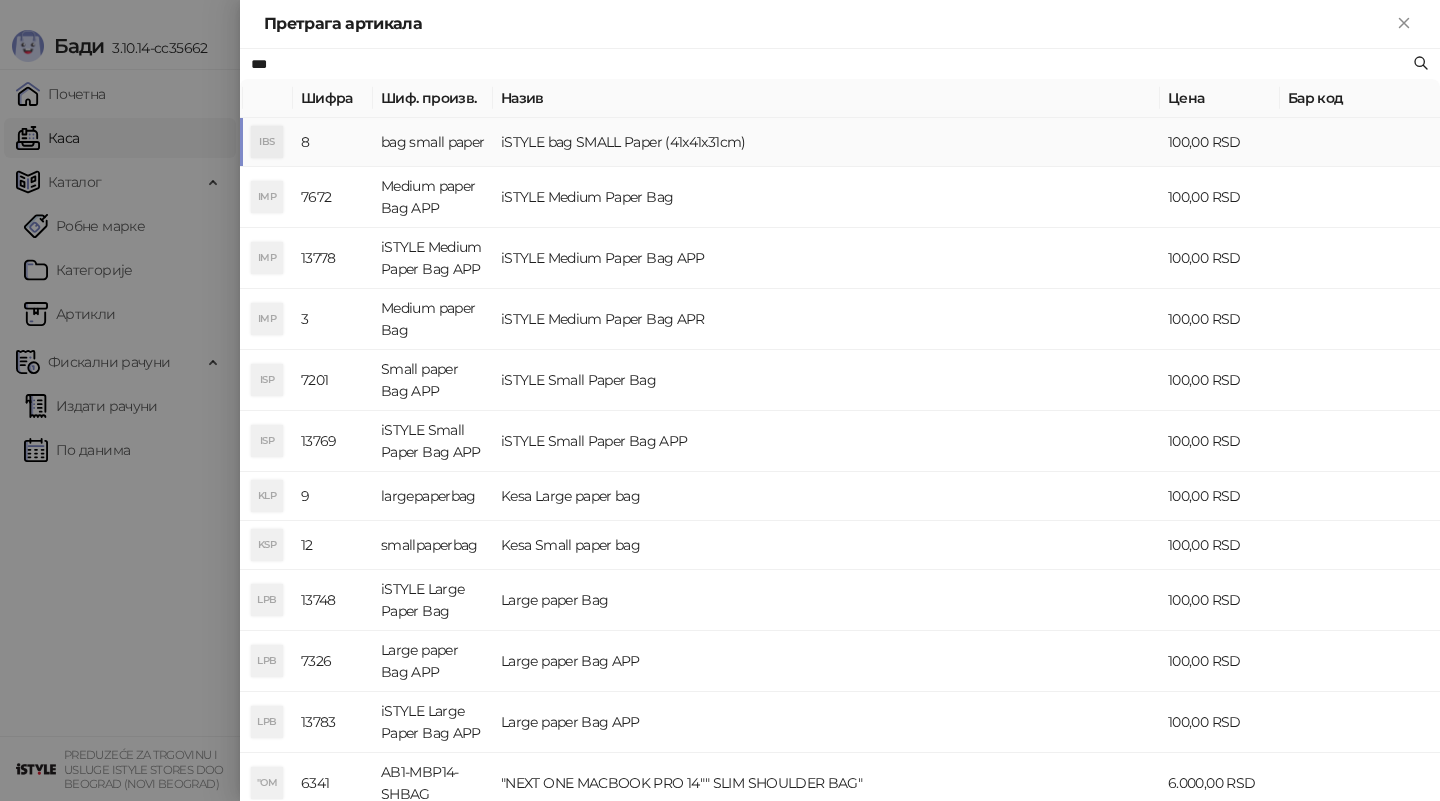 type on "***" 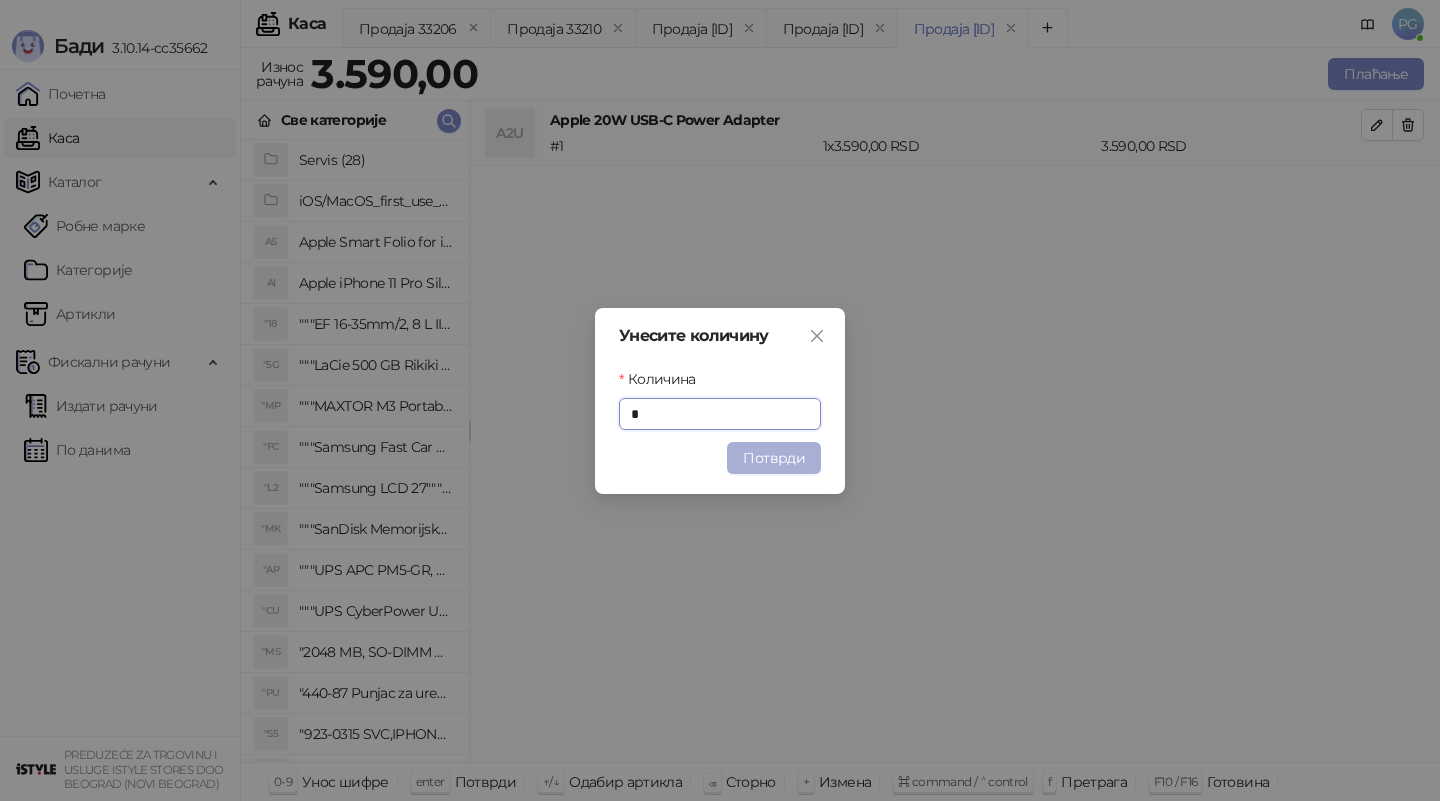 click on "Потврди" at bounding box center (774, 458) 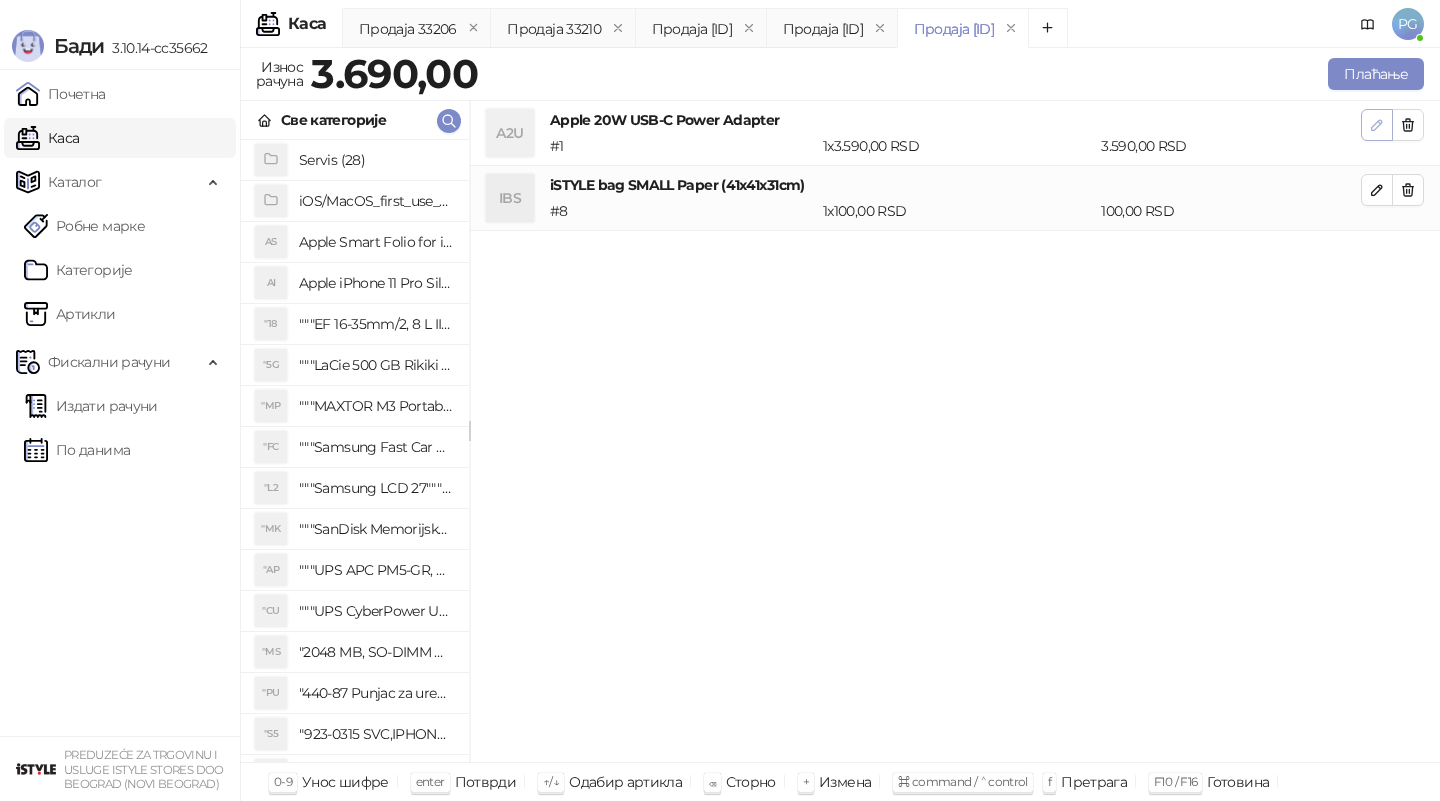 click at bounding box center [1377, 125] 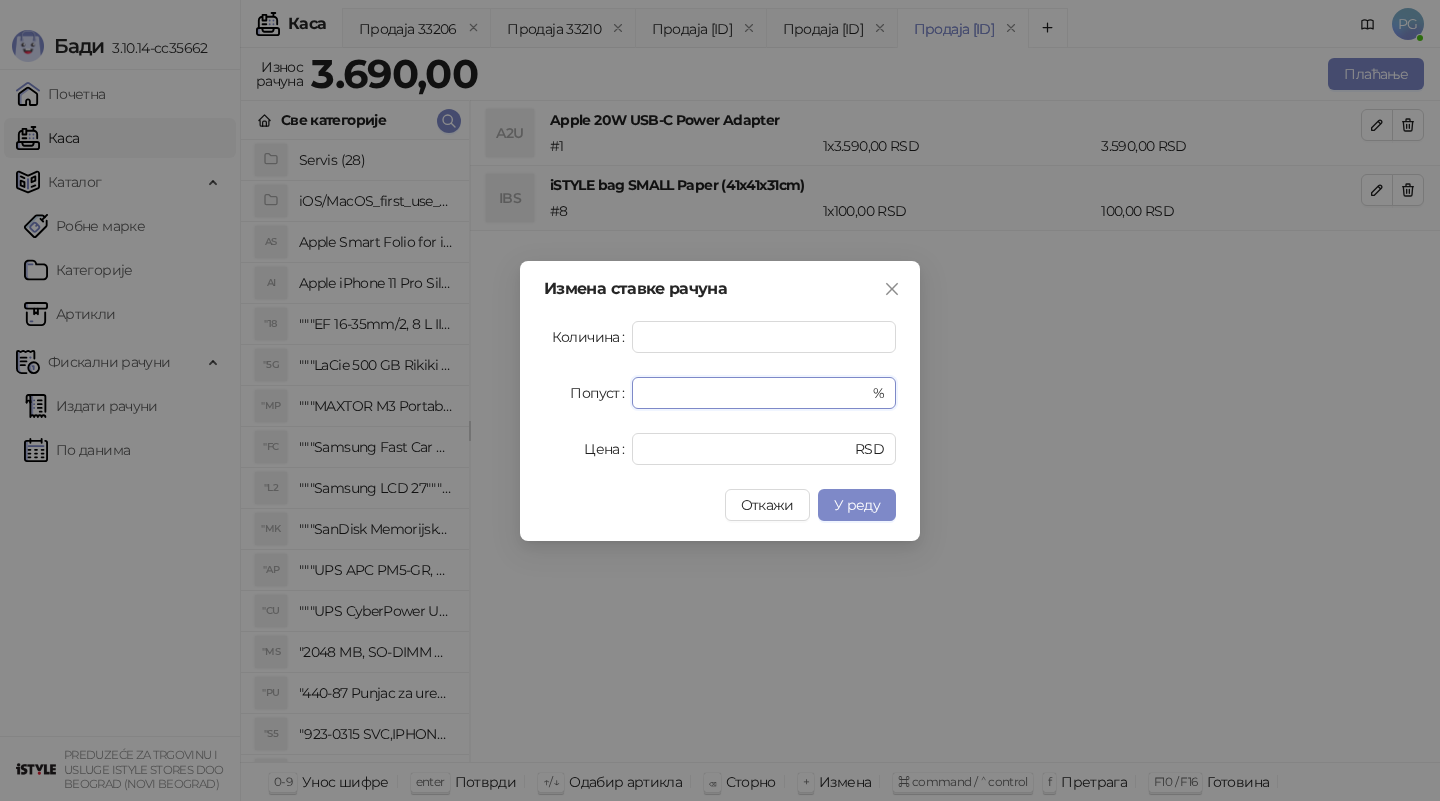 drag, startPoint x: 690, startPoint y: 388, endPoint x: 570, endPoint y: 388, distance: 120 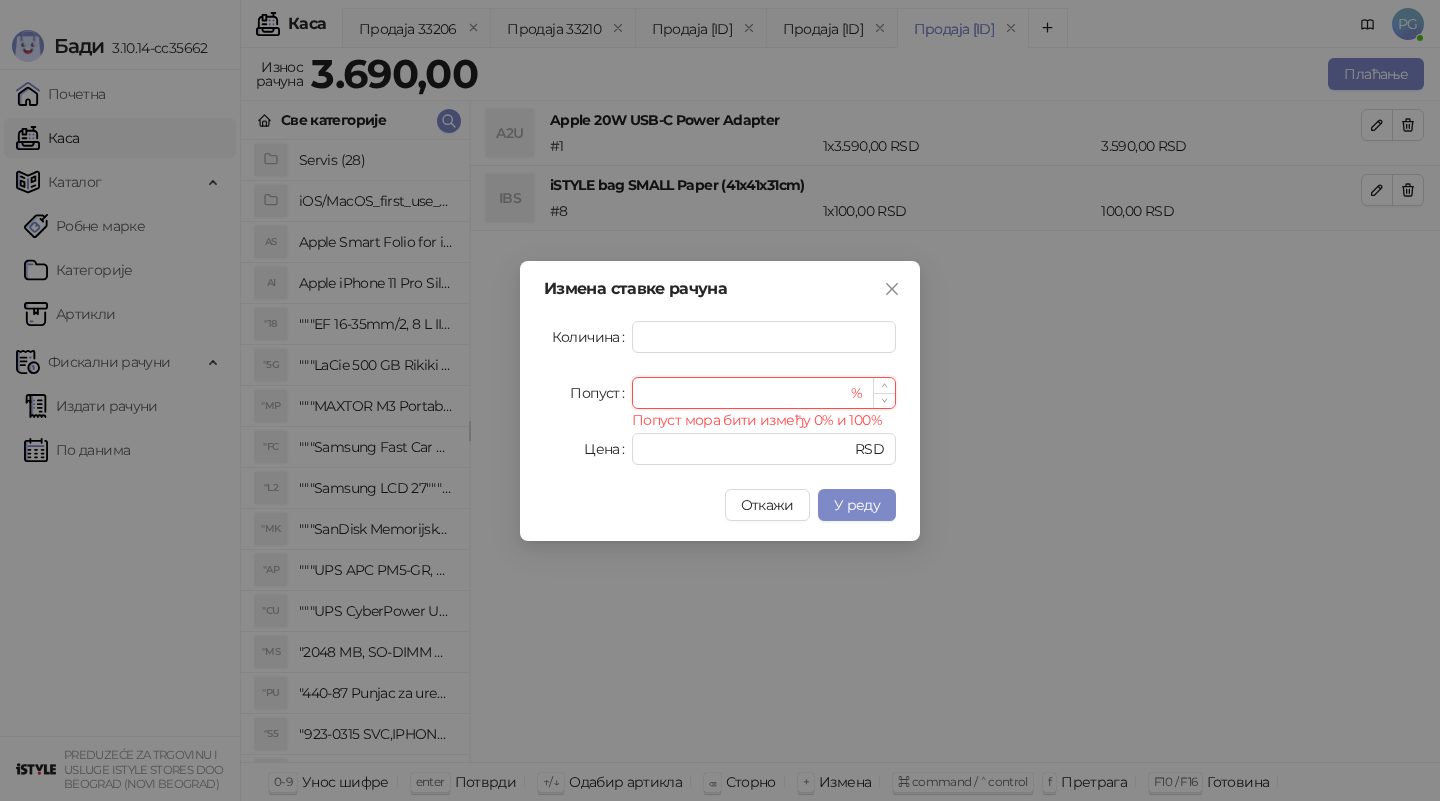 click on "*****" at bounding box center (745, 393) 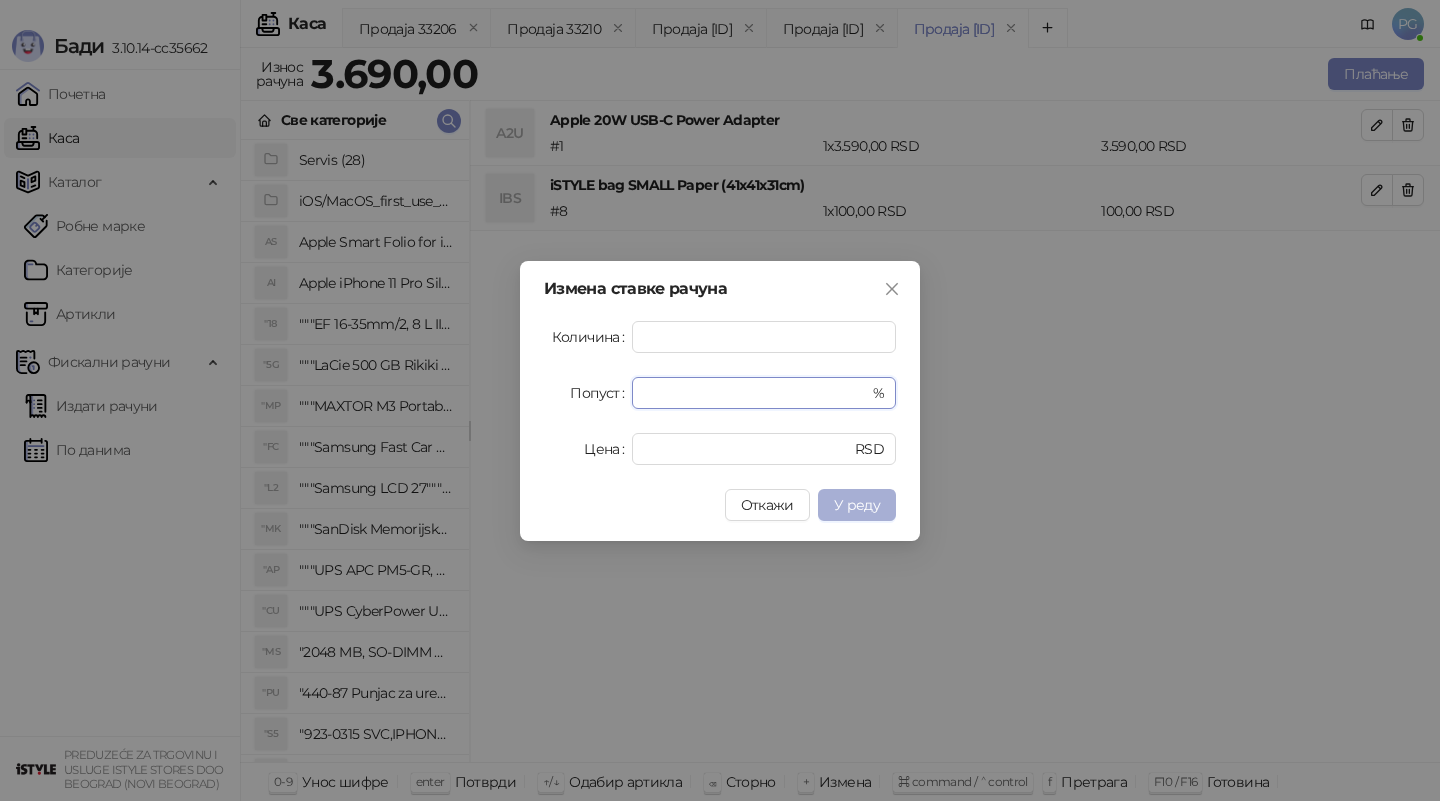type on "******" 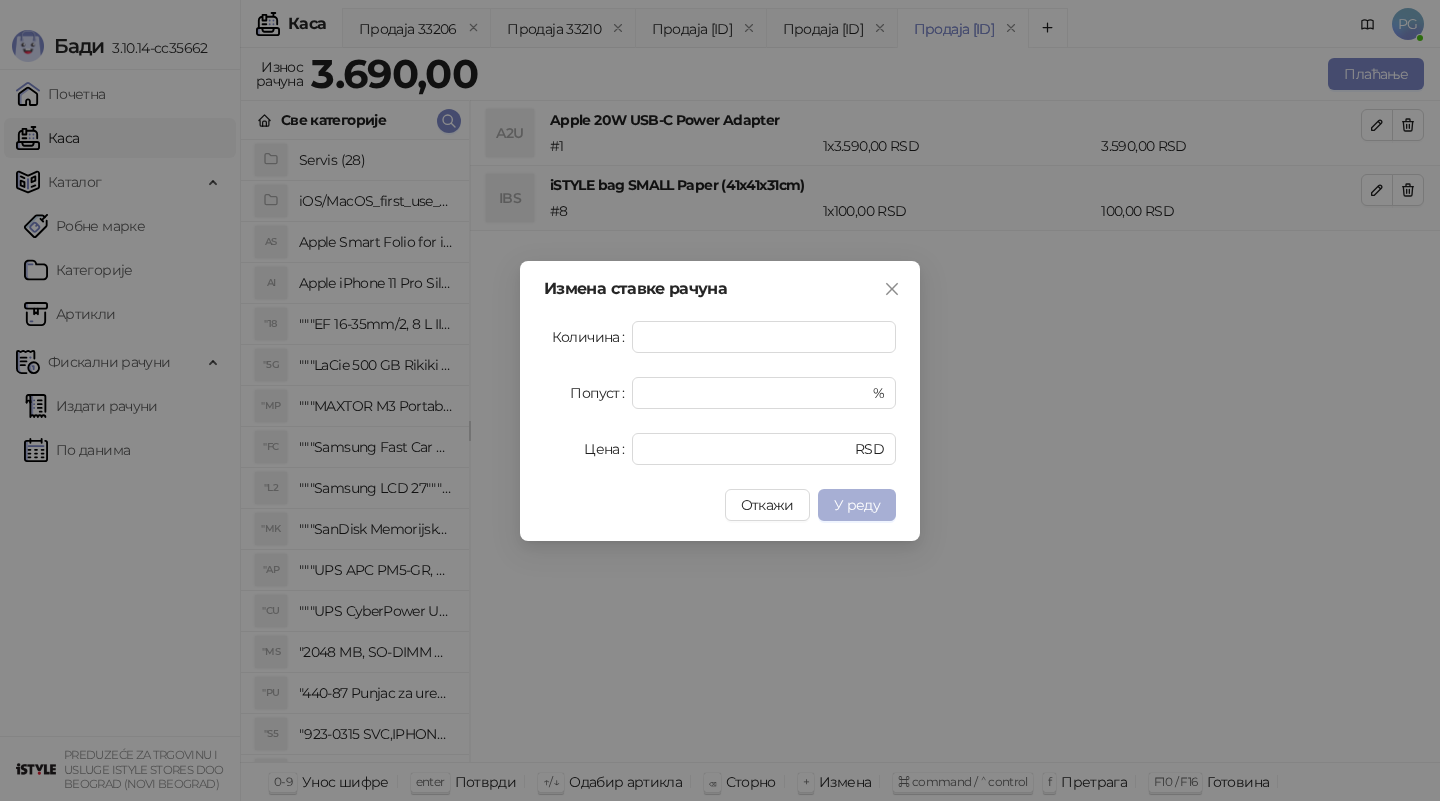 click on "У реду" at bounding box center (857, 505) 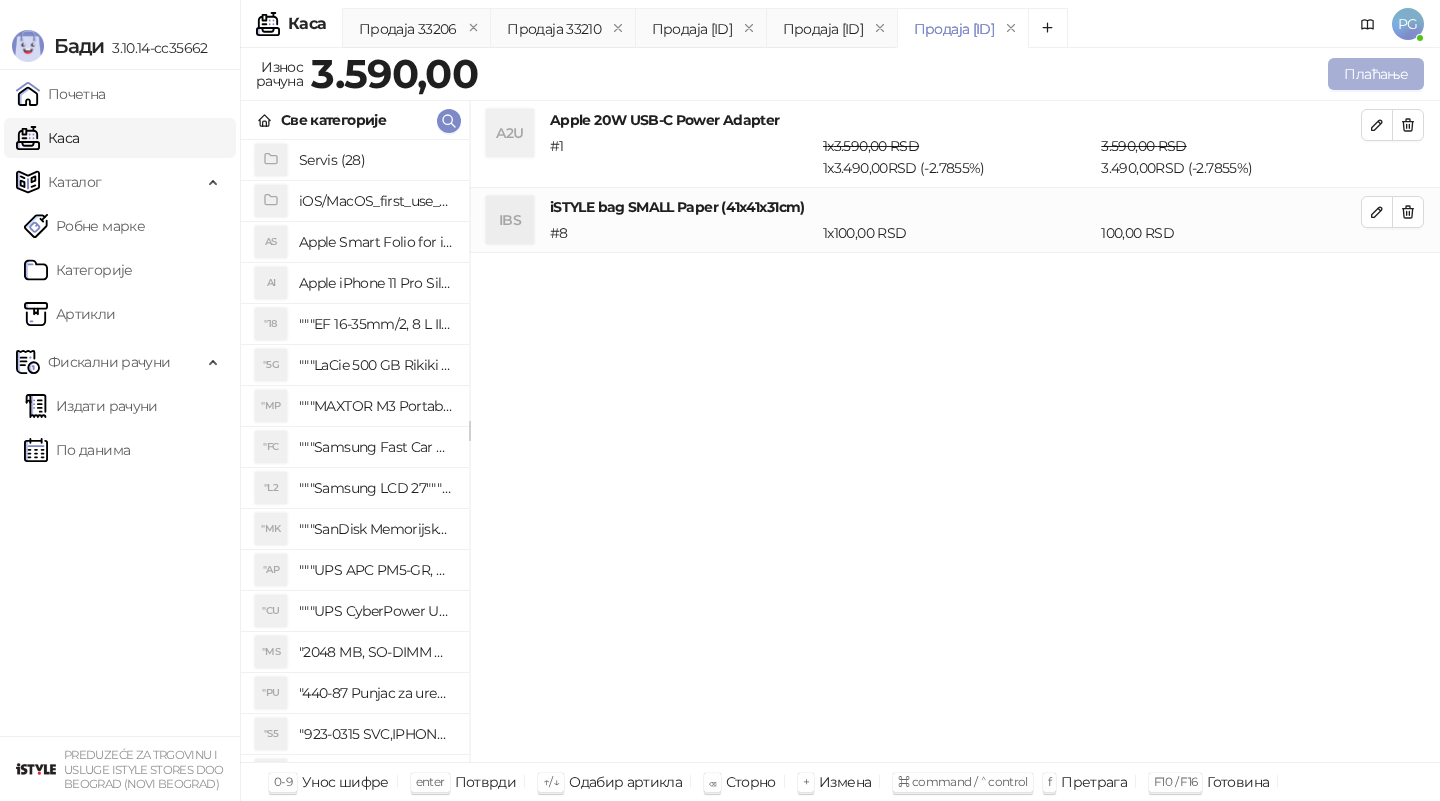click on "Плаћање" at bounding box center [1376, 74] 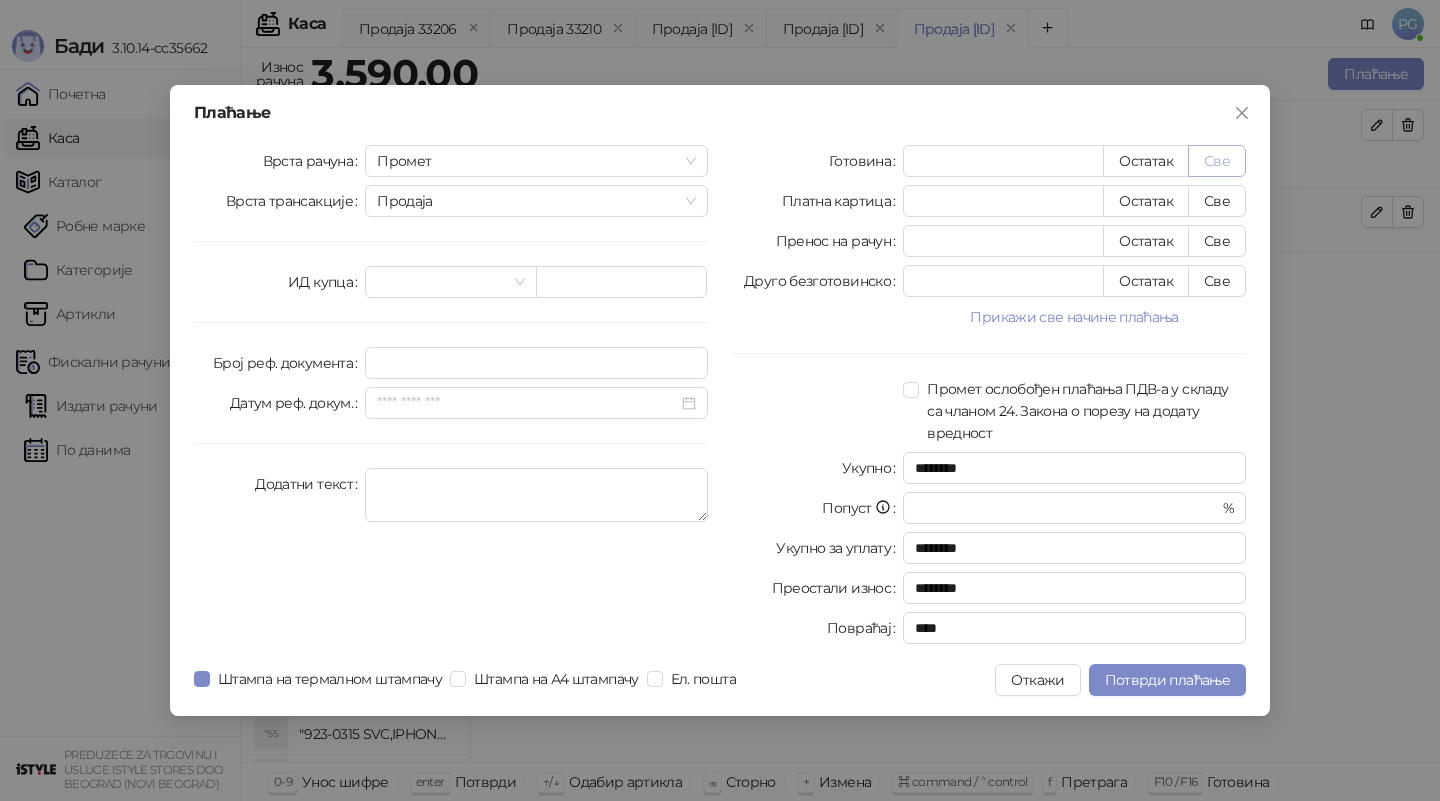 click on "Све" at bounding box center (1217, 161) 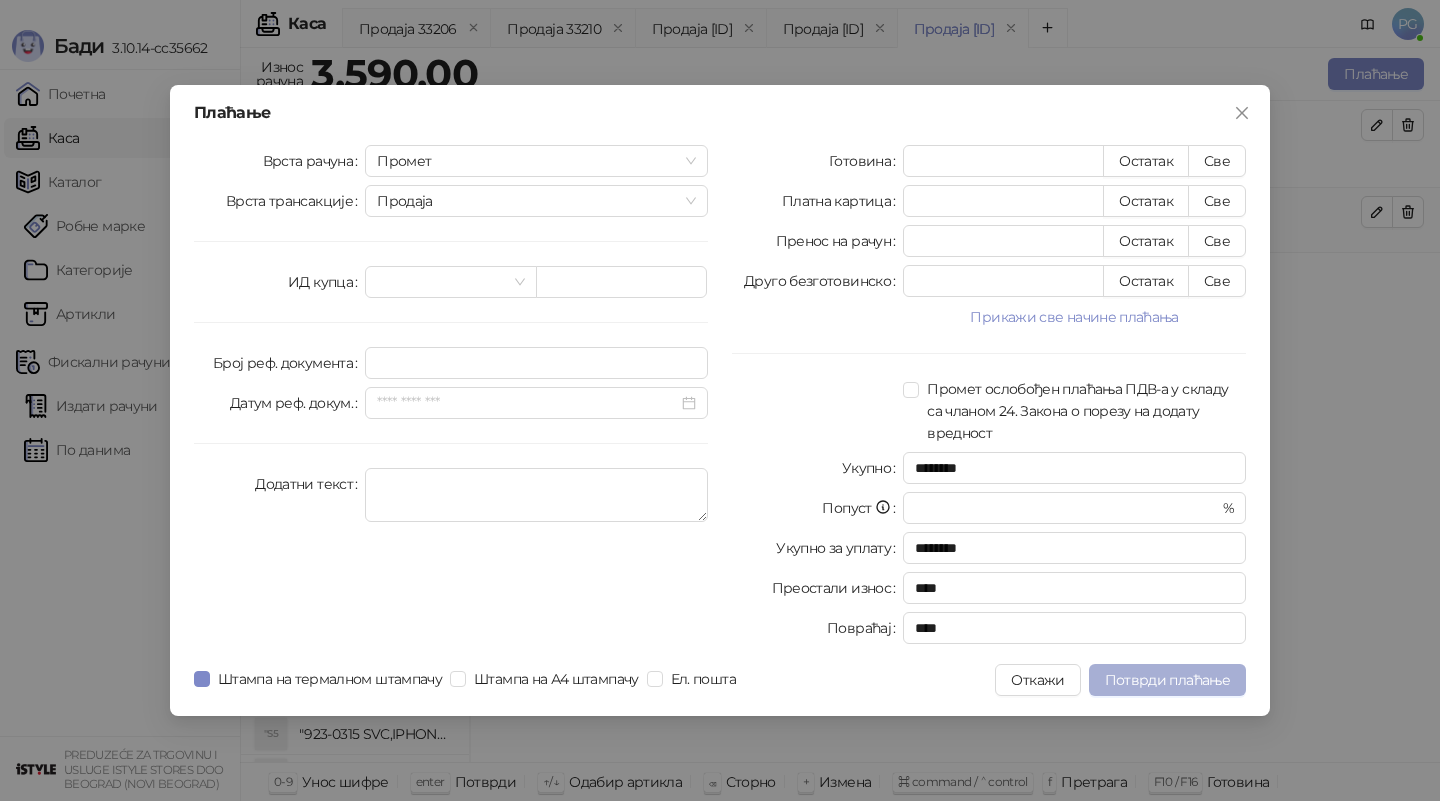 click on "Потврди плаћање" at bounding box center (1167, 680) 